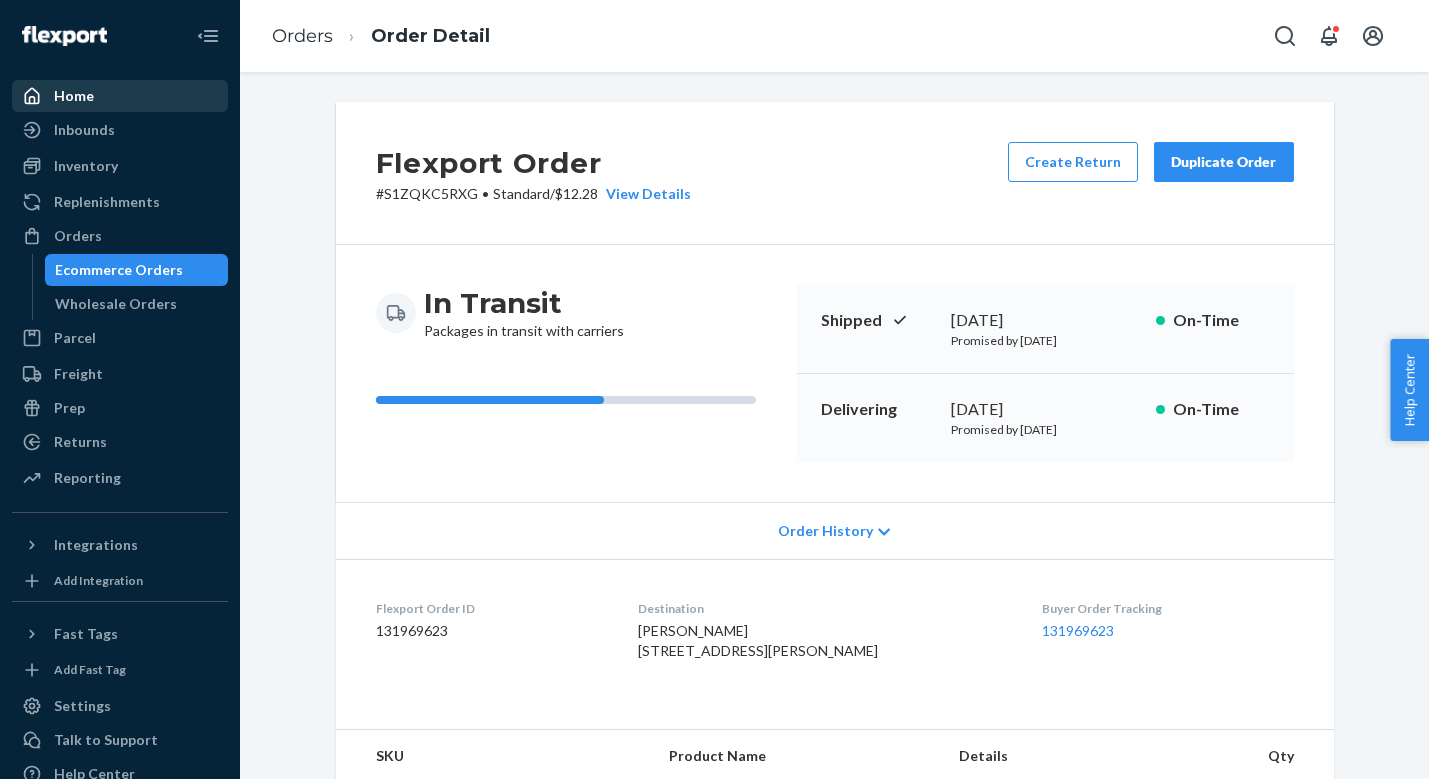 scroll, scrollTop: 0, scrollLeft: 0, axis: both 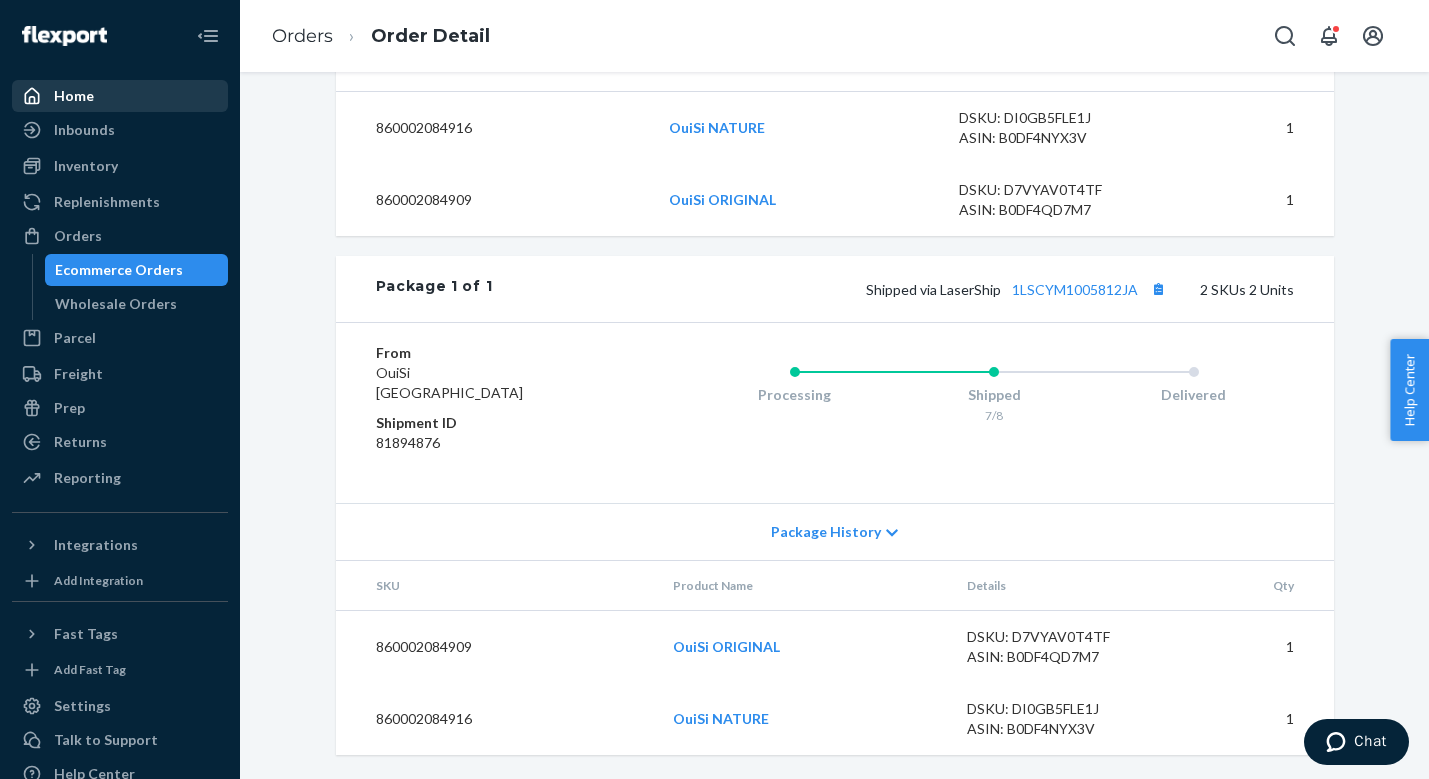 click on "Home" at bounding box center [120, 96] 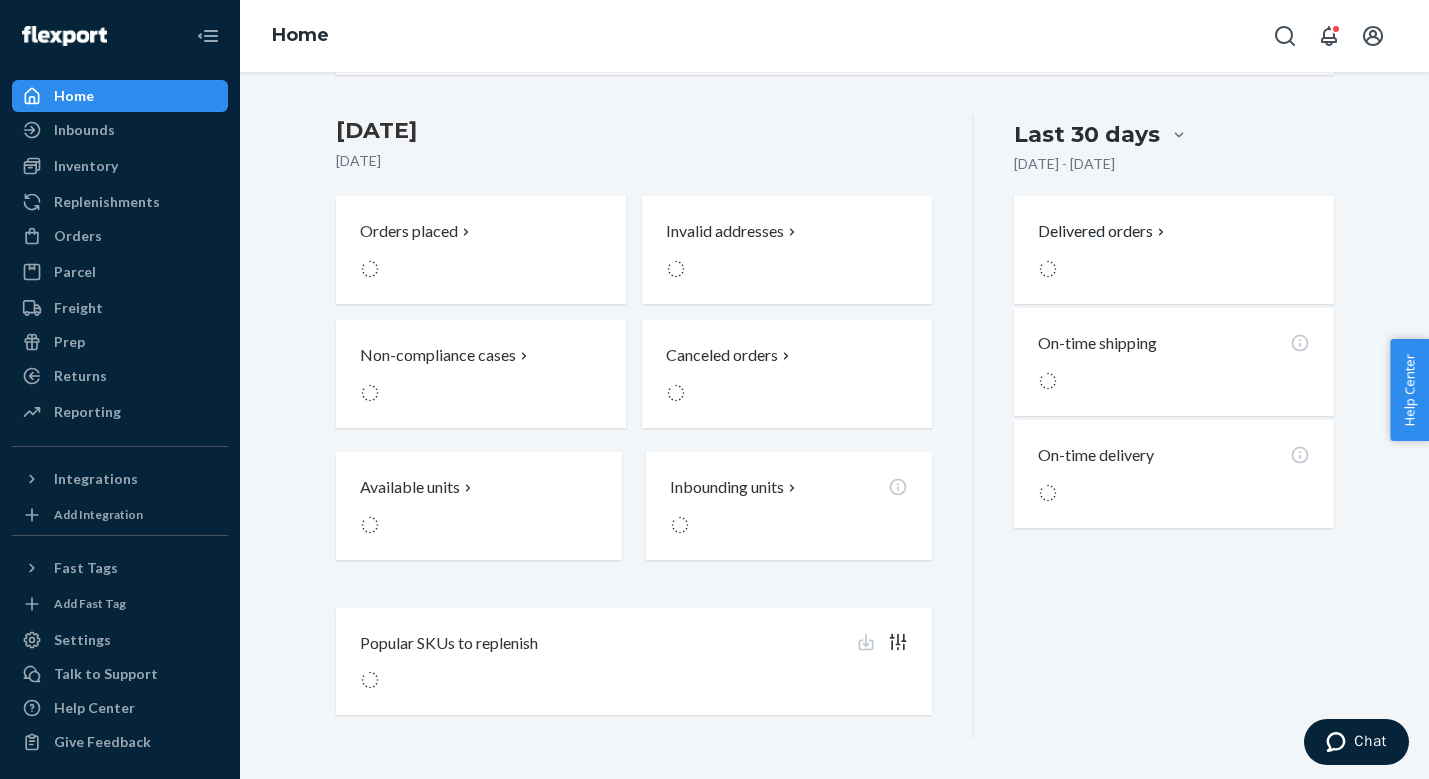 scroll, scrollTop: 0, scrollLeft: 0, axis: both 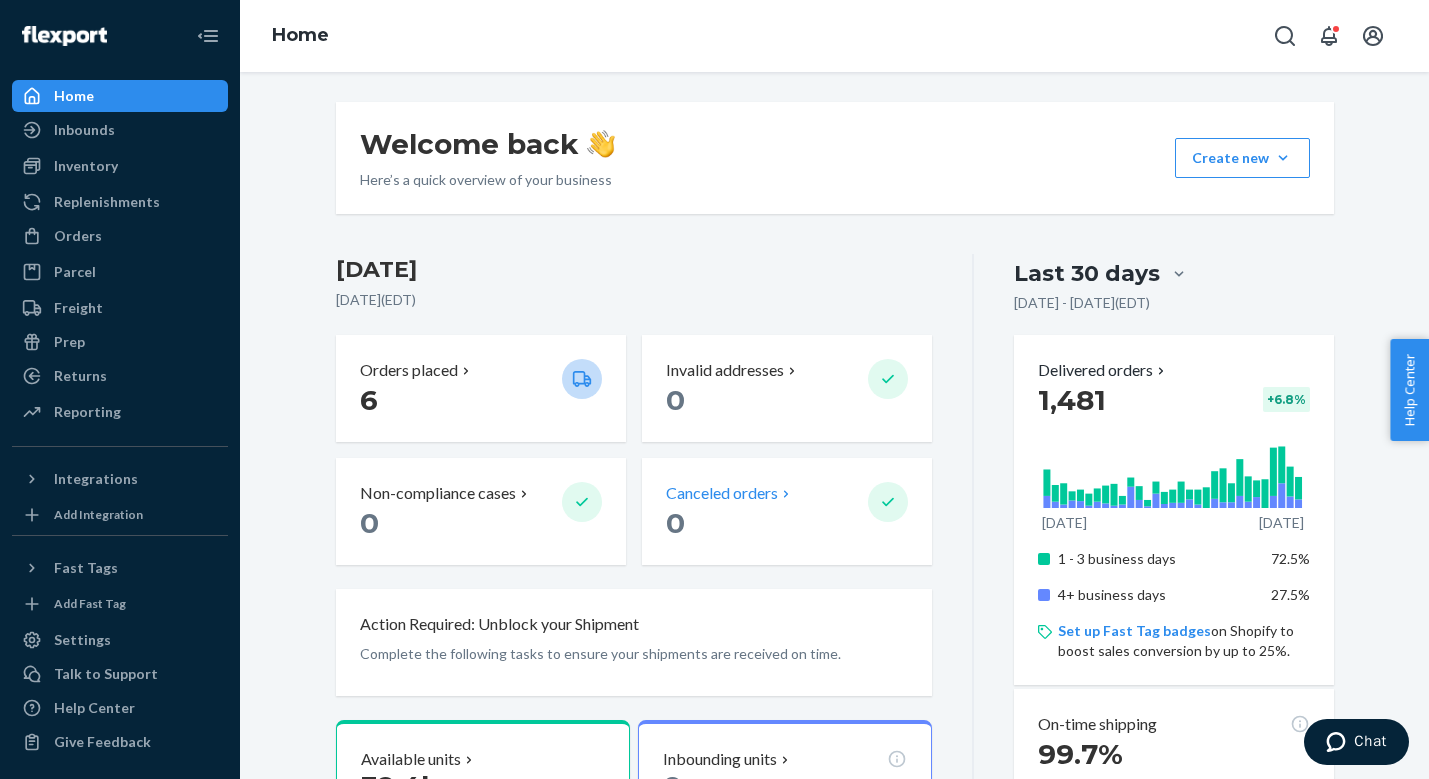 click on "Canceled orders" at bounding box center (722, 493) 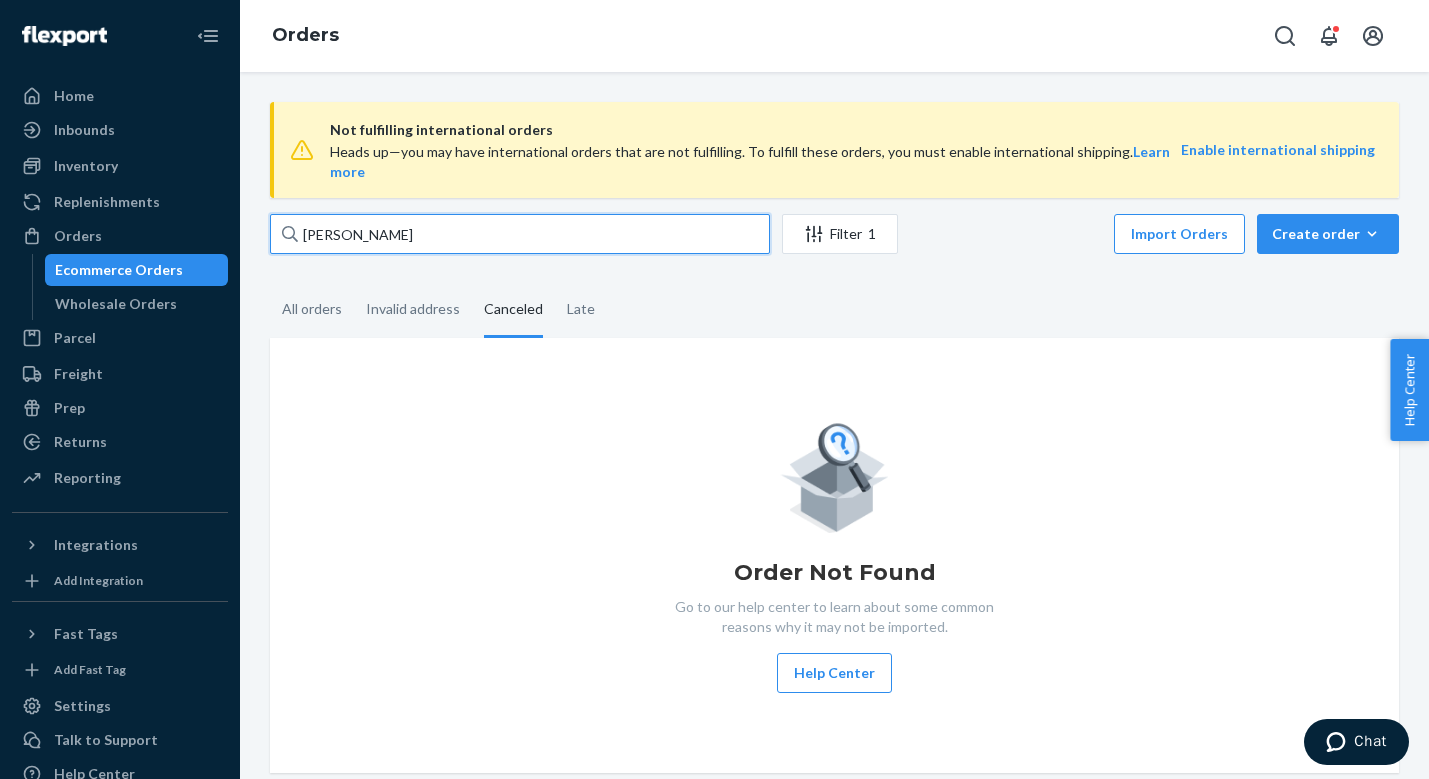 click on "[PERSON_NAME]" at bounding box center [520, 234] 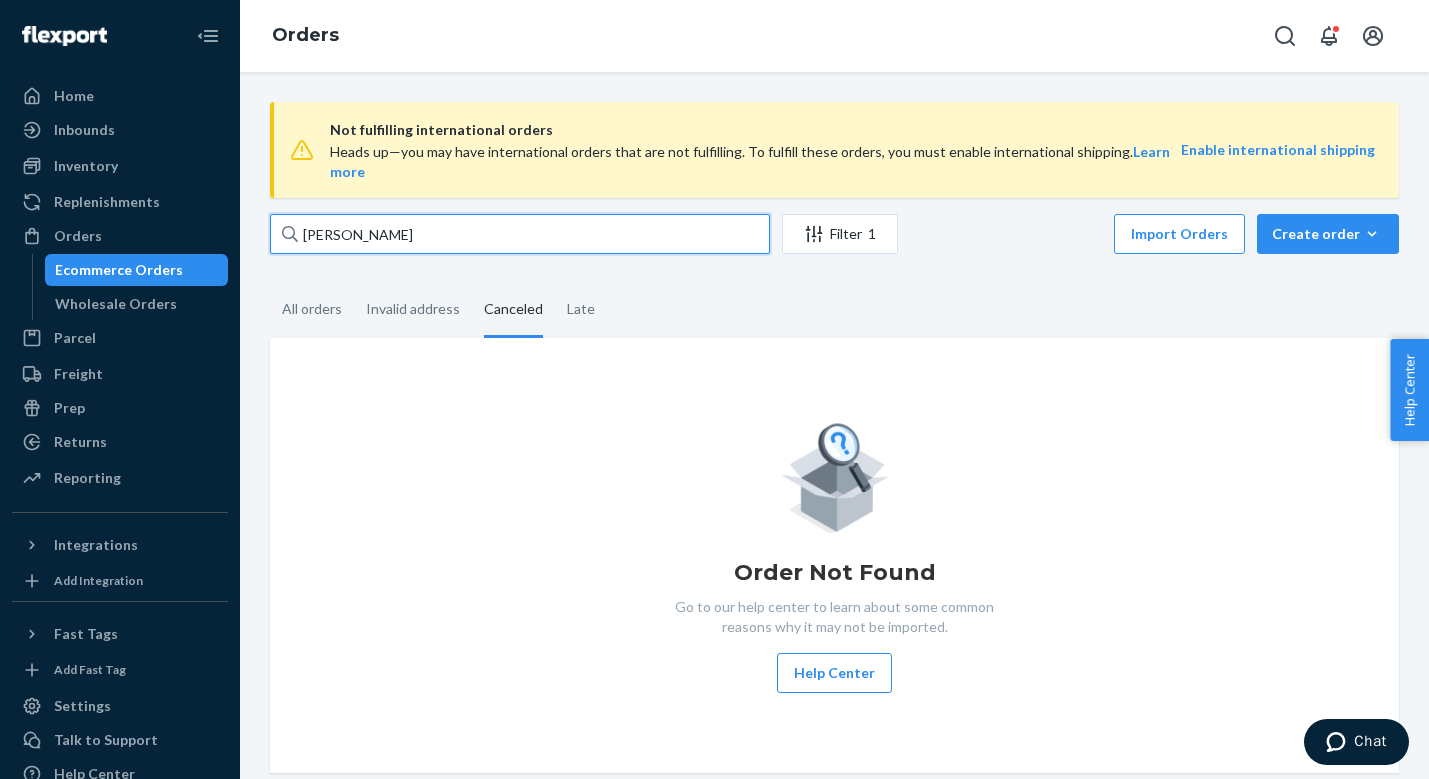 click on "[PERSON_NAME]" at bounding box center (520, 234) 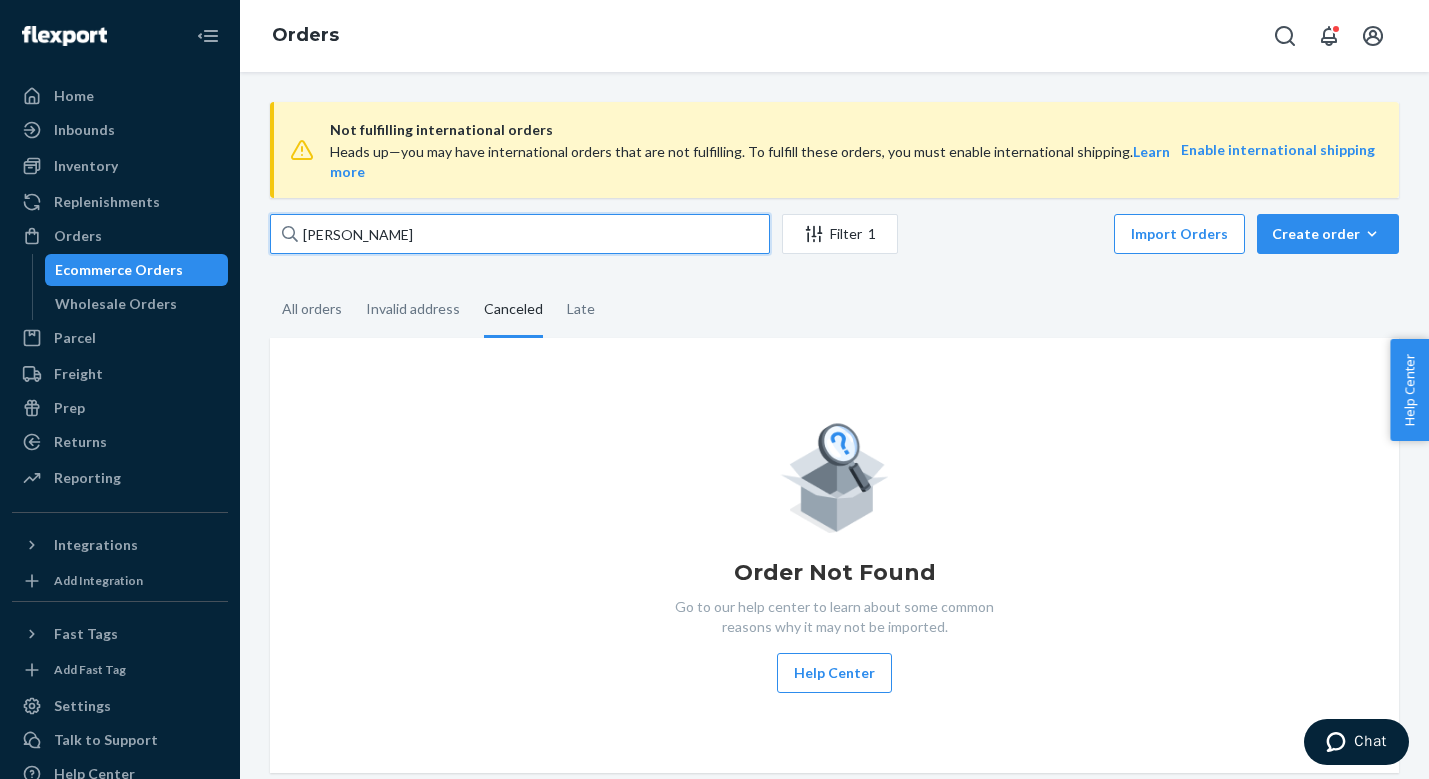 click on "[PERSON_NAME]" at bounding box center (520, 234) 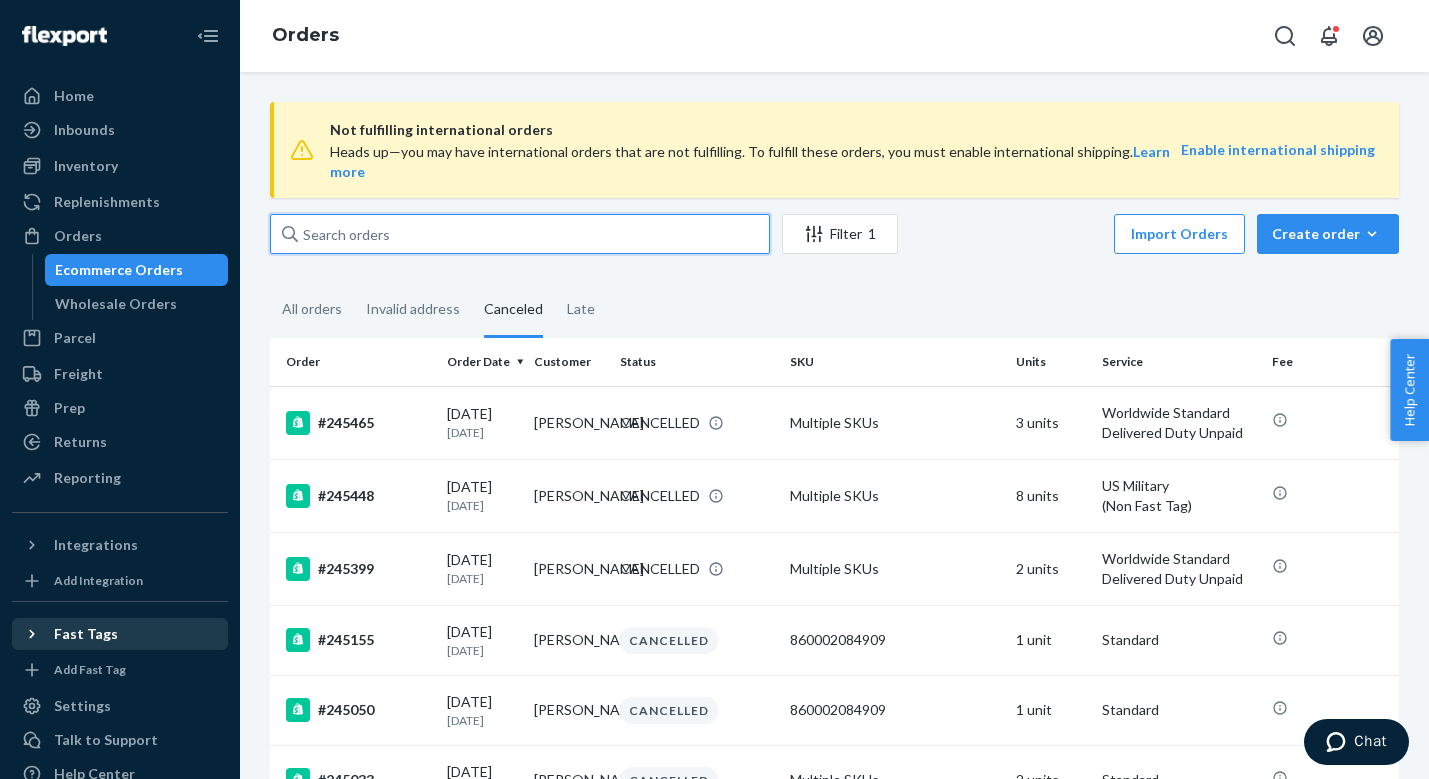 scroll, scrollTop: 69, scrollLeft: 0, axis: vertical 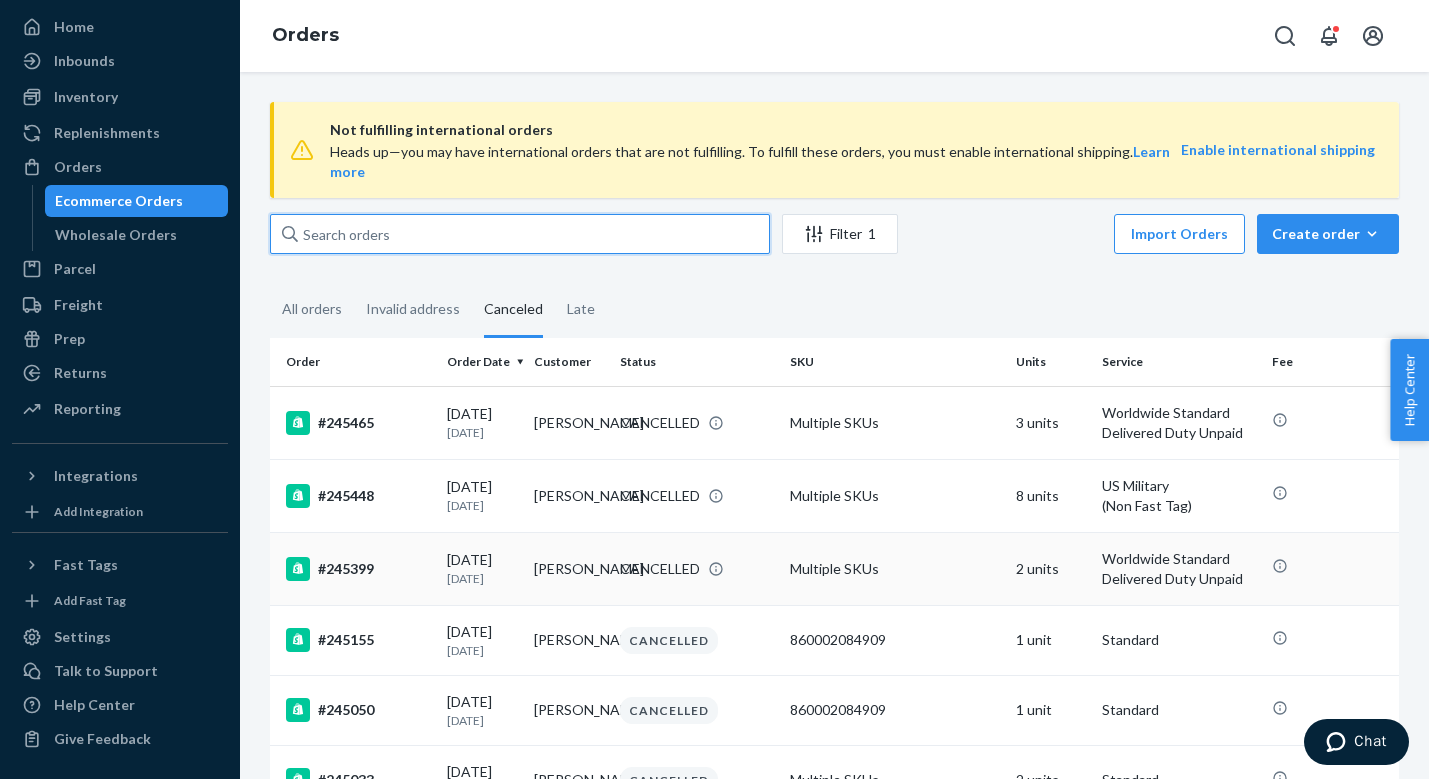 type 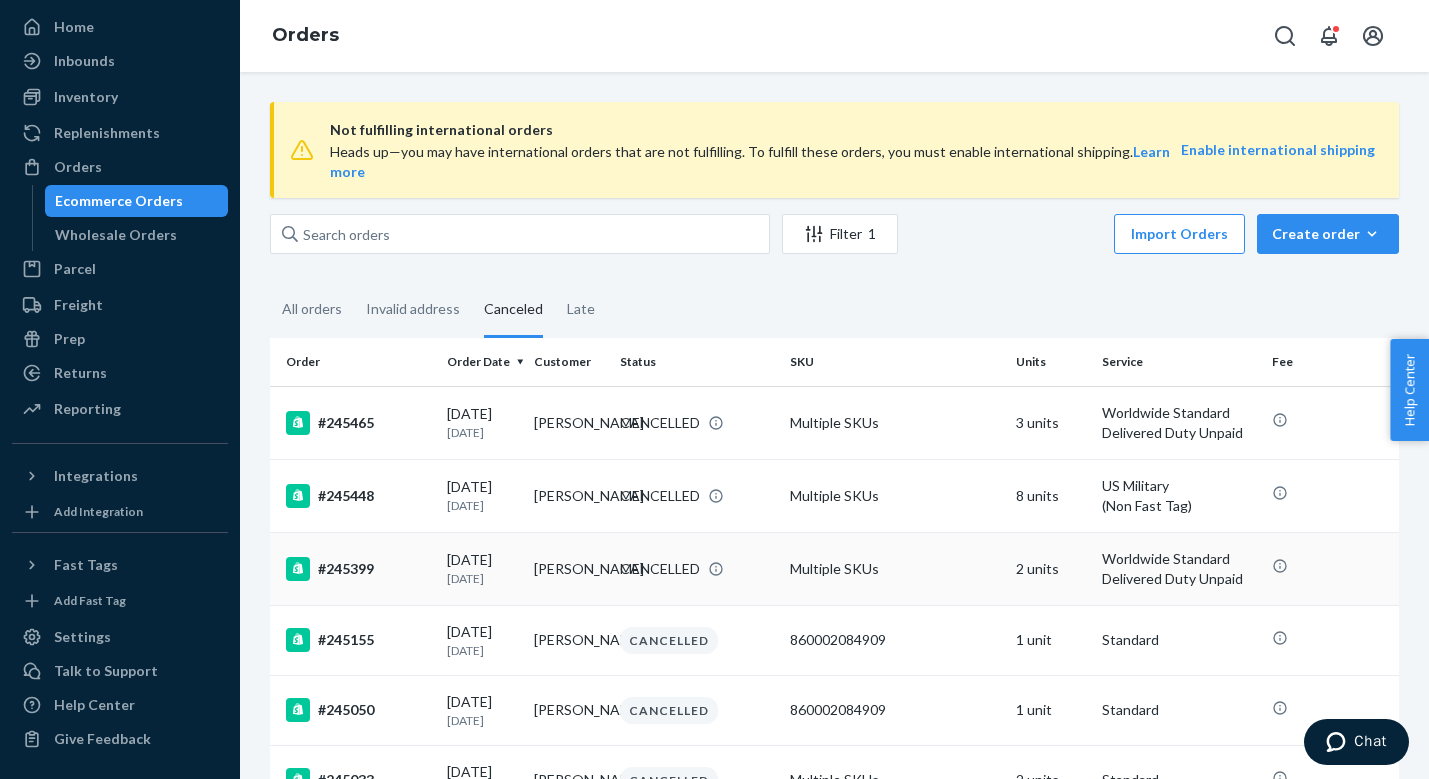 click on "#245399" at bounding box center (358, 569) 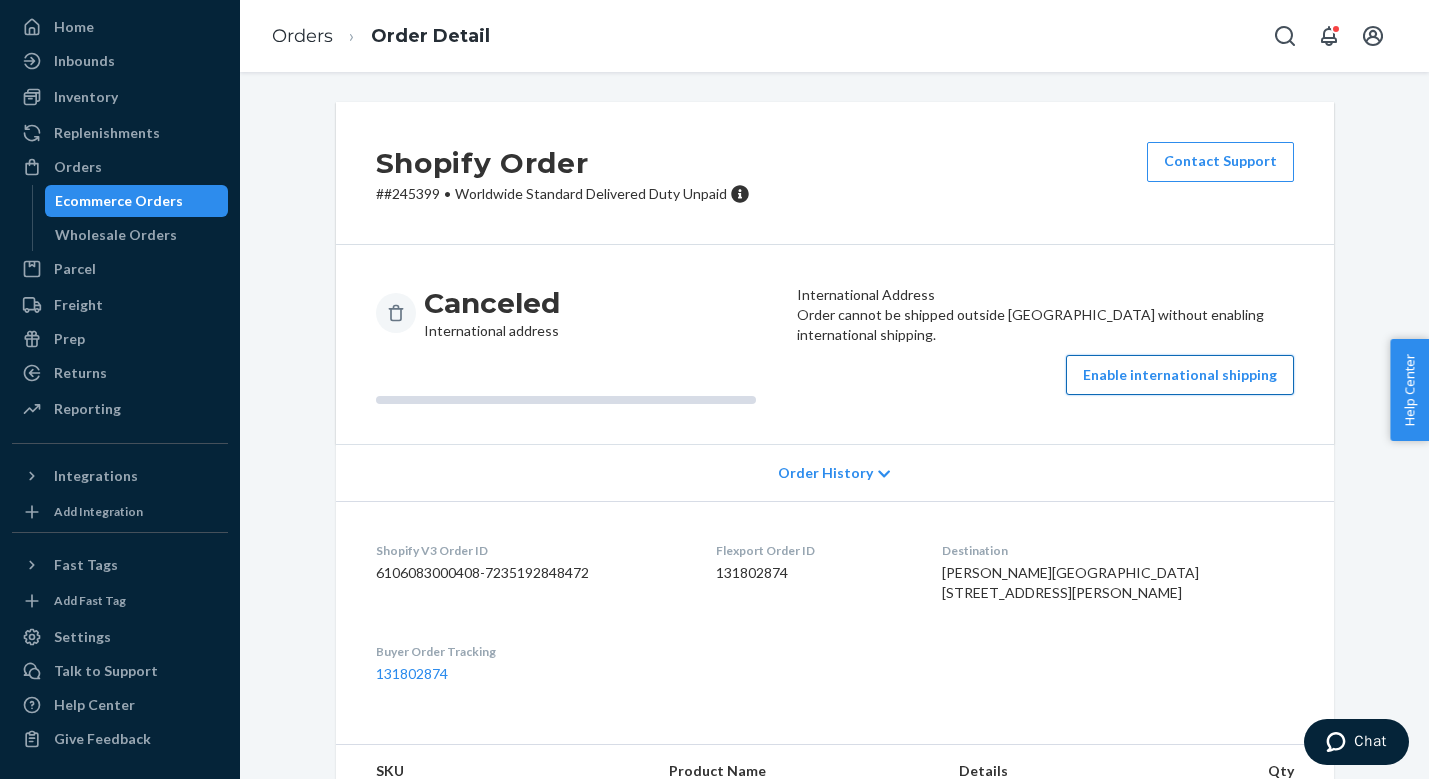 click on "Enable international shipping" at bounding box center (1180, 375) 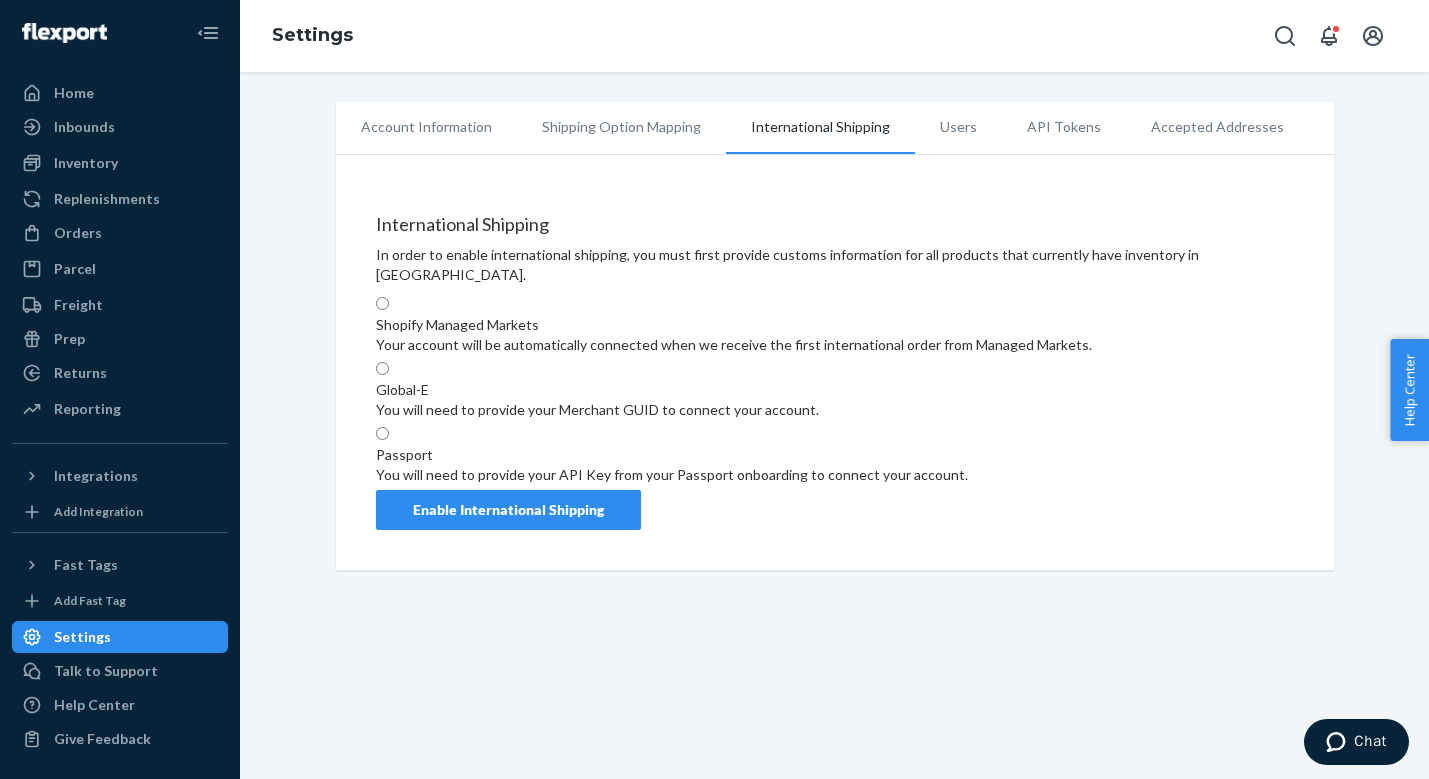 scroll, scrollTop: 3, scrollLeft: 0, axis: vertical 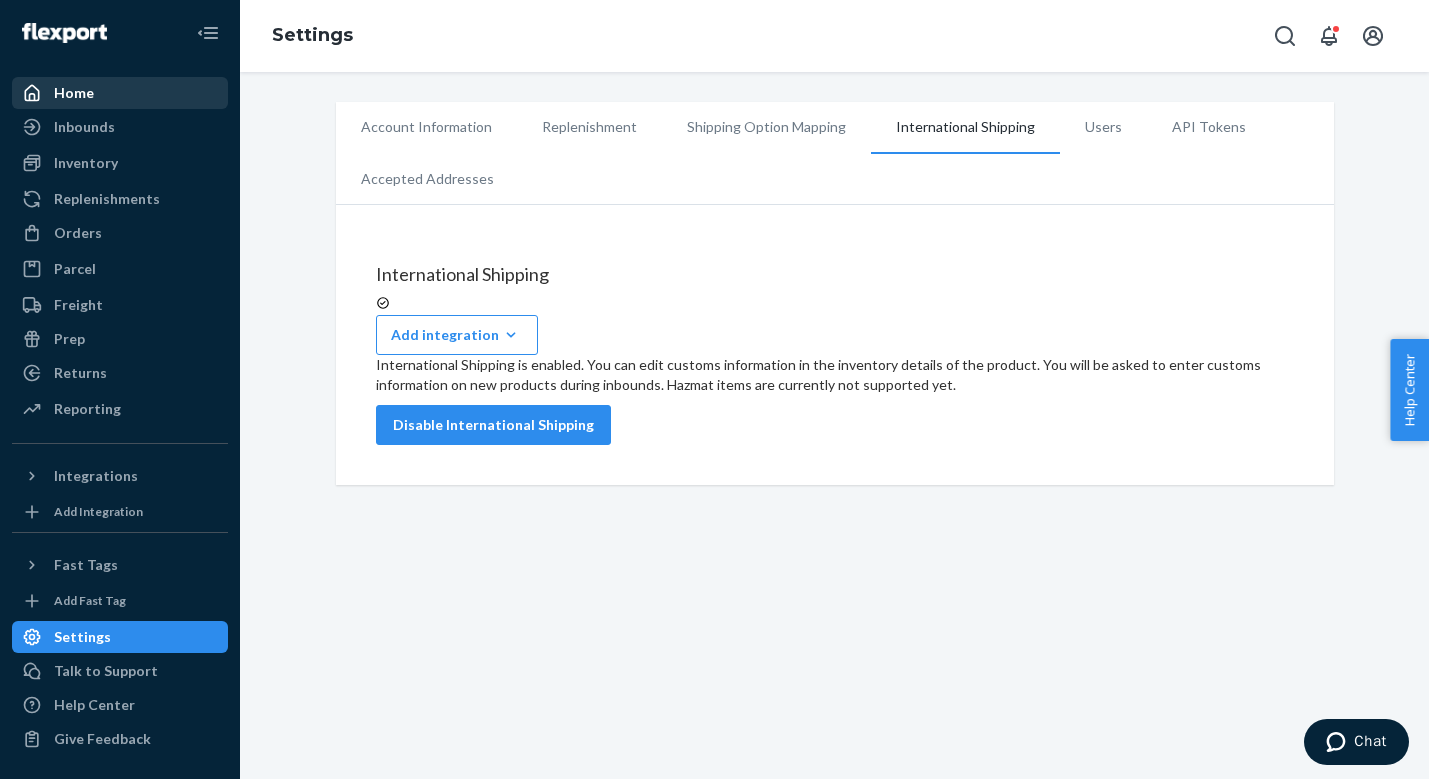 click on "Home" at bounding box center [120, 93] 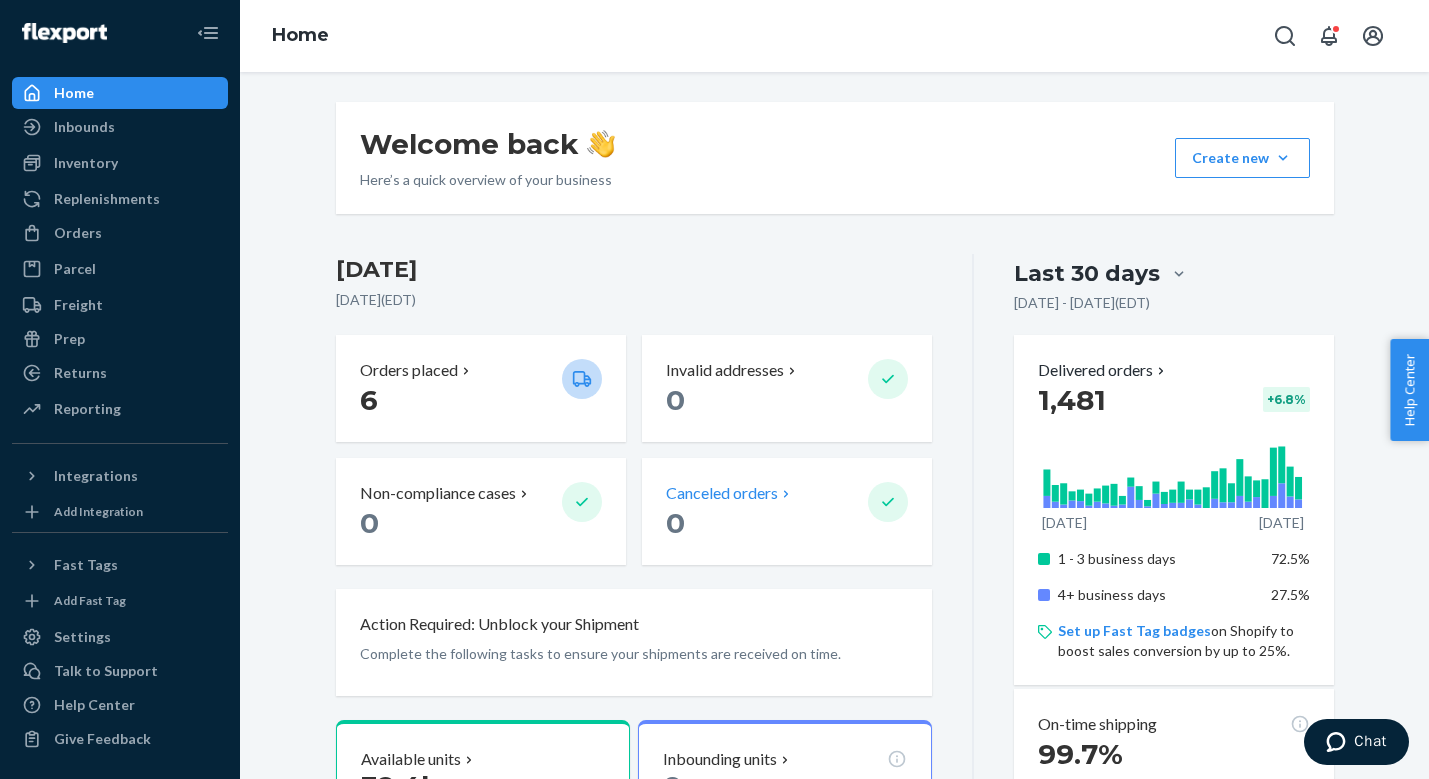 click on "Canceled orders" at bounding box center [722, 493] 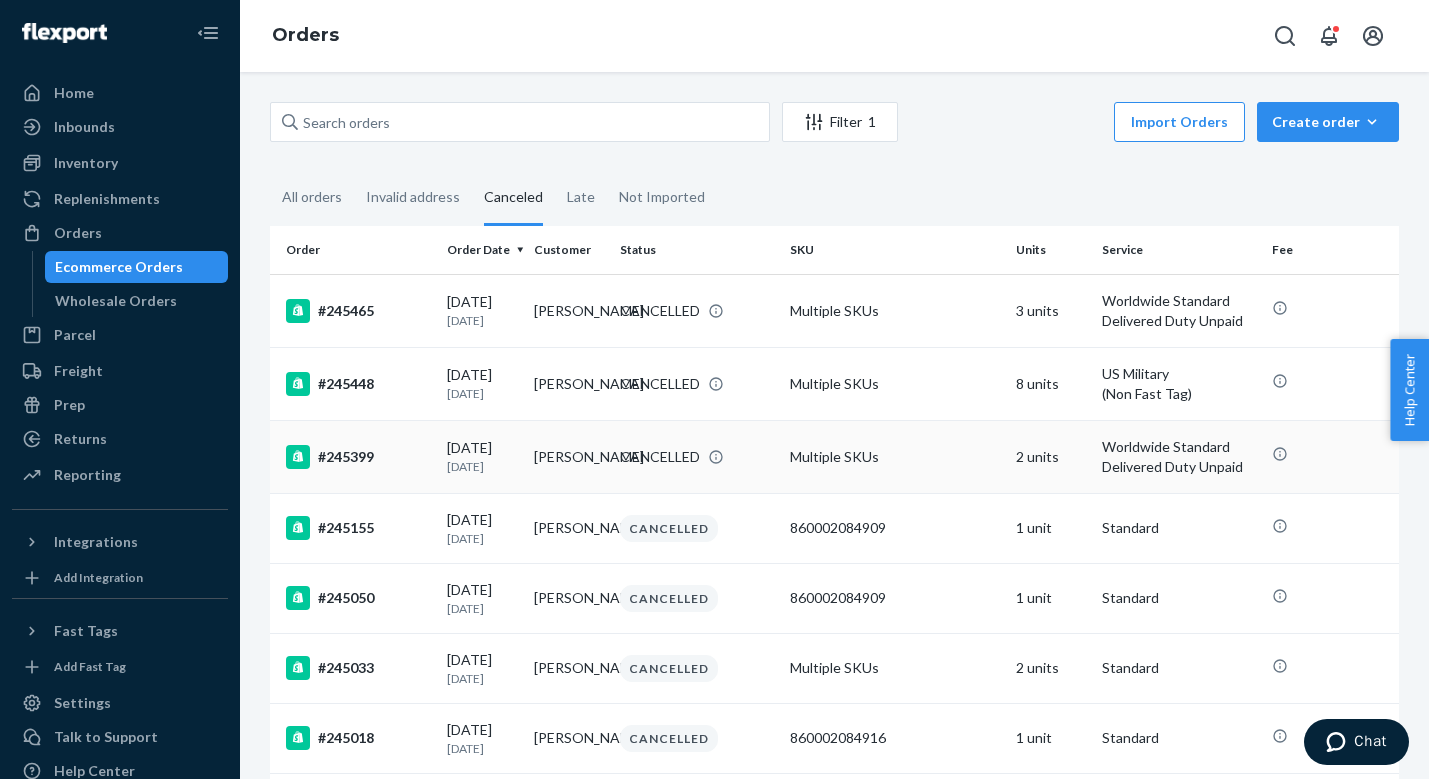 click on "[DATE] [DATE]" at bounding box center (482, 456) 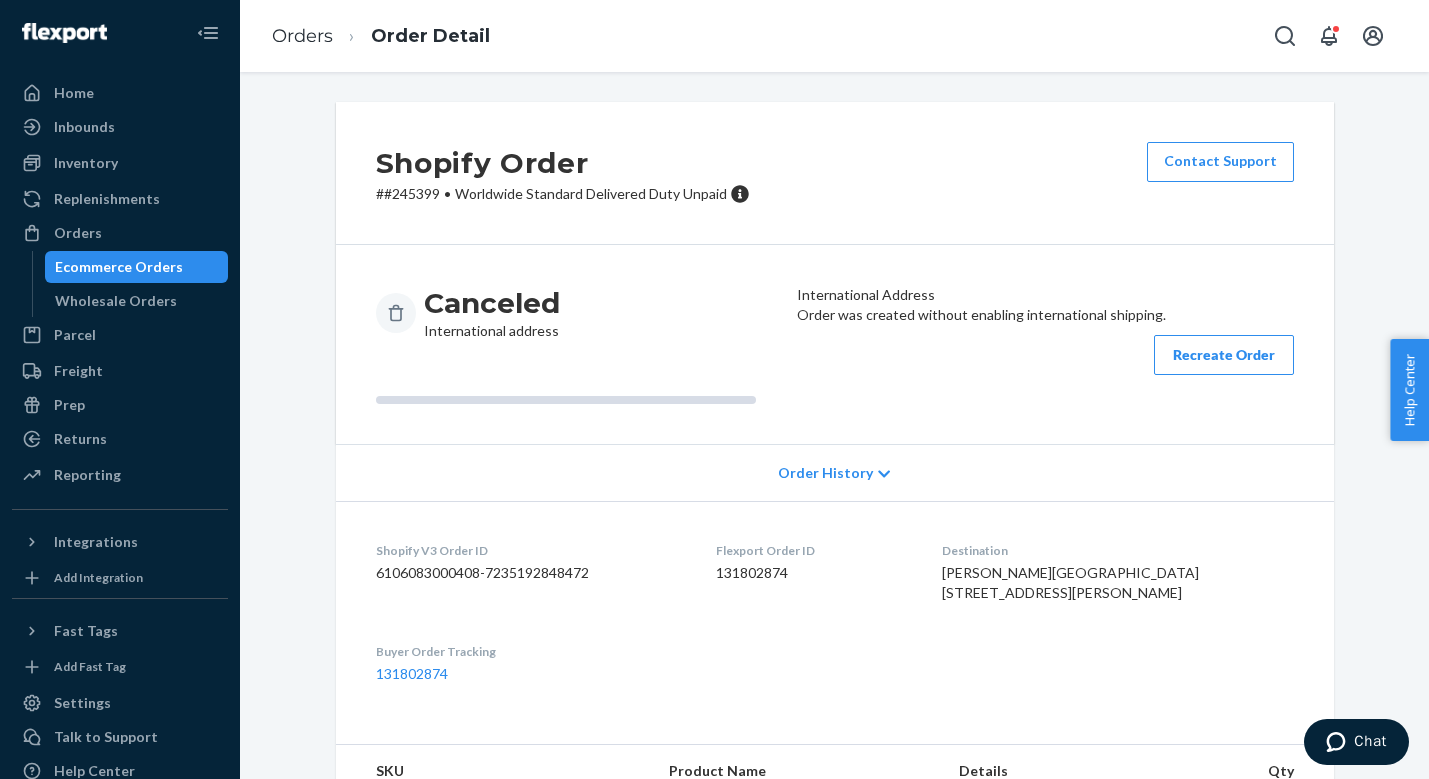 click on "[PERSON_NAME][GEOGRAPHIC_DATA]
[STREET_ADDRESS][PERSON_NAME]" at bounding box center [1070, 582] 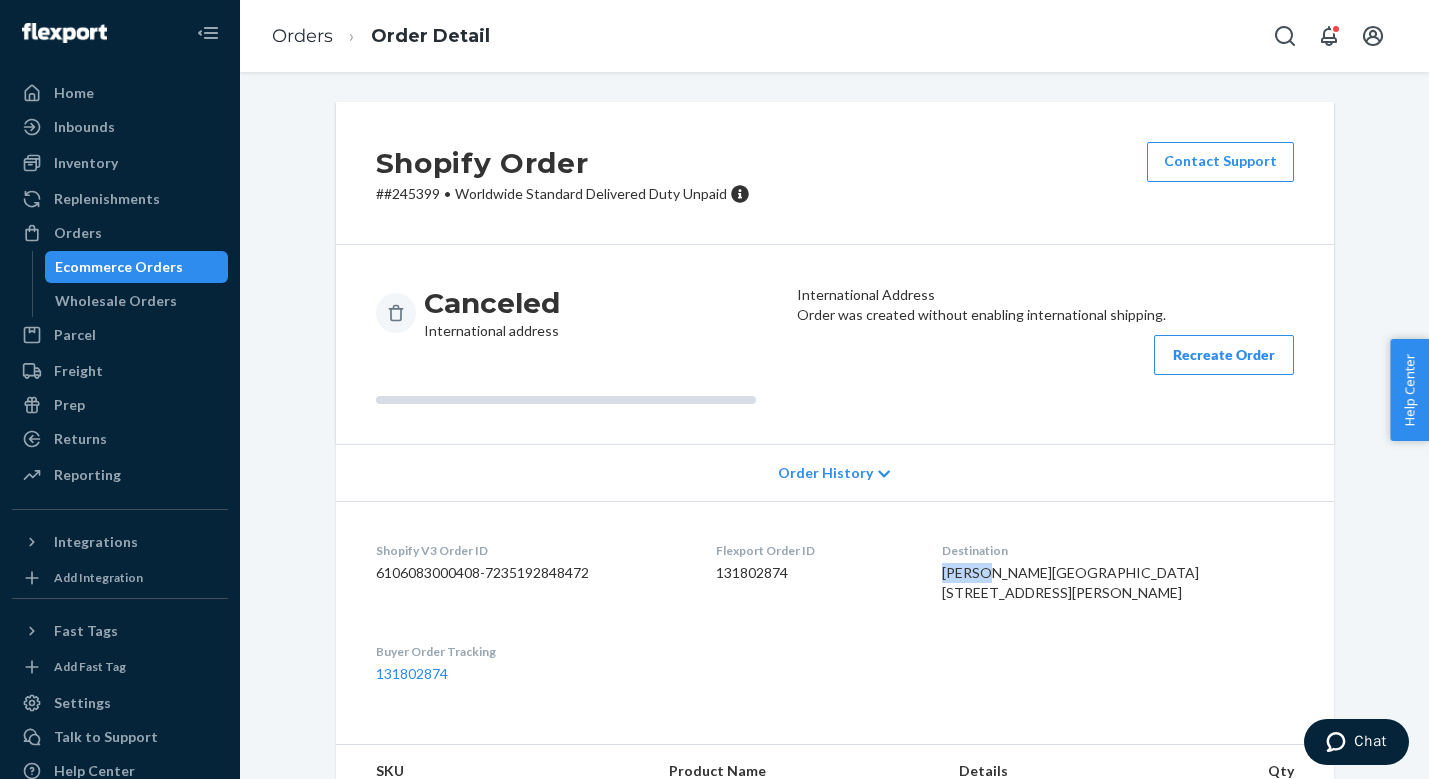 click on "[PERSON_NAME][GEOGRAPHIC_DATA]
[STREET_ADDRESS][PERSON_NAME]" at bounding box center (1070, 582) 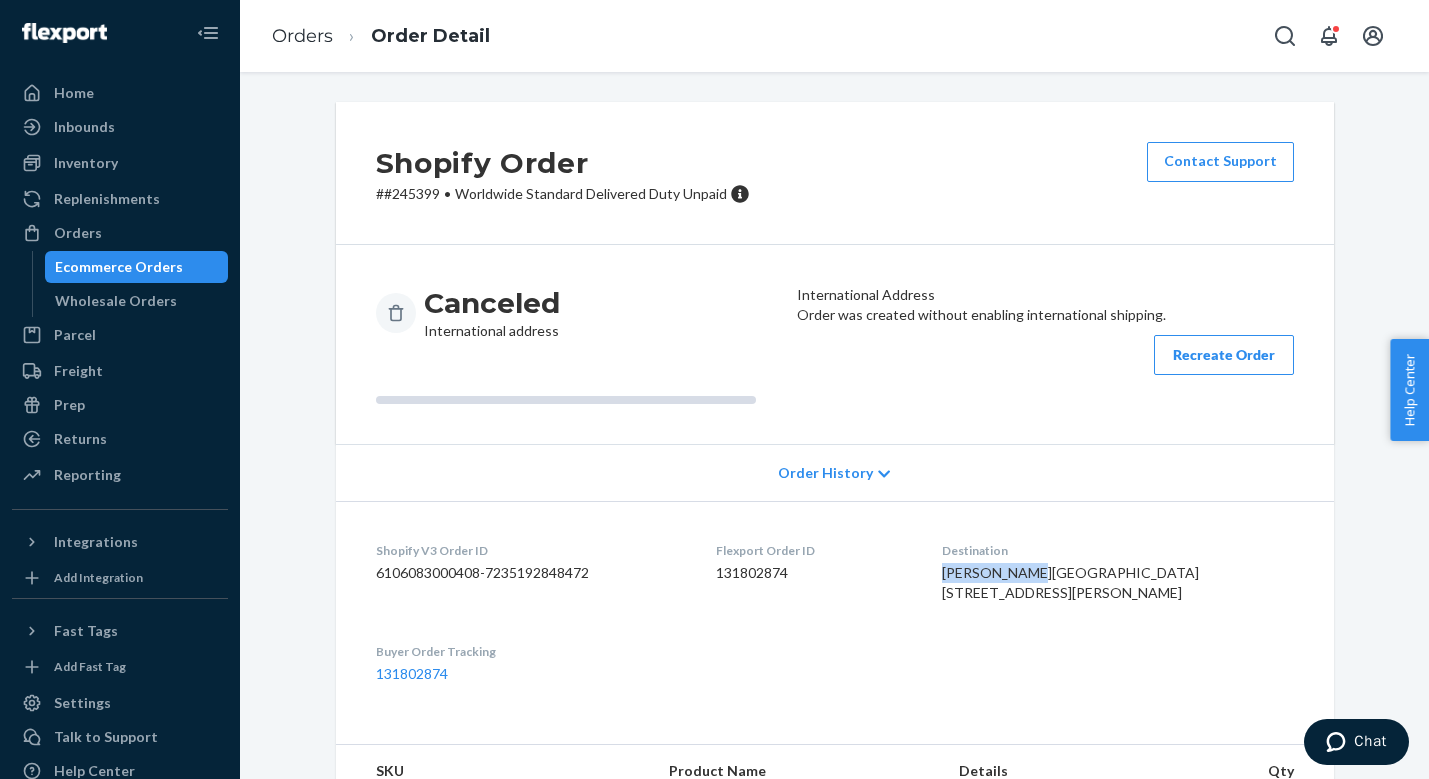 click on "[PERSON_NAME][GEOGRAPHIC_DATA]
[STREET_ADDRESS][PERSON_NAME]" at bounding box center (1070, 582) 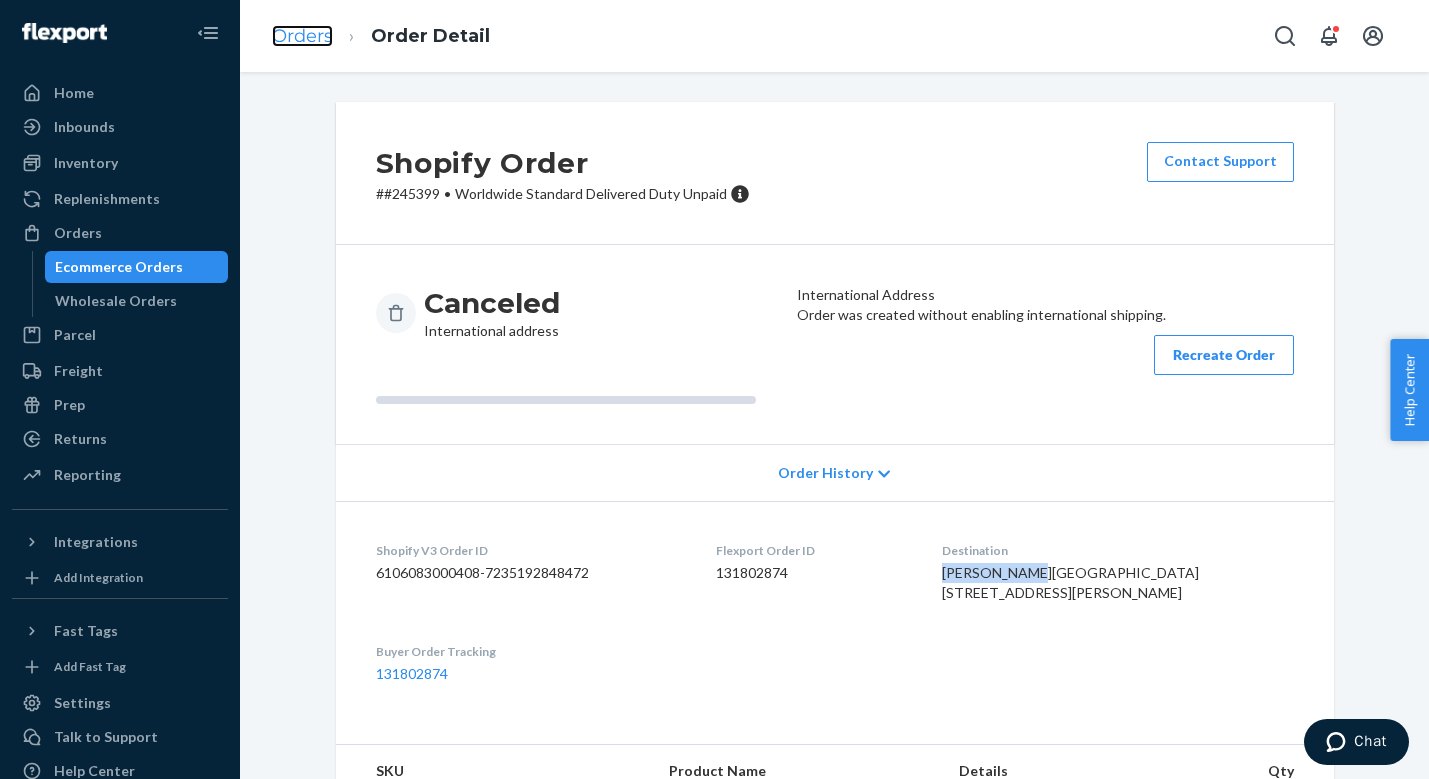 click on "Orders" at bounding box center [302, 36] 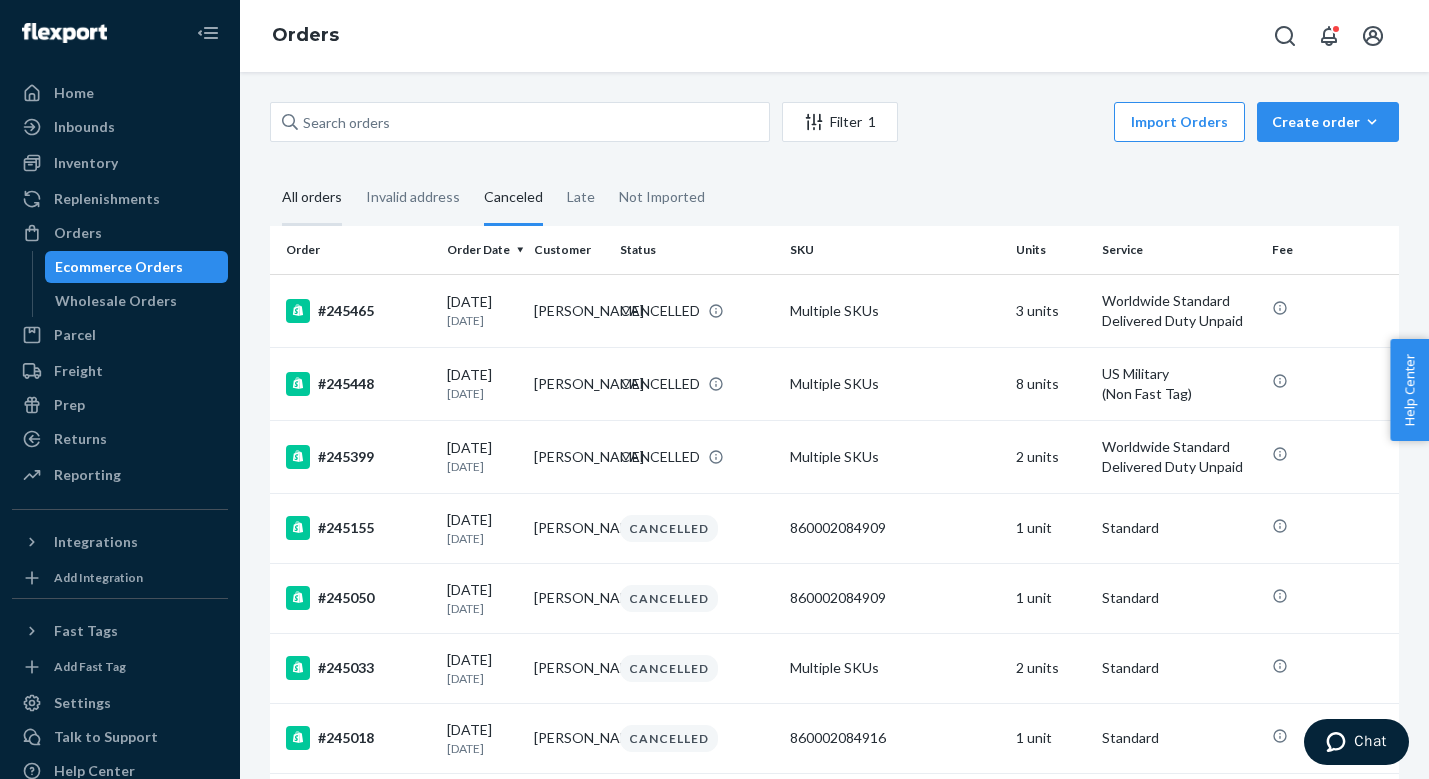 click on "All orders" at bounding box center (312, 198) 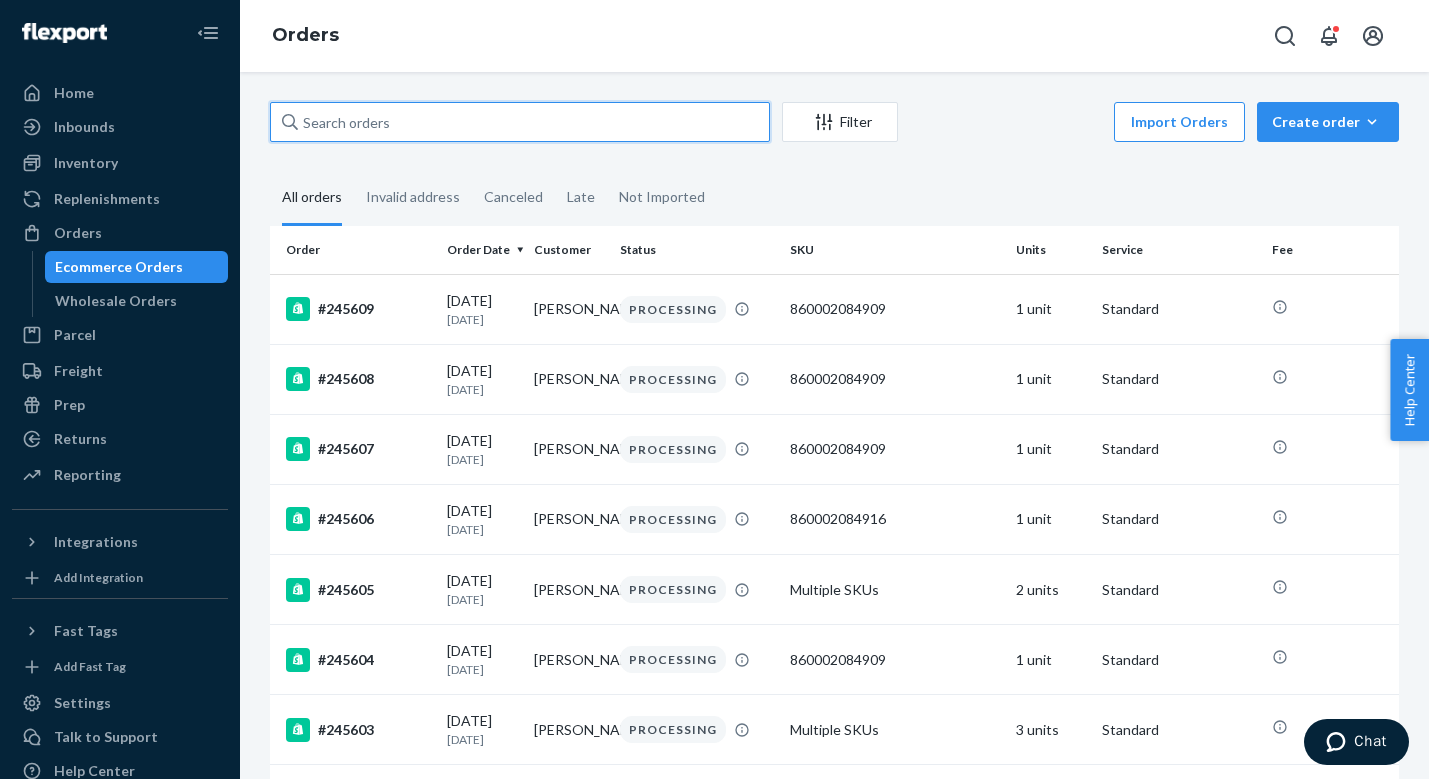 click at bounding box center [520, 122] 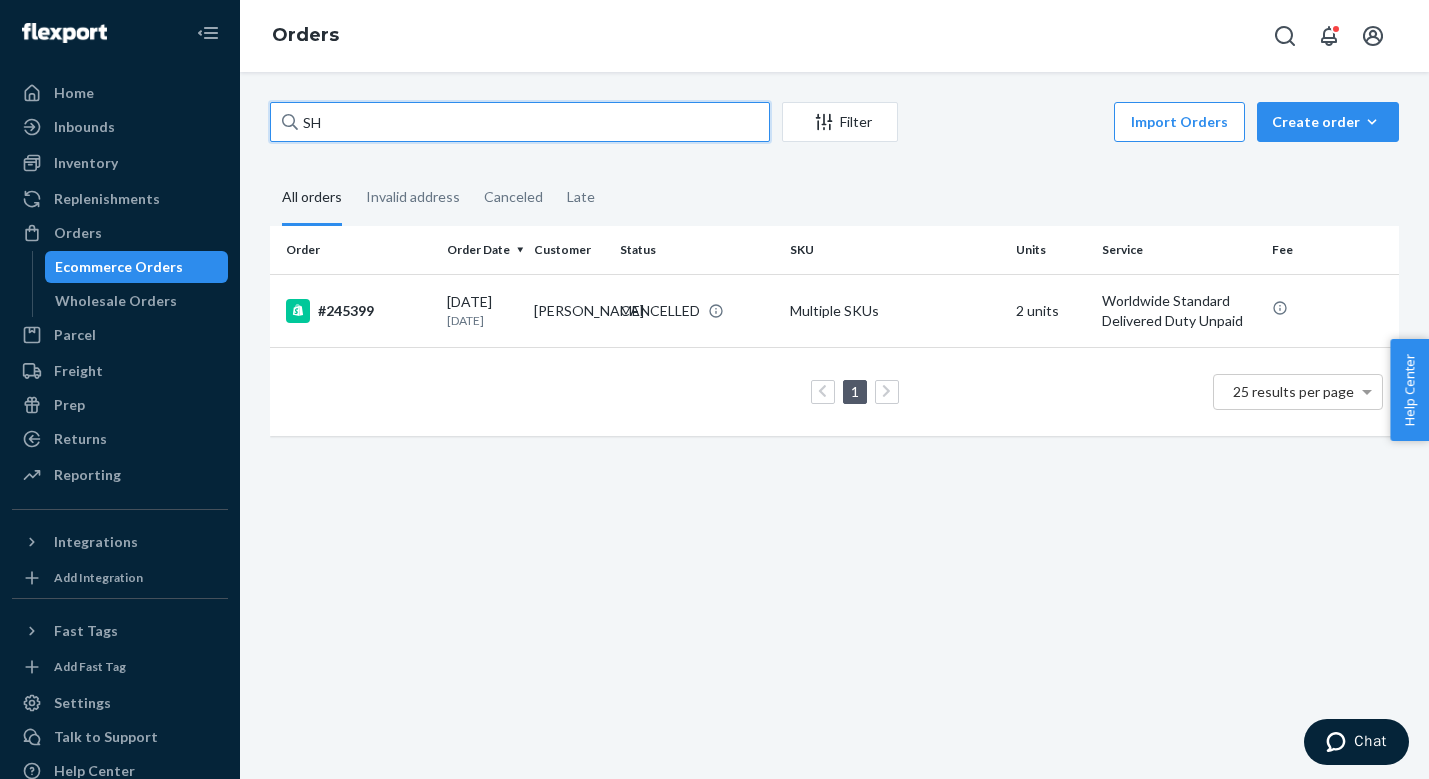 type on "S" 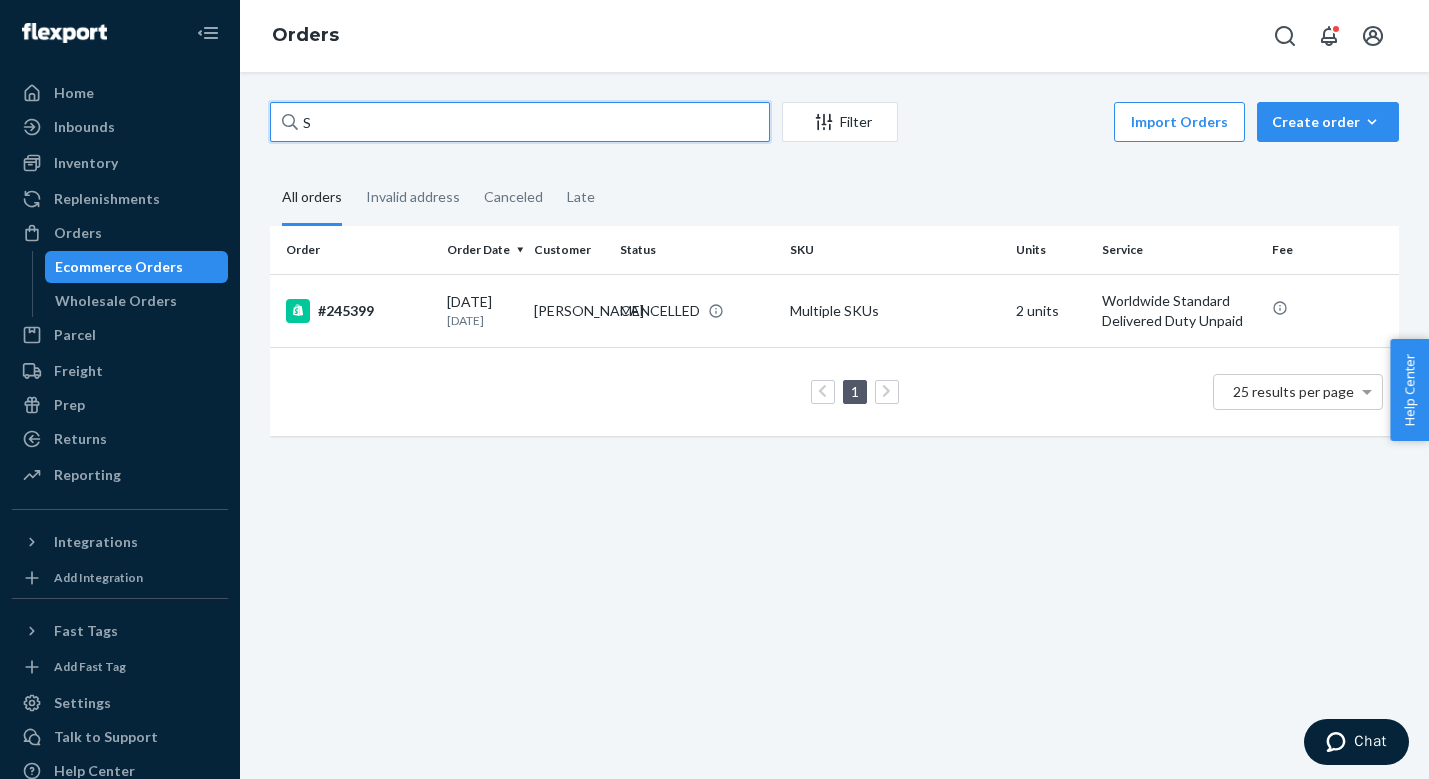 type 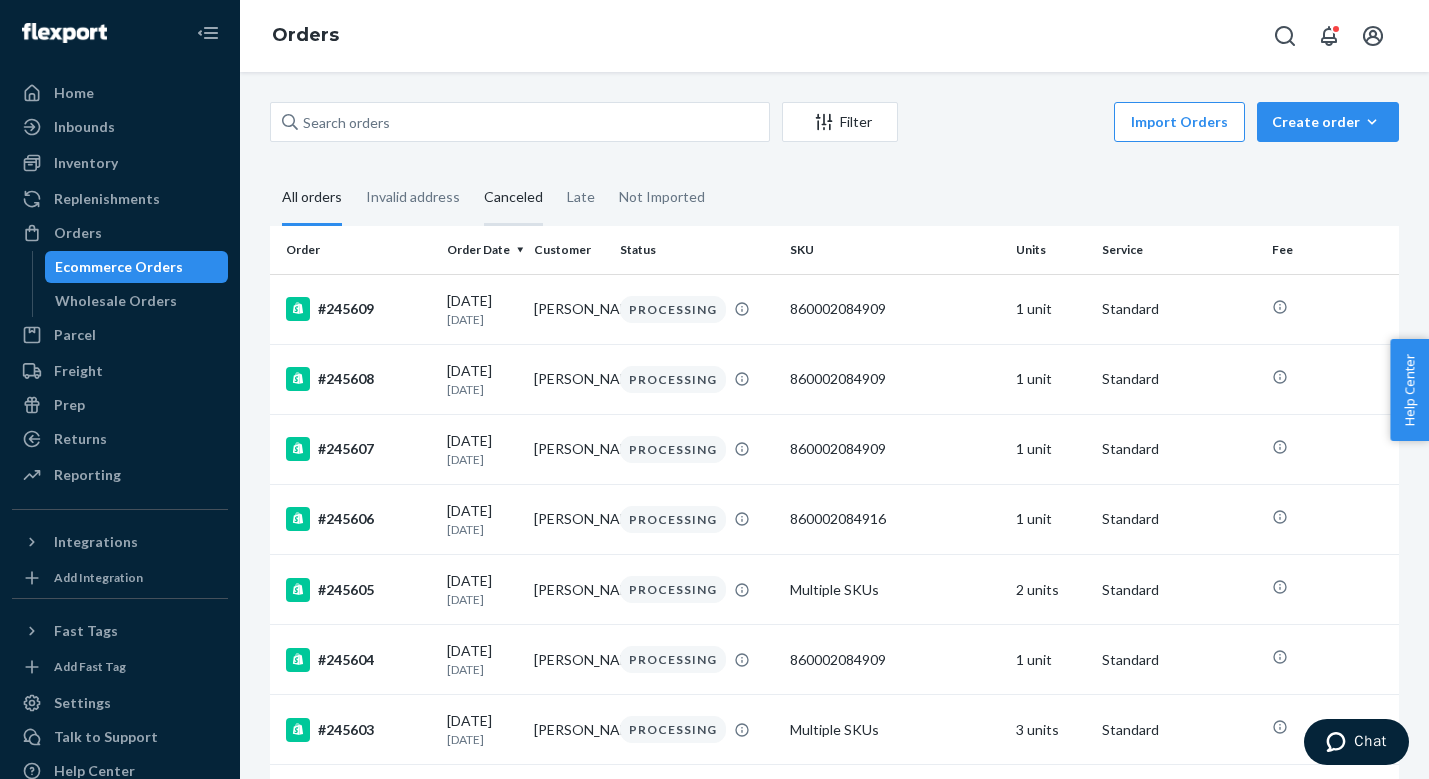 click on "Canceled" at bounding box center (513, 198) 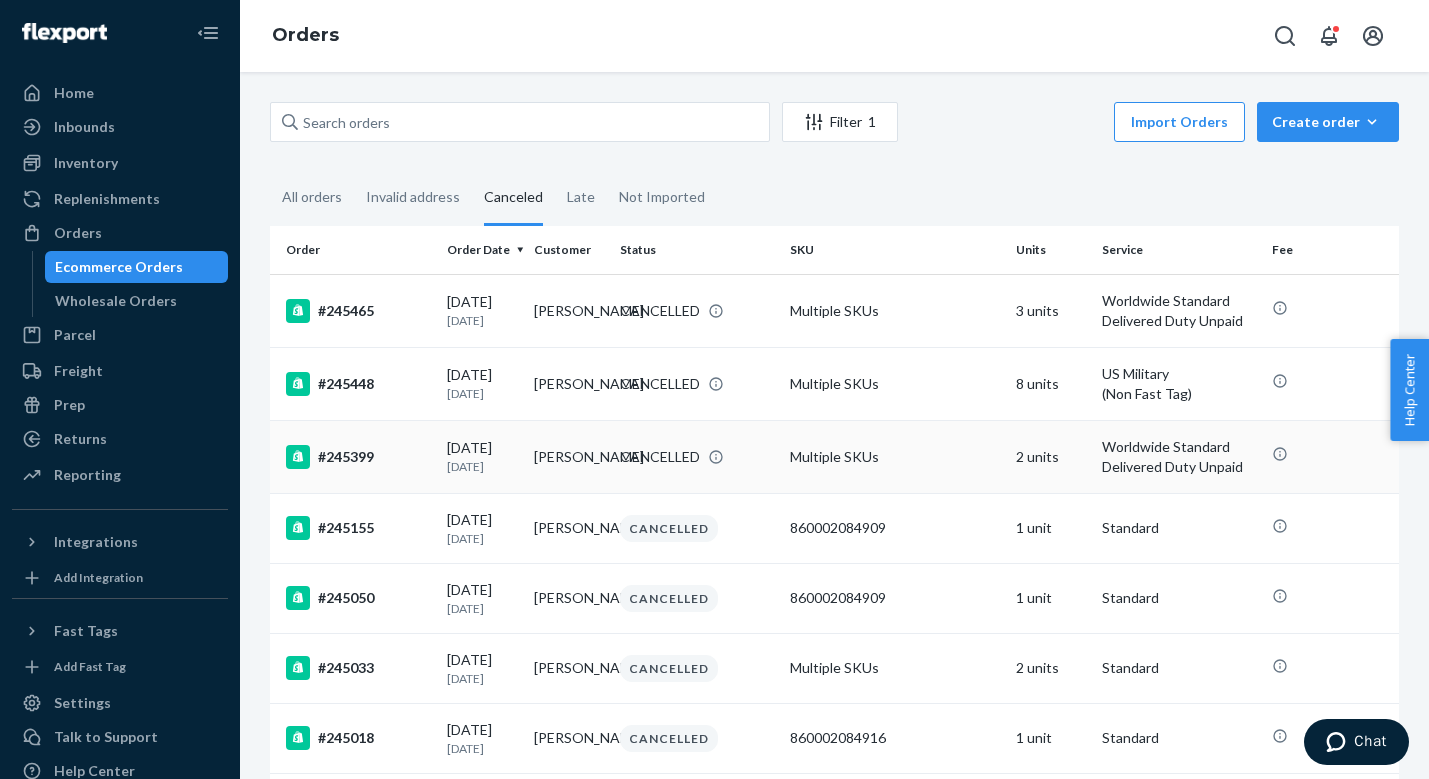 click on "[DATE]" at bounding box center [482, 466] 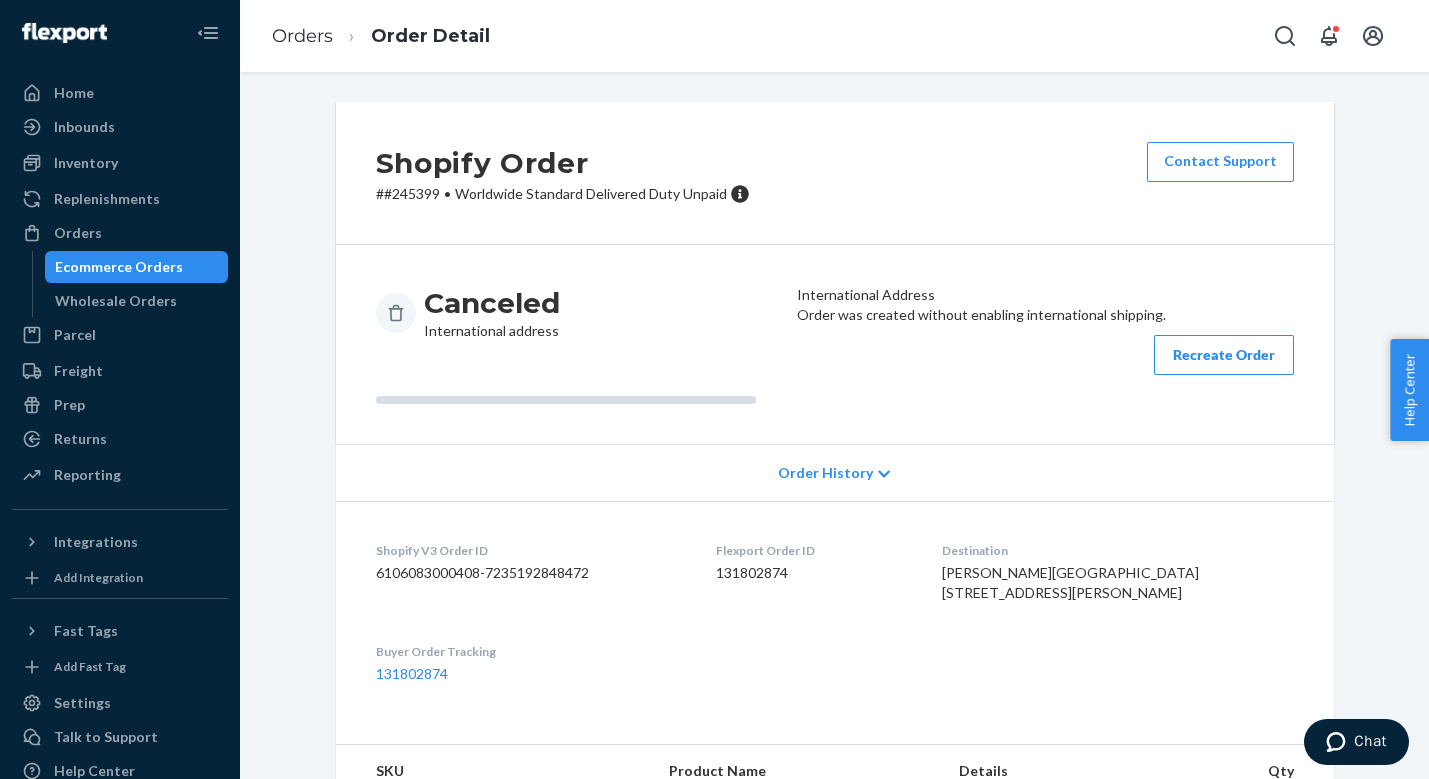 click on "Recreate Order" at bounding box center [1224, 355] 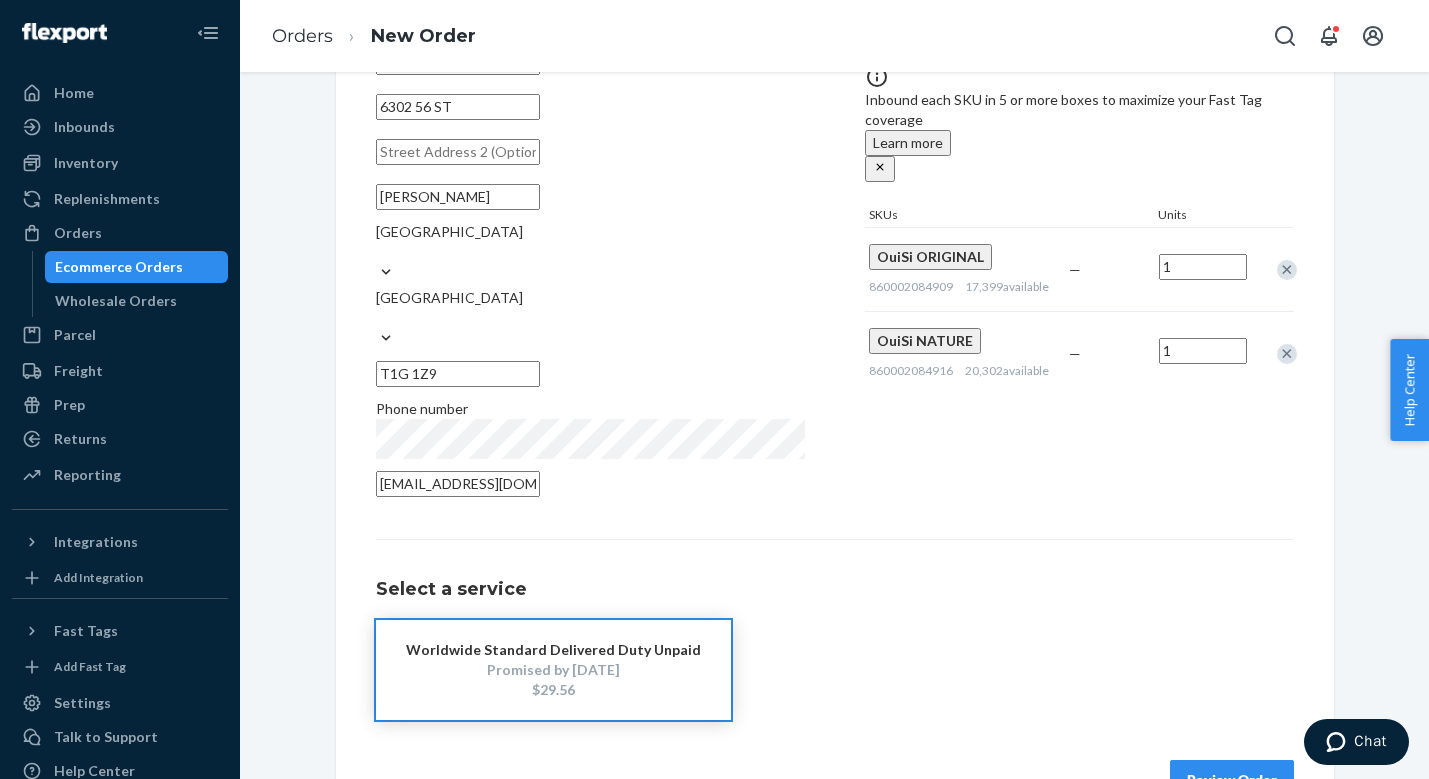 scroll, scrollTop: 231, scrollLeft: 0, axis: vertical 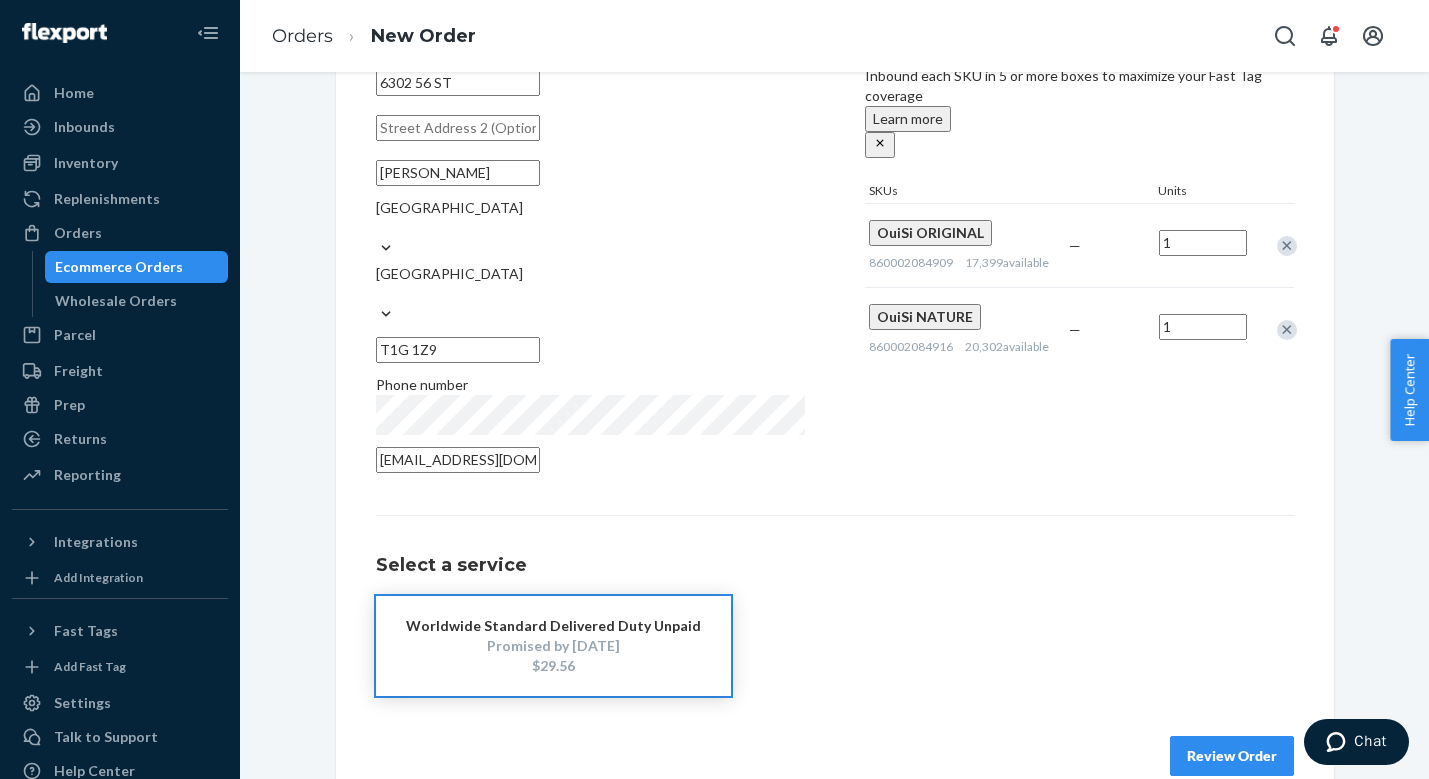 click on "Review Order" at bounding box center (1232, 756) 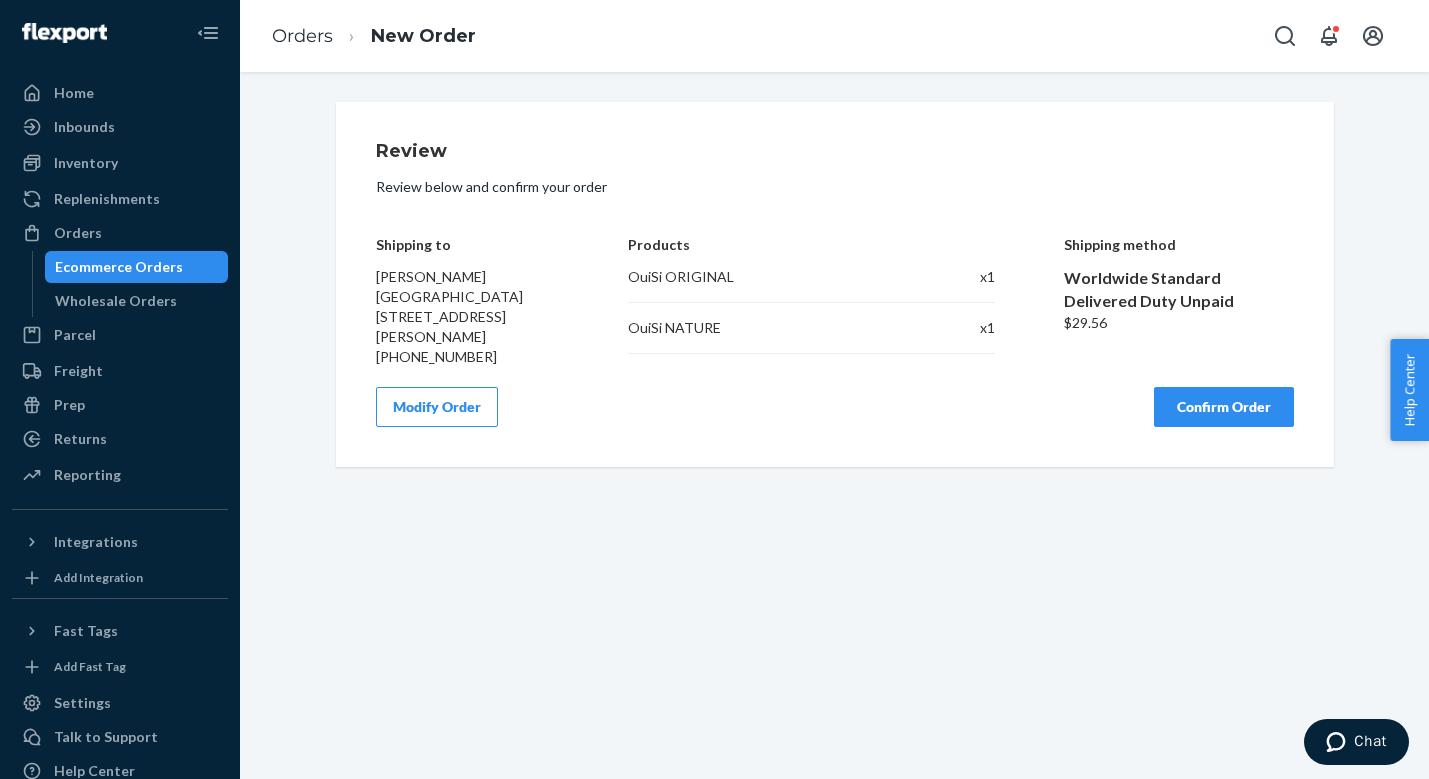 scroll, scrollTop: 0, scrollLeft: 0, axis: both 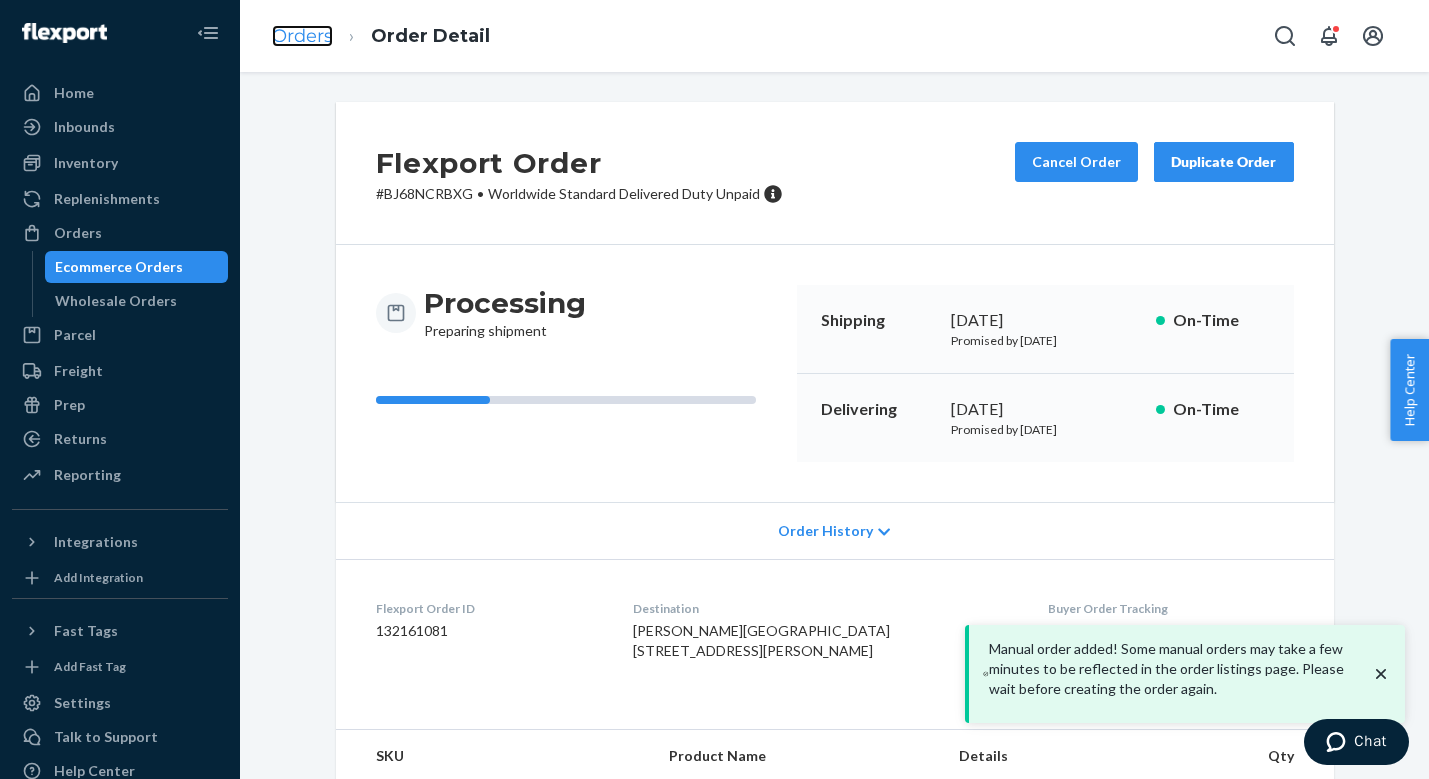 click on "Orders" at bounding box center [302, 36] 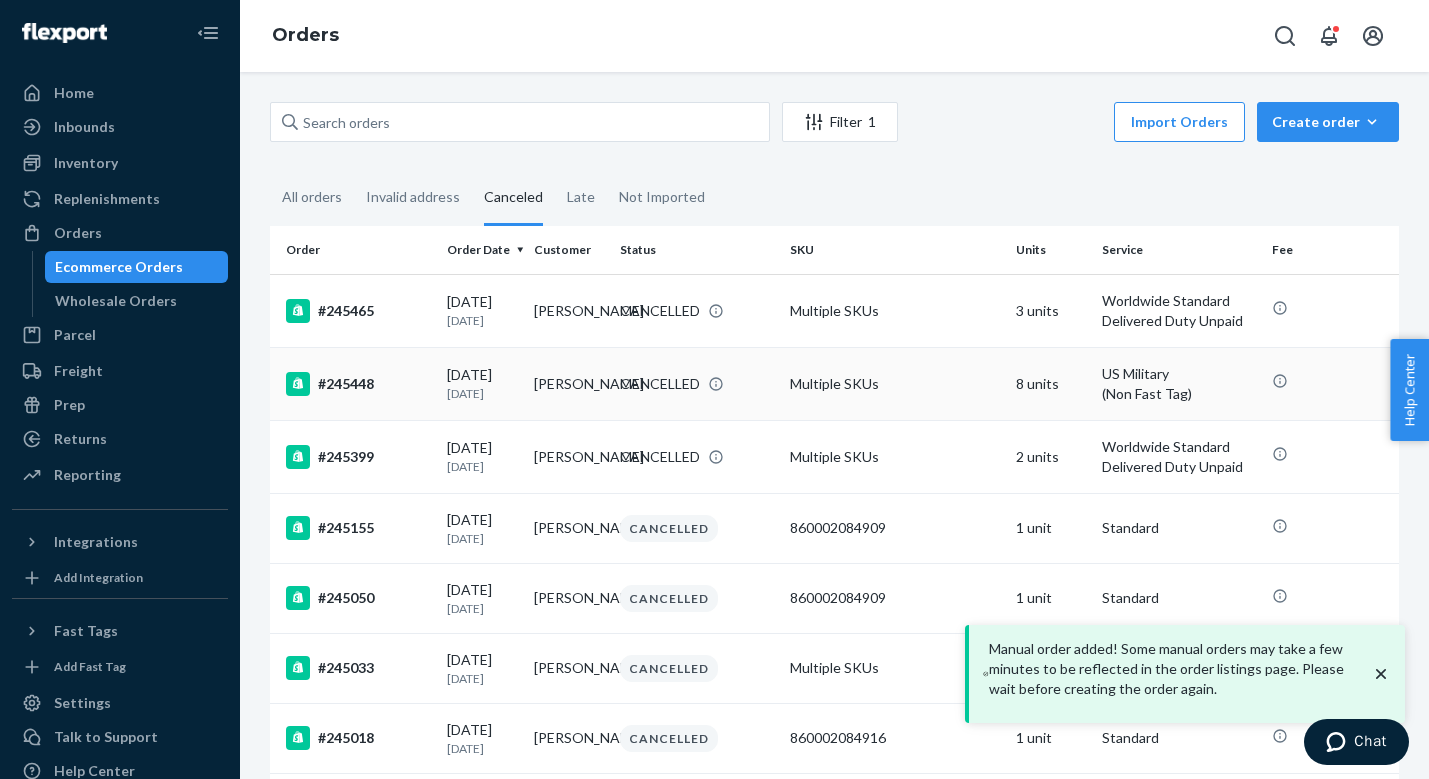 click on "[DATE]" at bounding box center (482, 393) 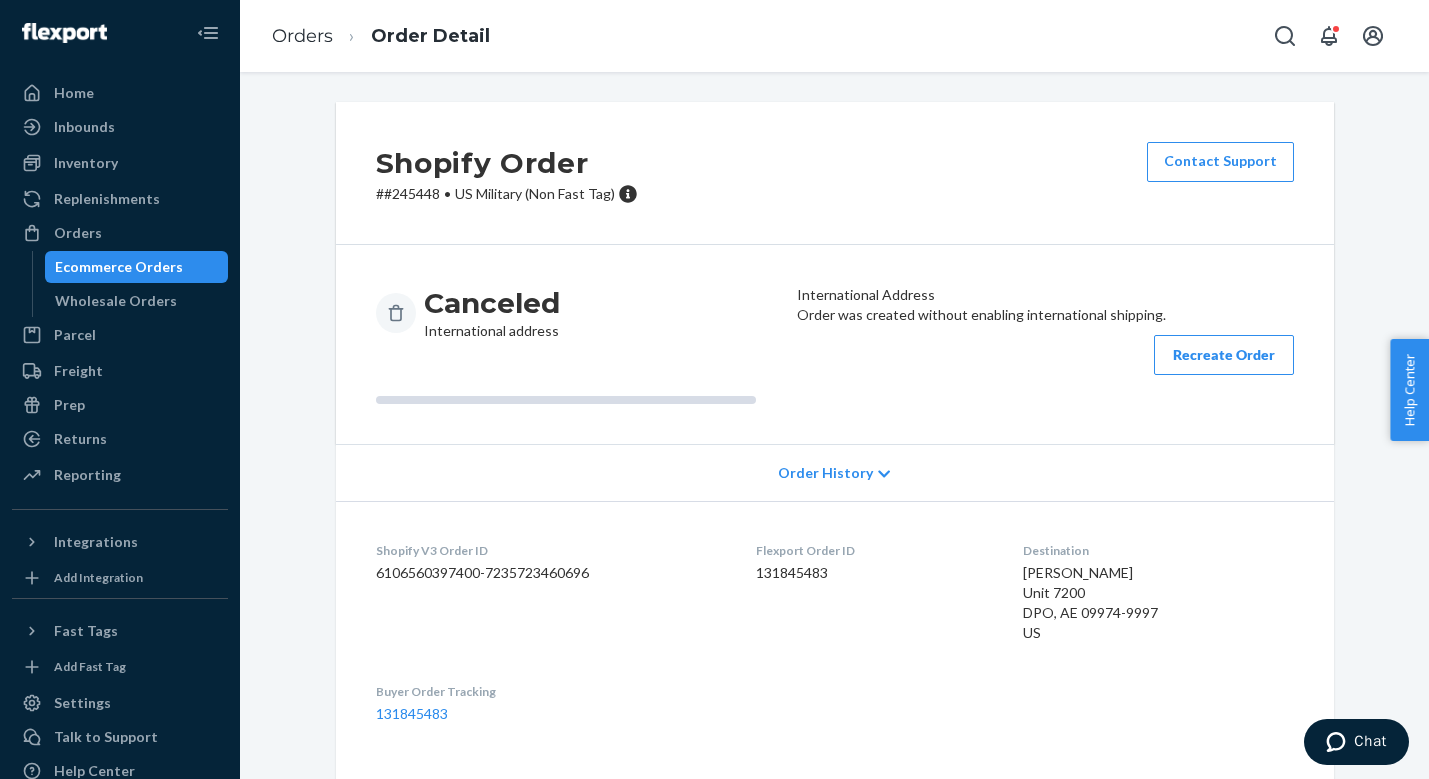 click on "Recreate Order" at bounding box center (1224, 355) 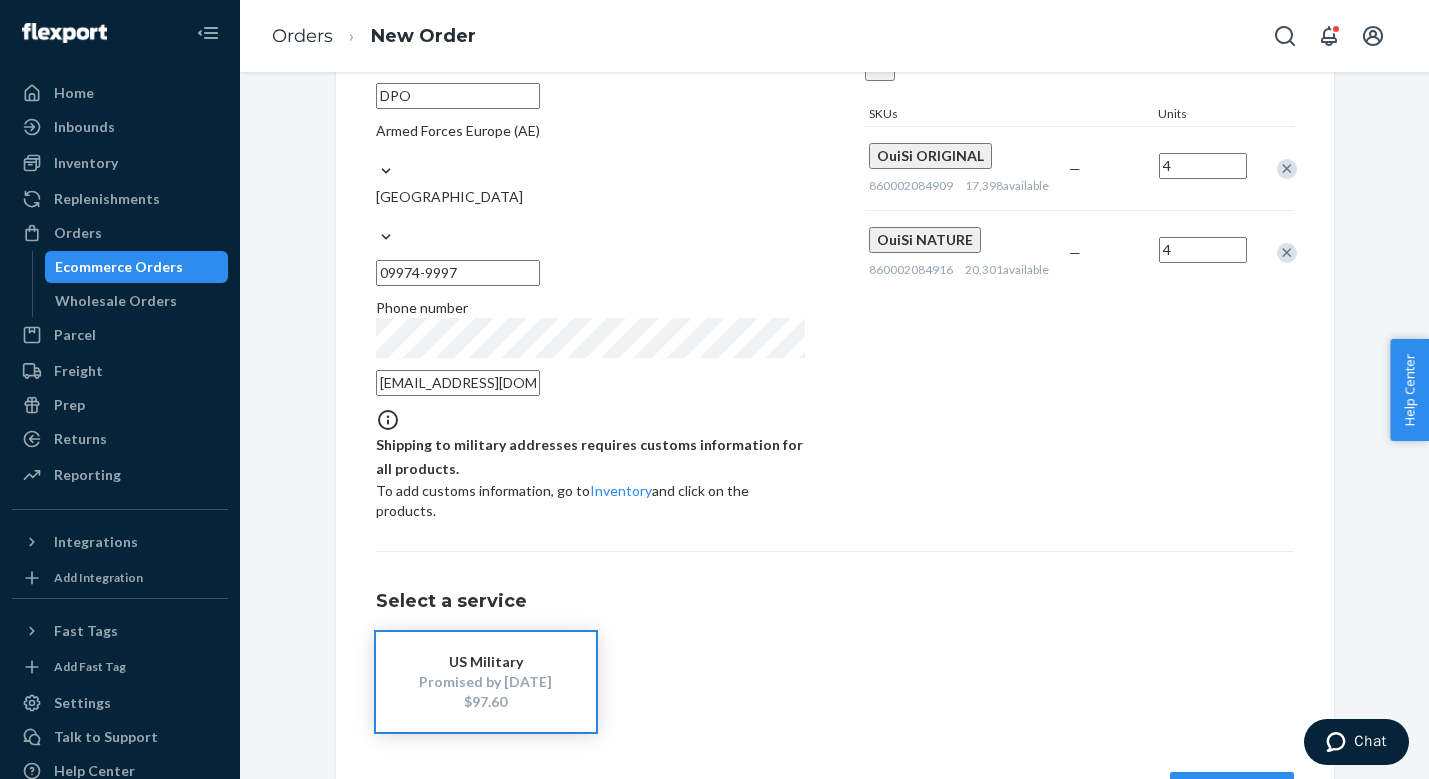 scroll, scrollTop: 351, scrollLeft: 0, axis: vertical 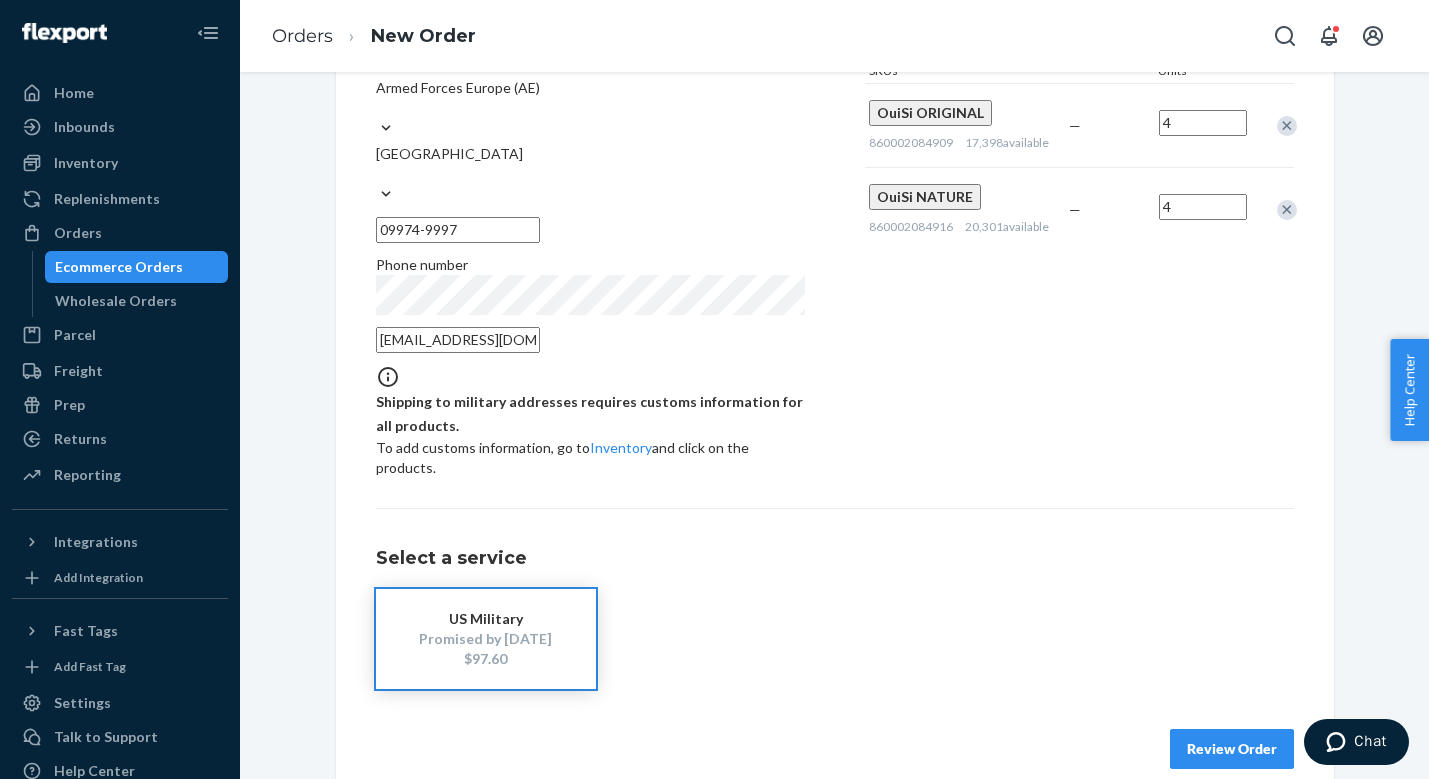 click on "Review Order" at bounding box center [1232, 749] 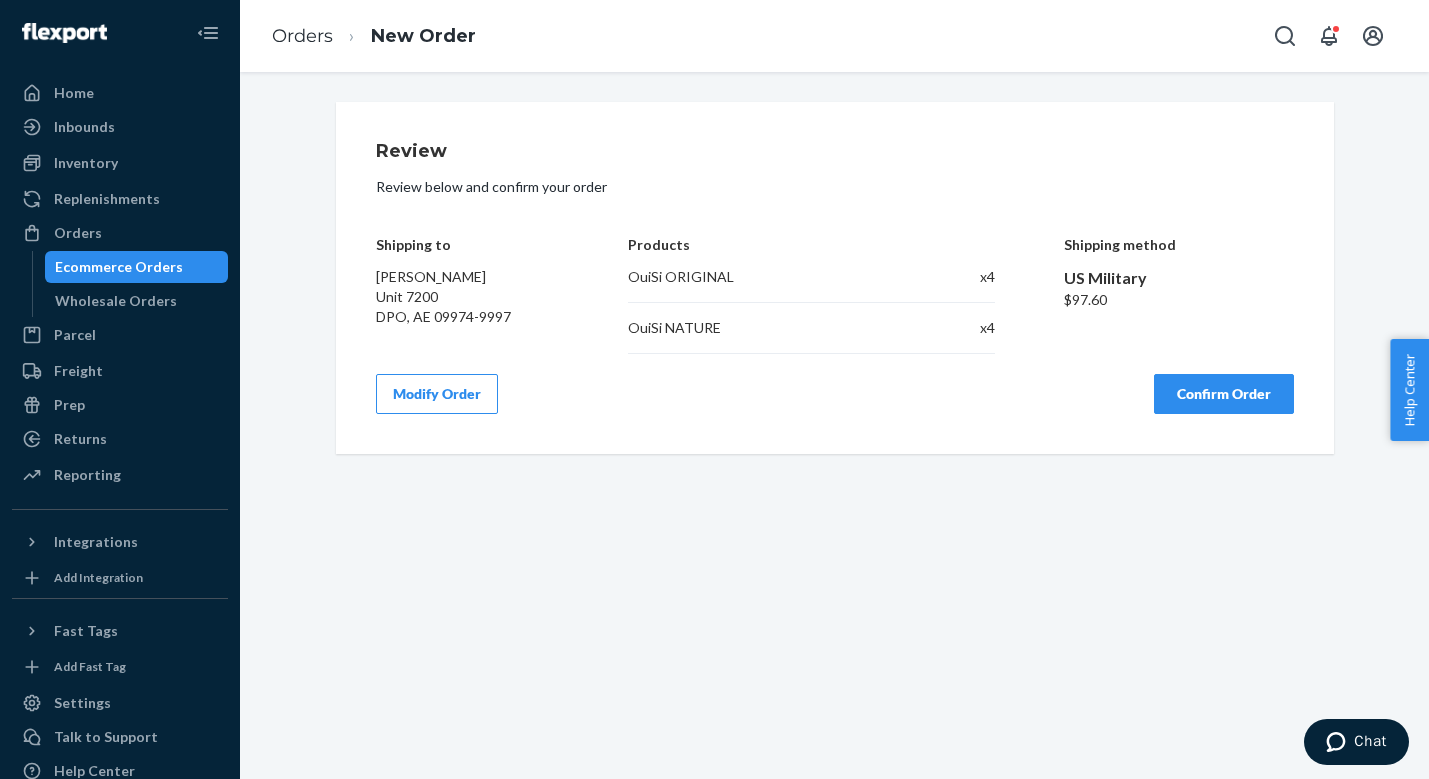 click on "Confirm Order" at bounding box center [1224, 394] 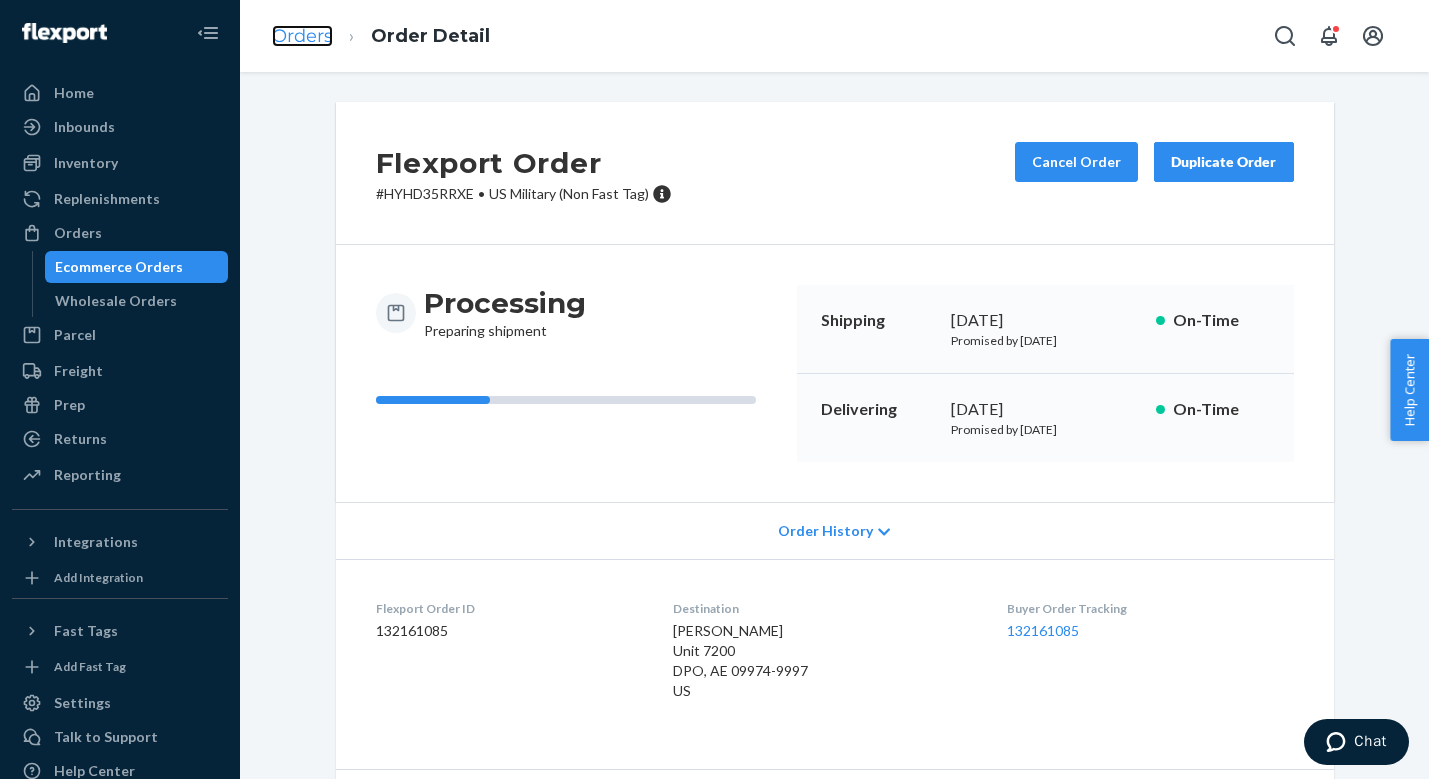 click on "Orders" at bounding box center [302, 36] 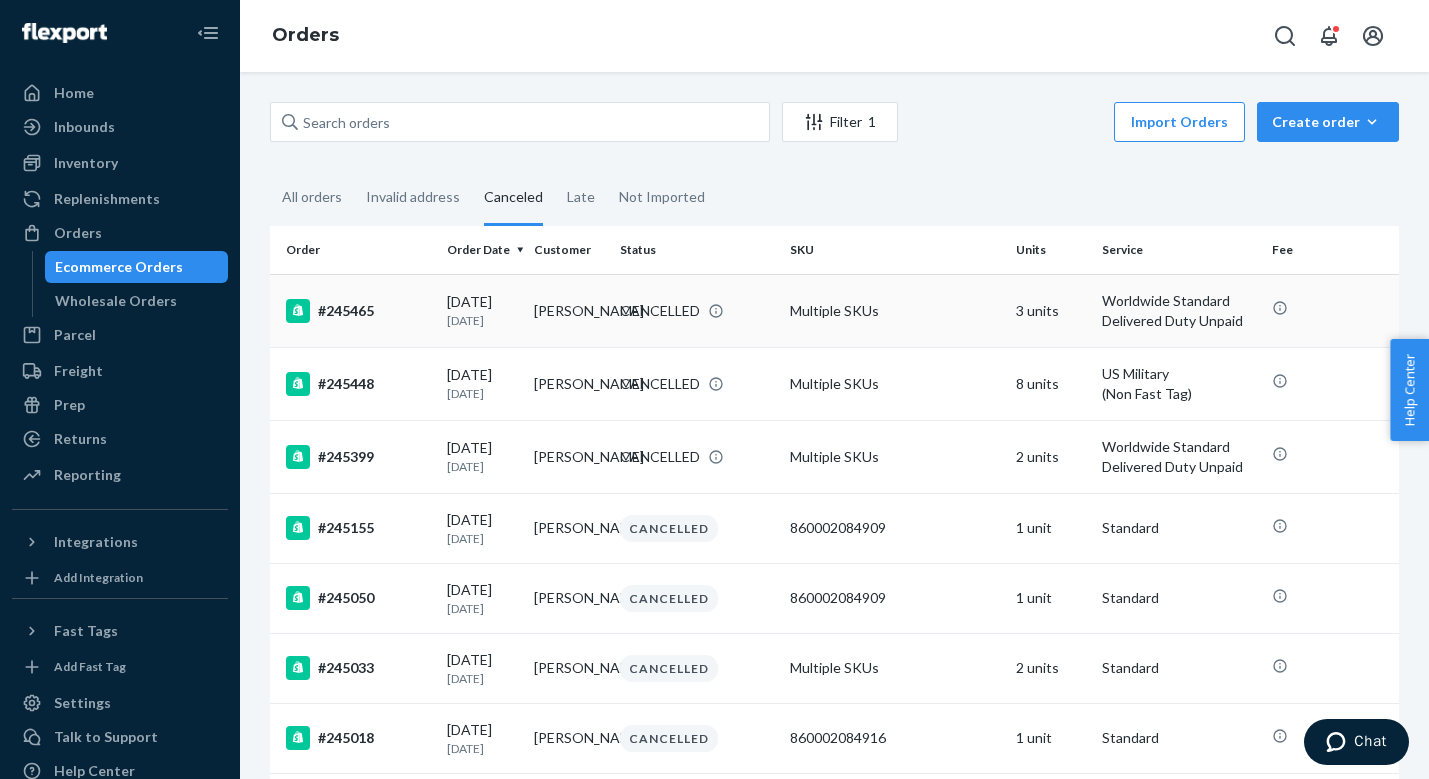 click on "[PERSON_NAME]" at bounding box center (569, 310) 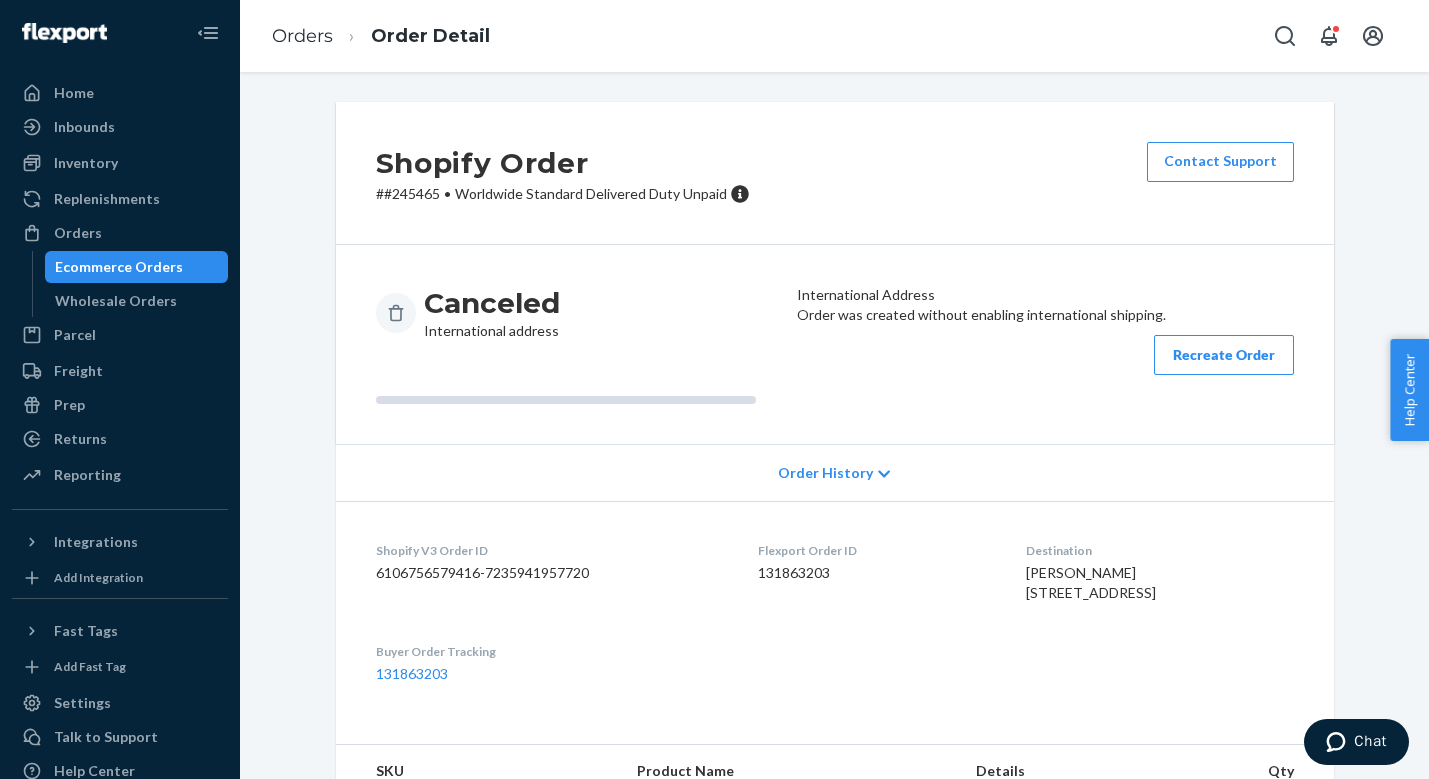 click on "Recreate Order" at bounding box center (1224, 355) 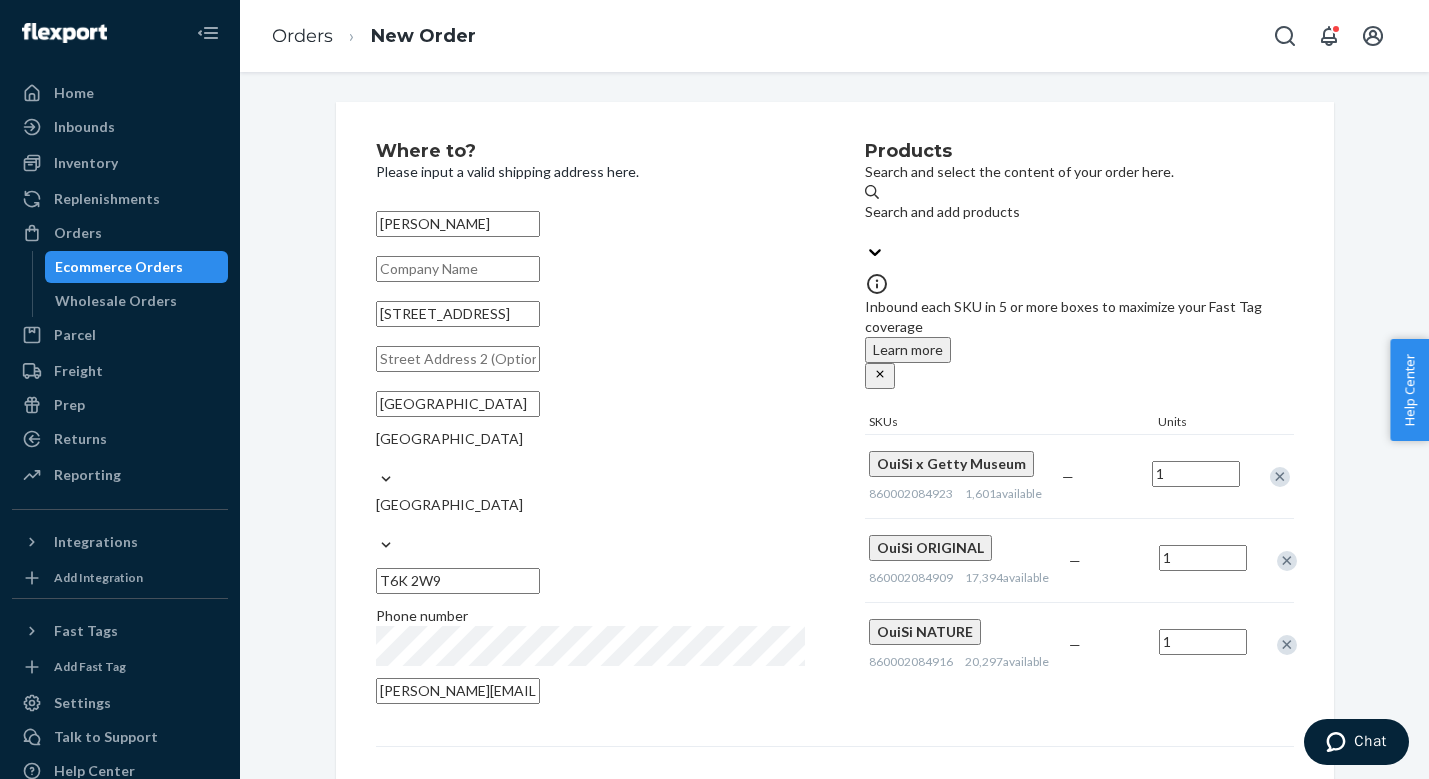 scroll, scrollTop: 211, scrollLeft: 0, axis: vertical 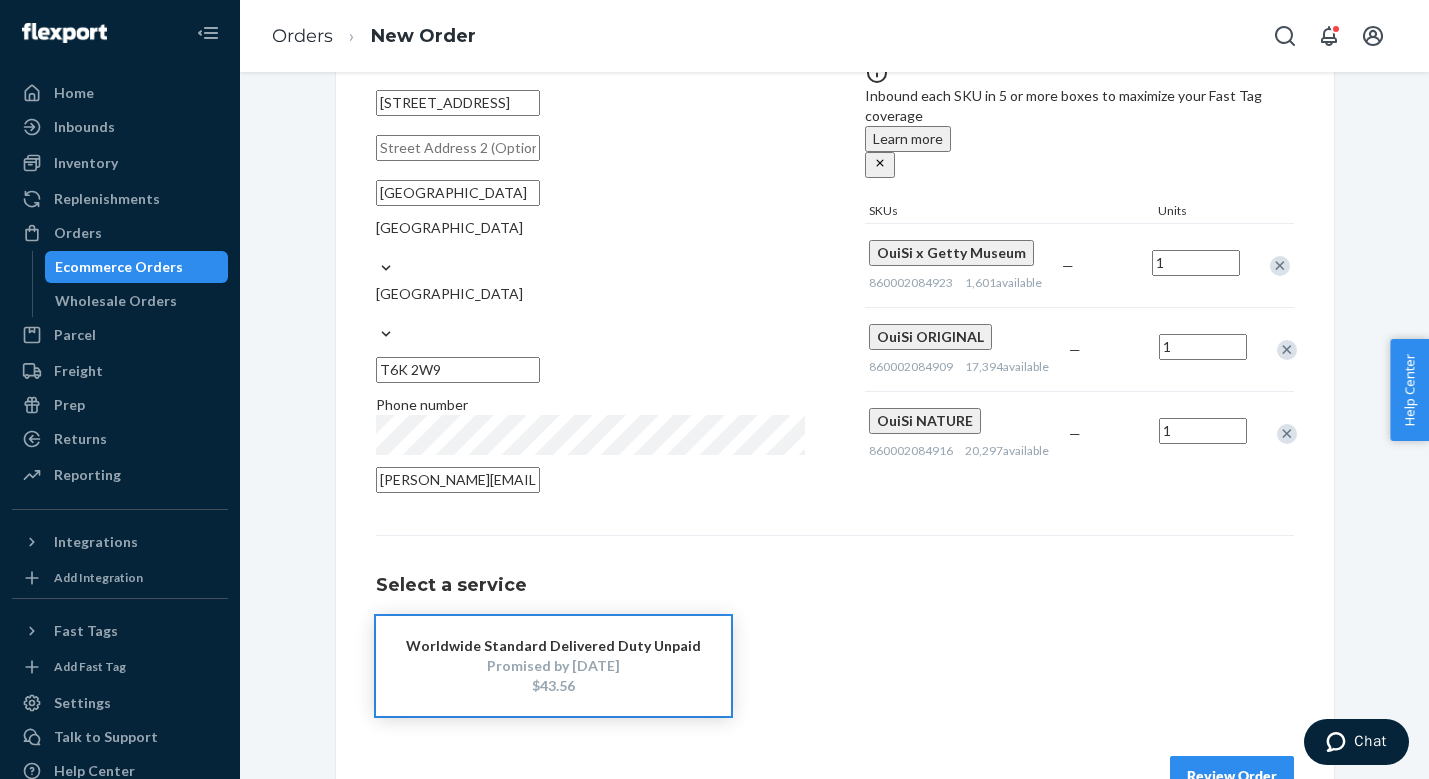 click on "Review Order" at bounding box center (1232, 776) 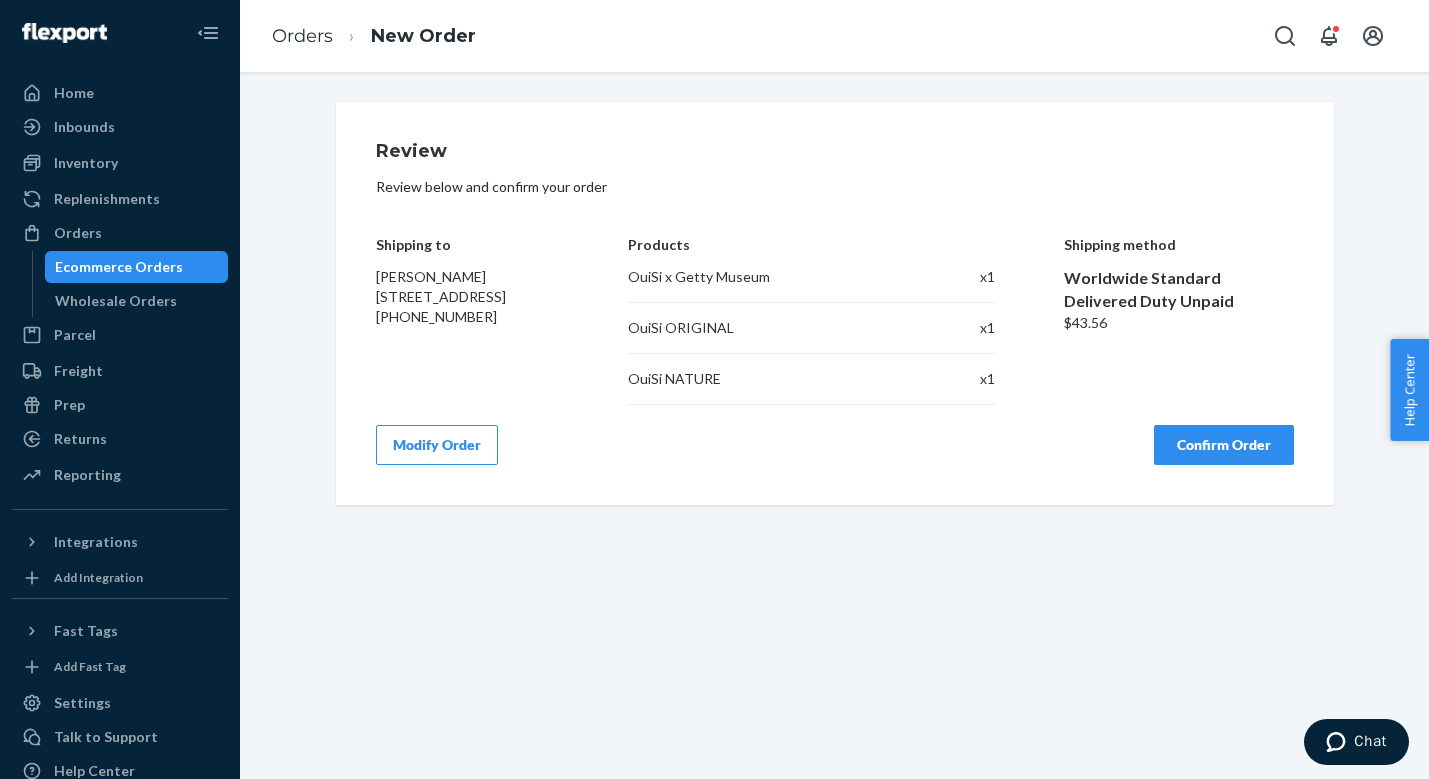 click on "Confirm Order" at bounding box center [1224, 445] 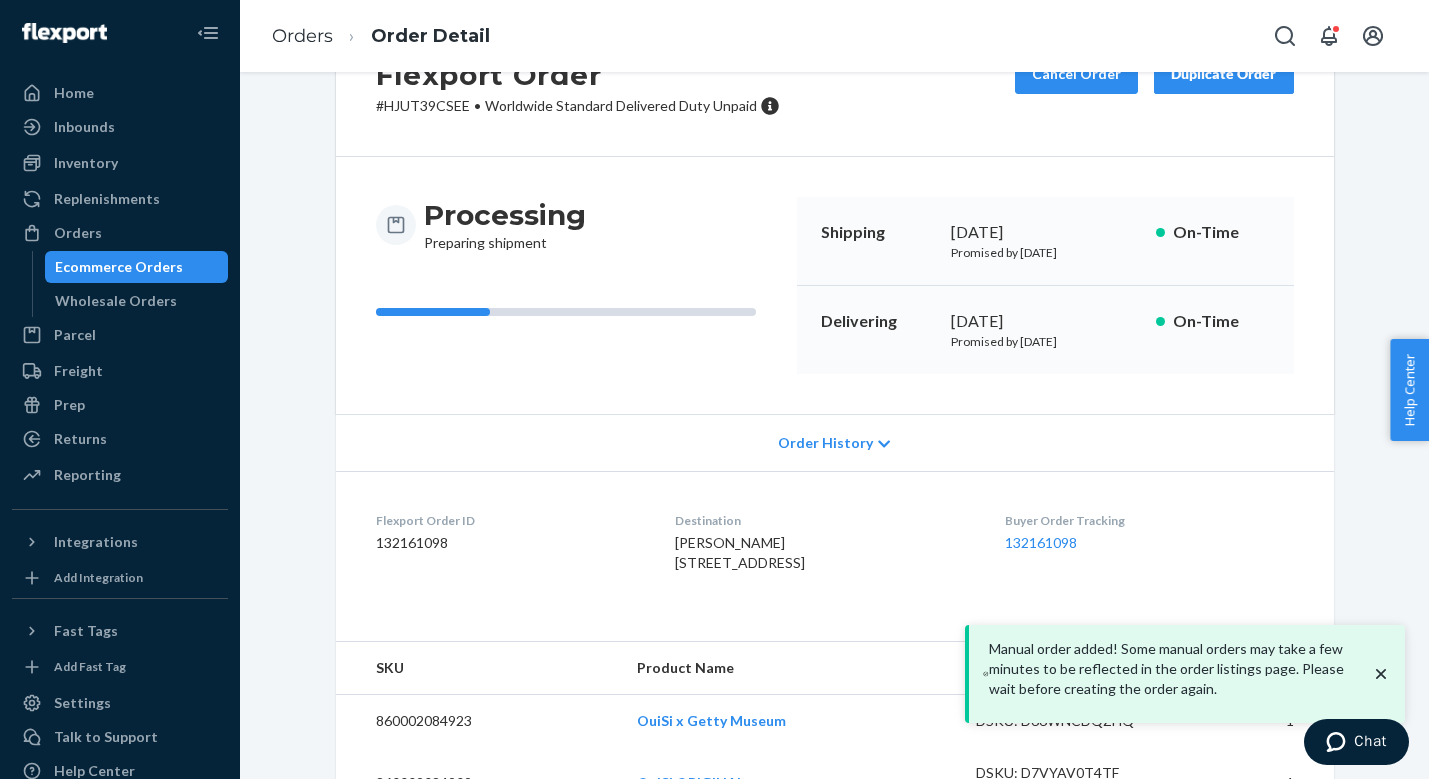 scroll, scrollTop: 0, scrollLeft: 0, axis: both 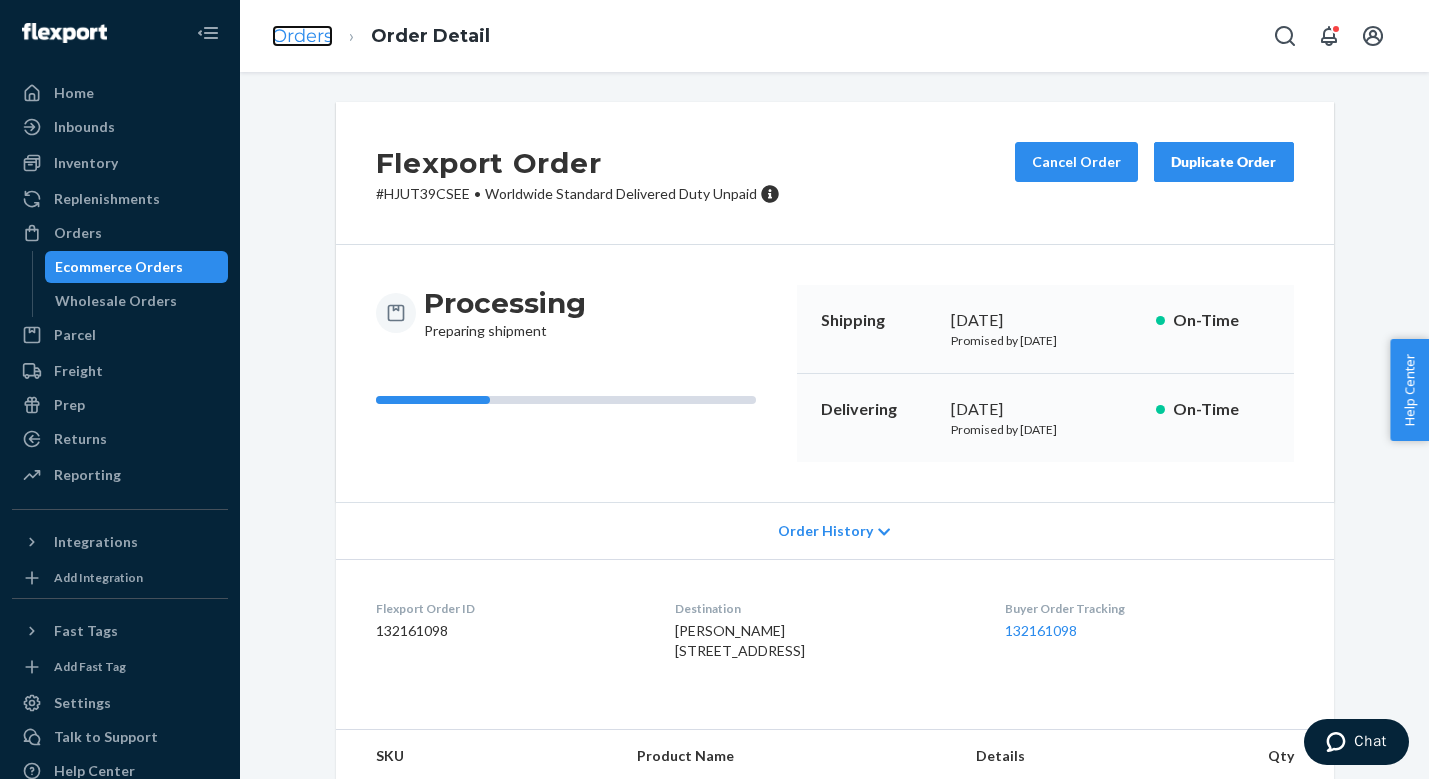 click on "Orders" at bounding box center (302, 36) 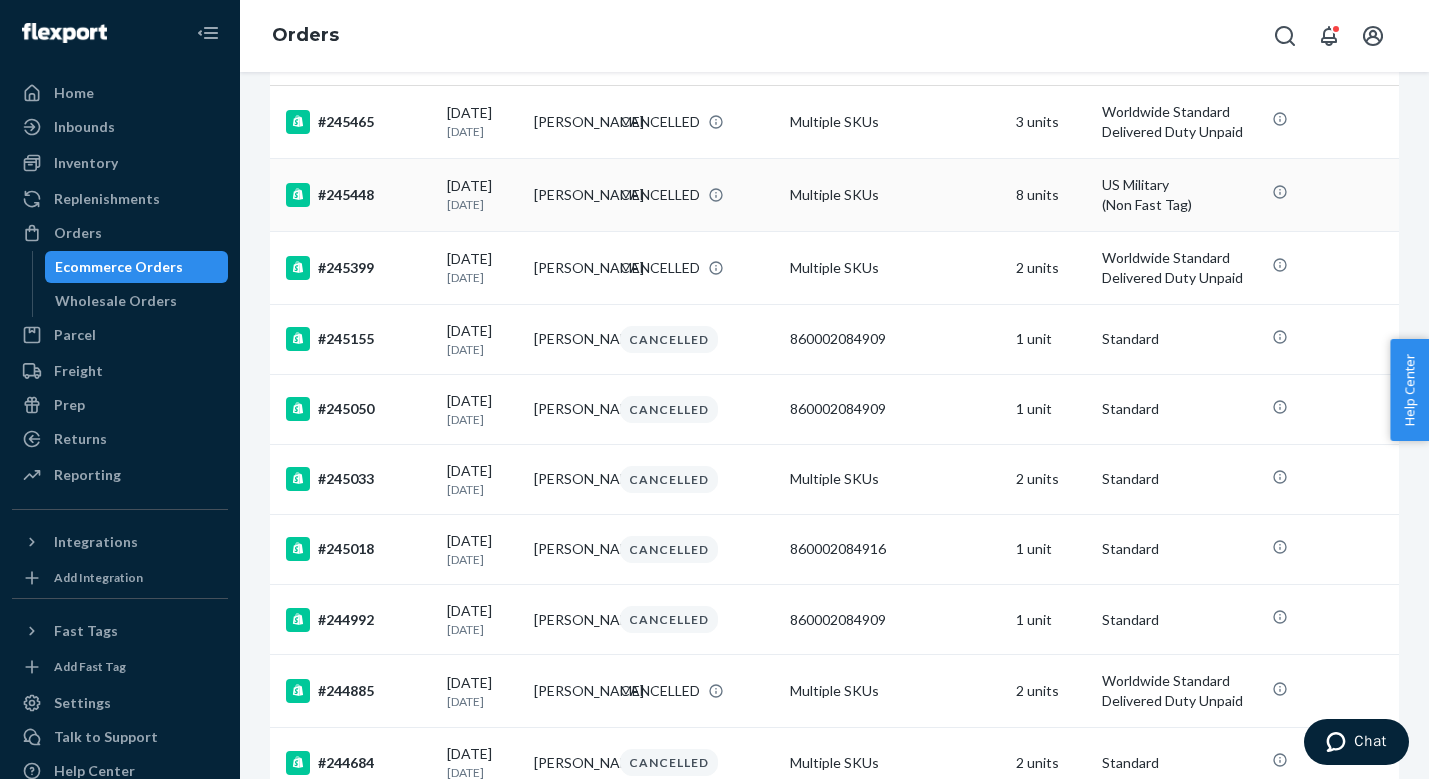 scroll, scrollTop: 0, scrollLeft: 0, axis: both 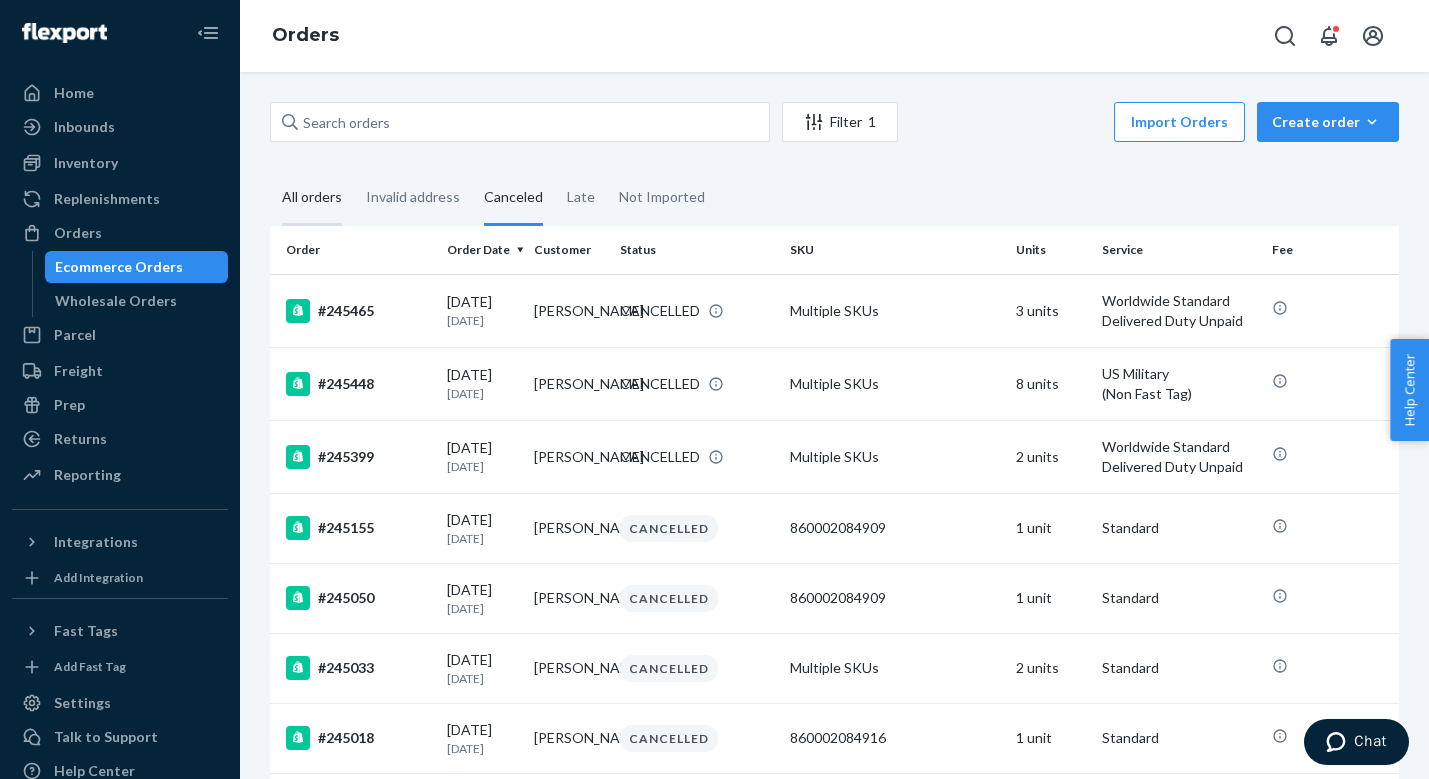 click on "All orders" at bounding box center [312, 198] 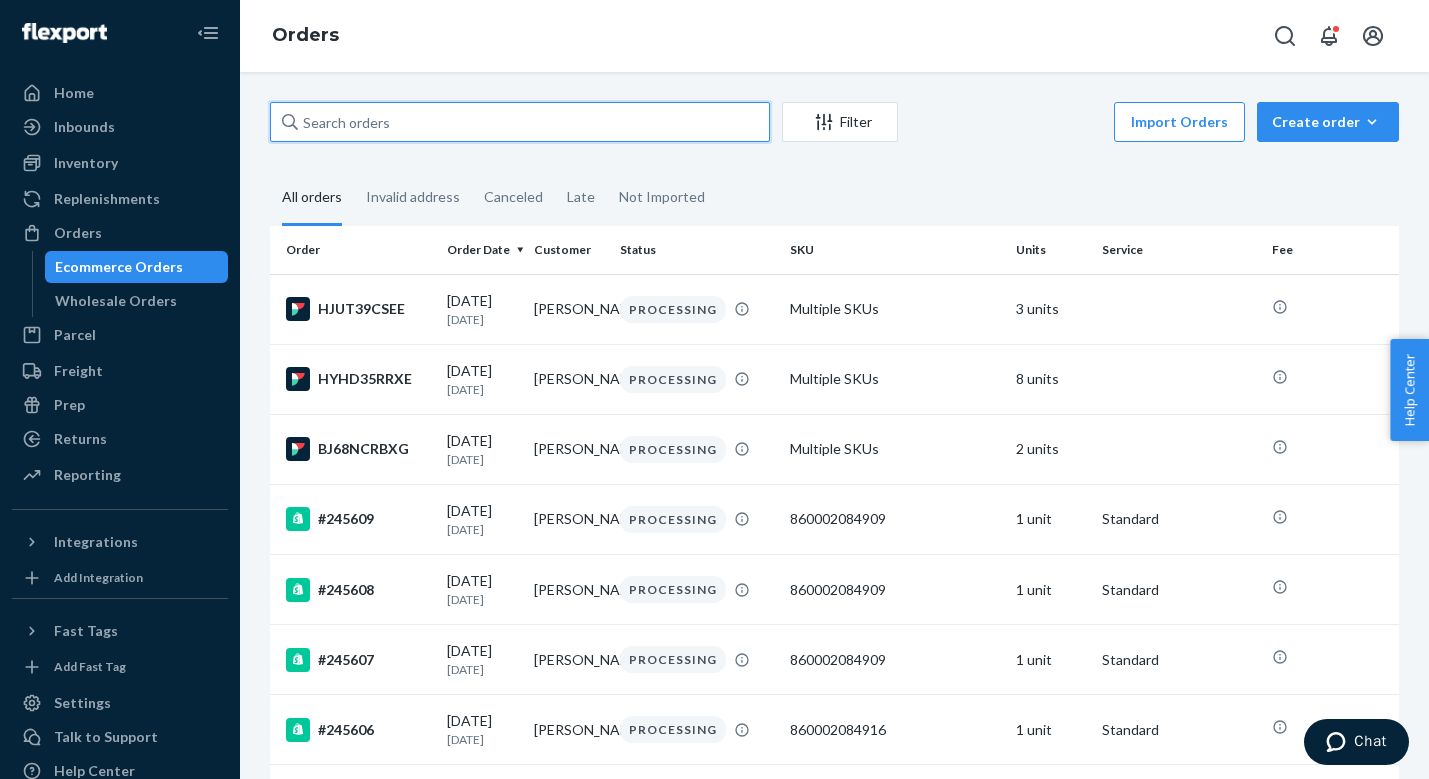 click at bounding box center [520, 122] 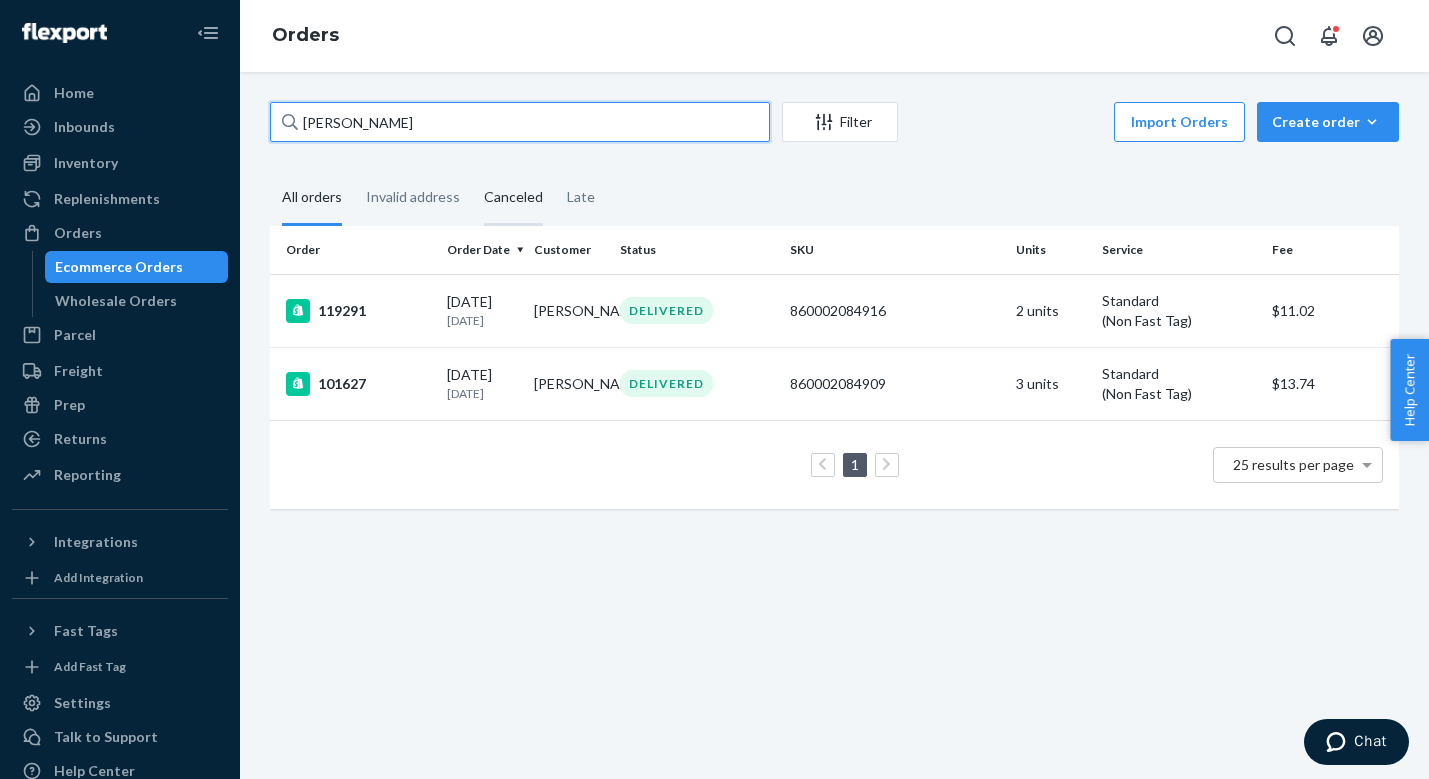 type on "[PERSON_NAME]" 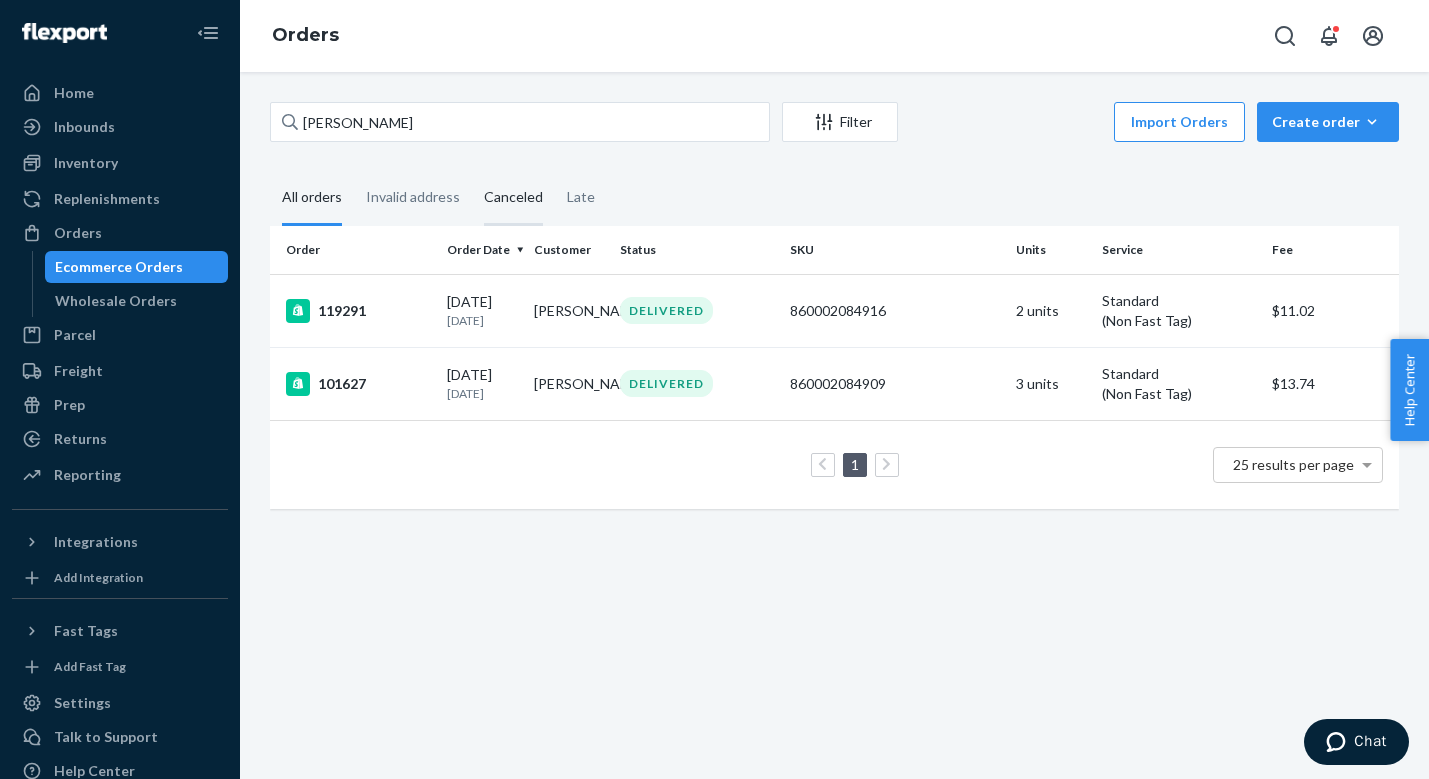 click on "Canceled" at bounding box center (513, 198) 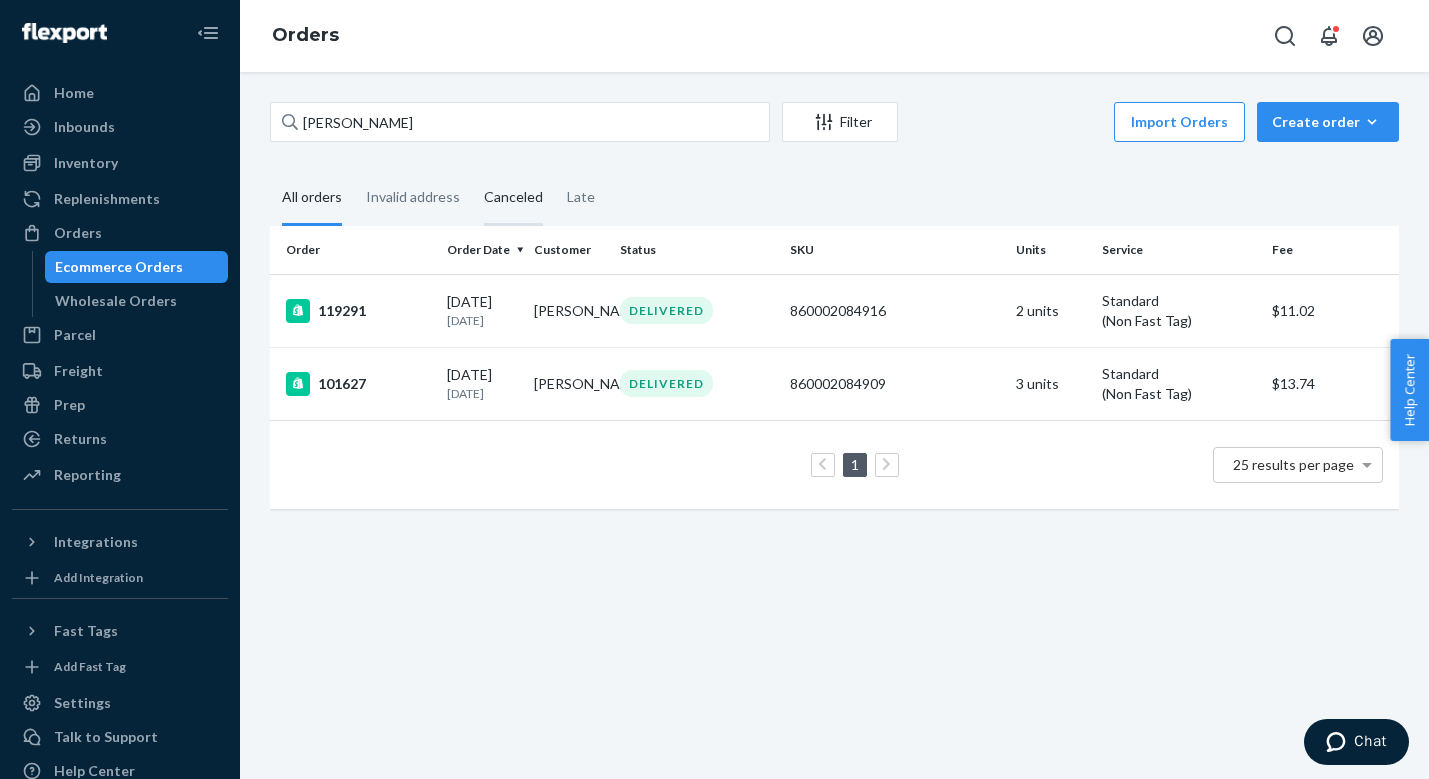 click on "Canceled" at bounding box center [472, 171] 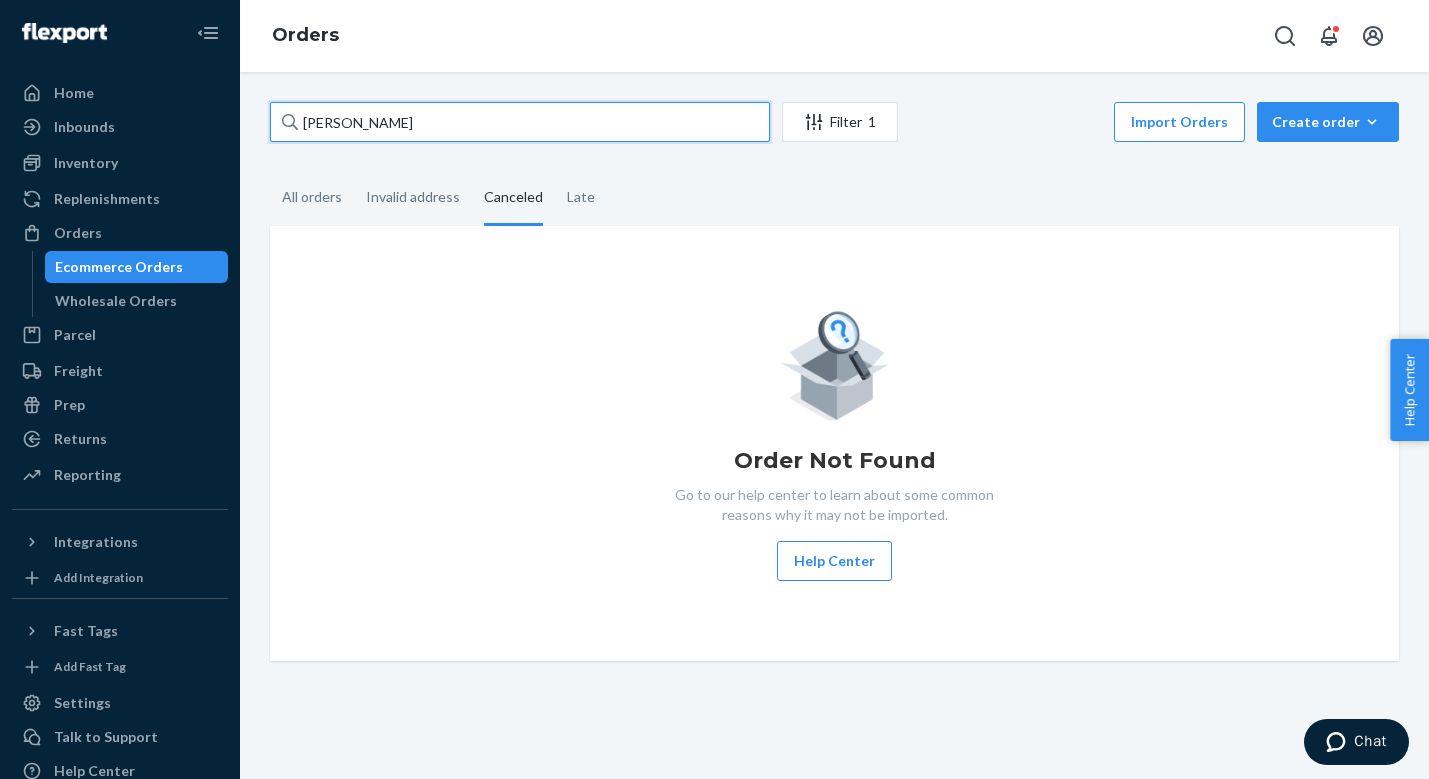 click on "[PERSON_NAME]" at bounding box center [520, 122] 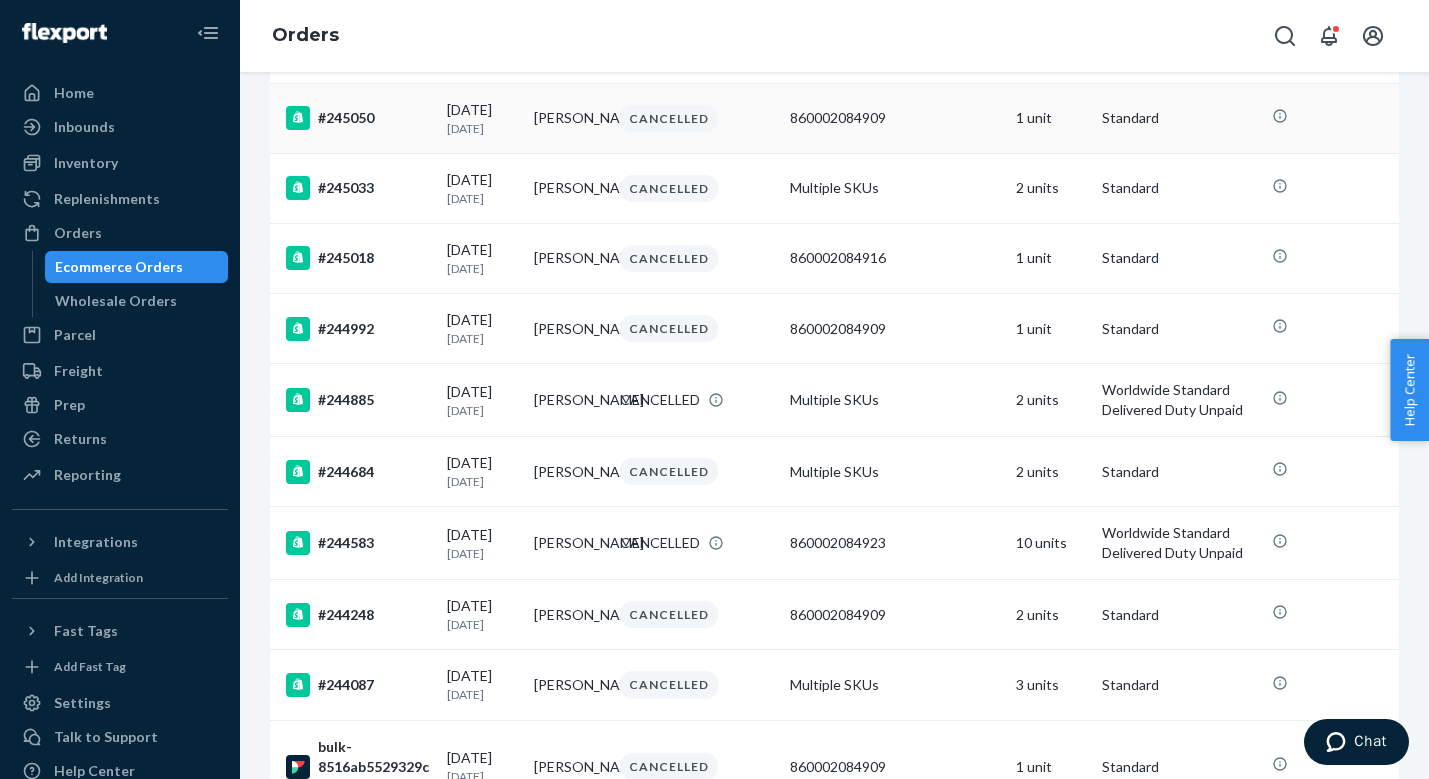 scroll, scrollTop: 506, scrollLeft: 0, axis: vertical 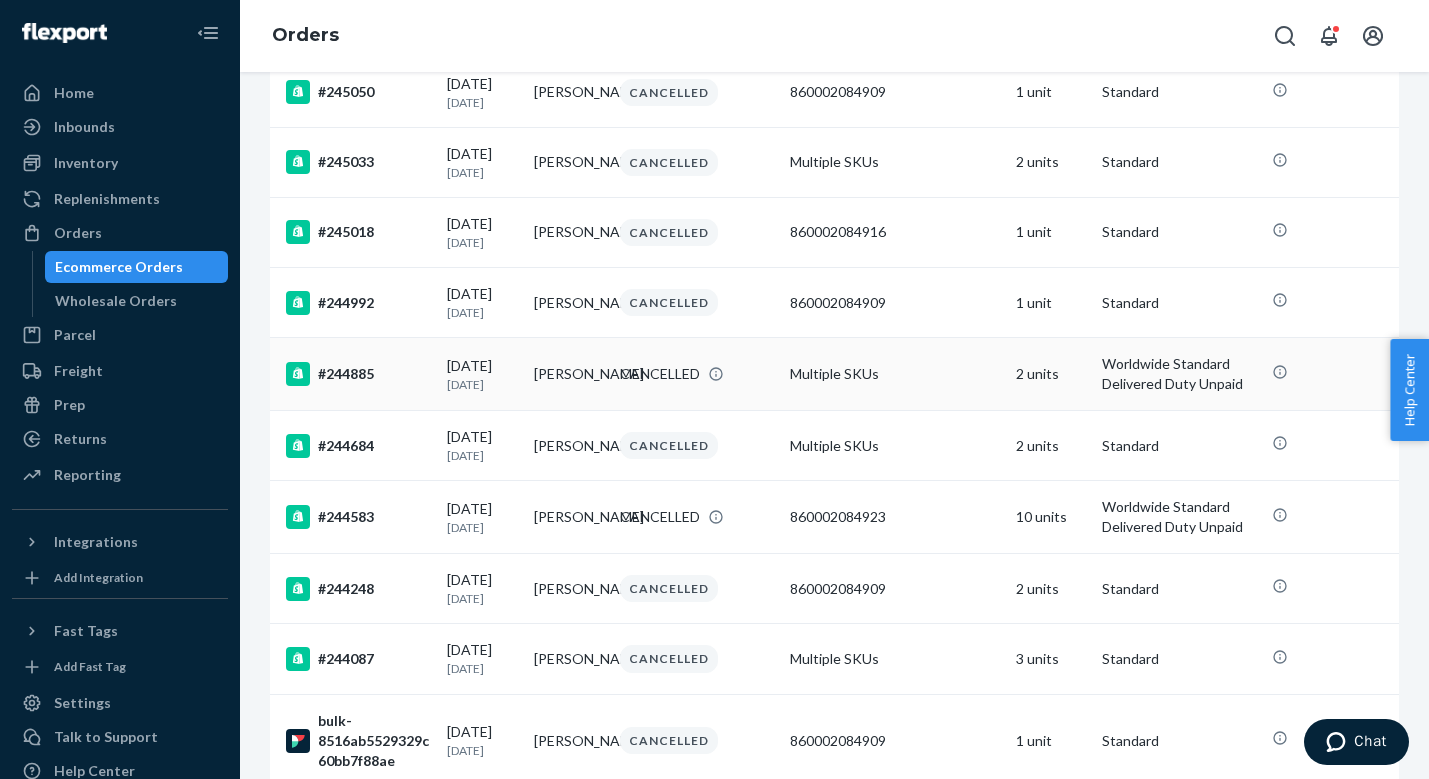 type 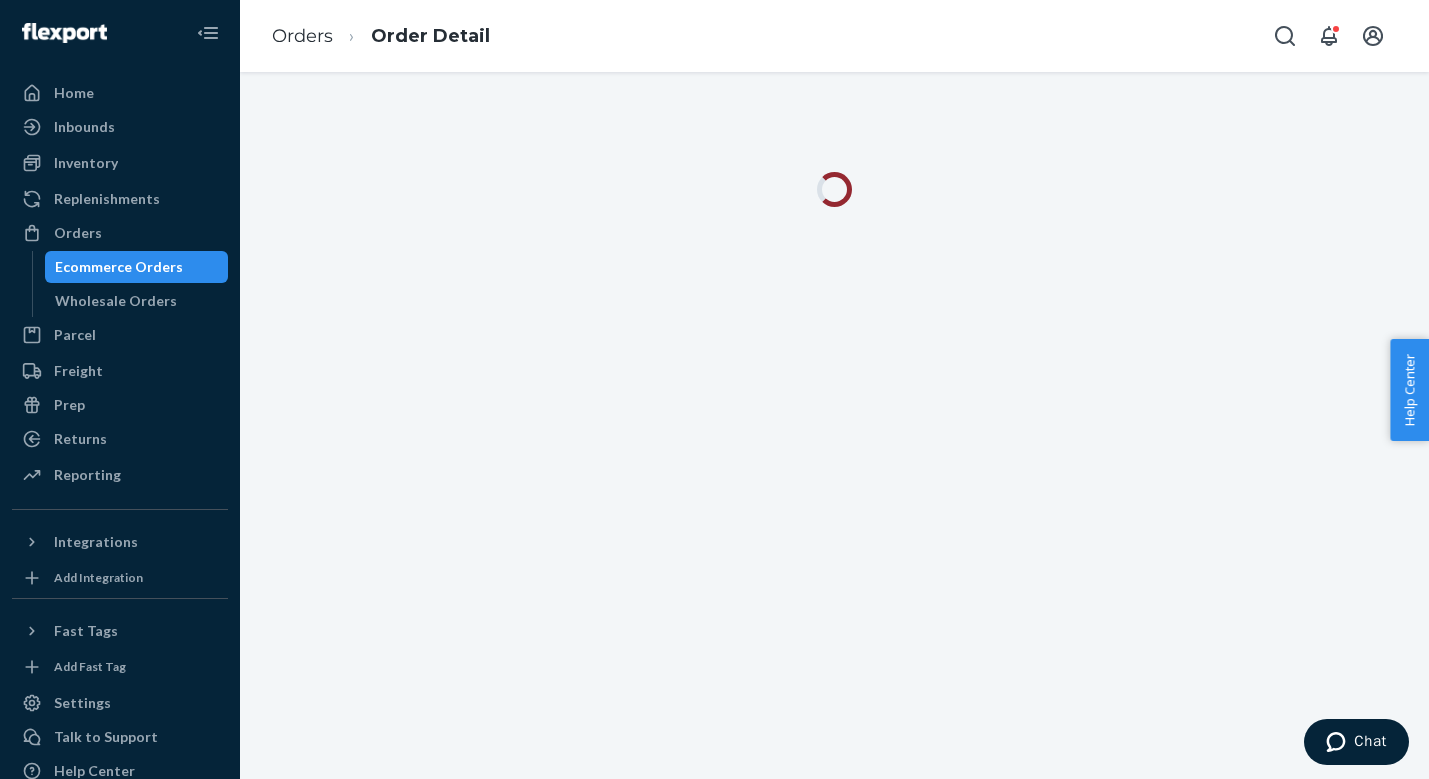 scroll, scrollTop: 0, scrollLeft: 0, axis: both 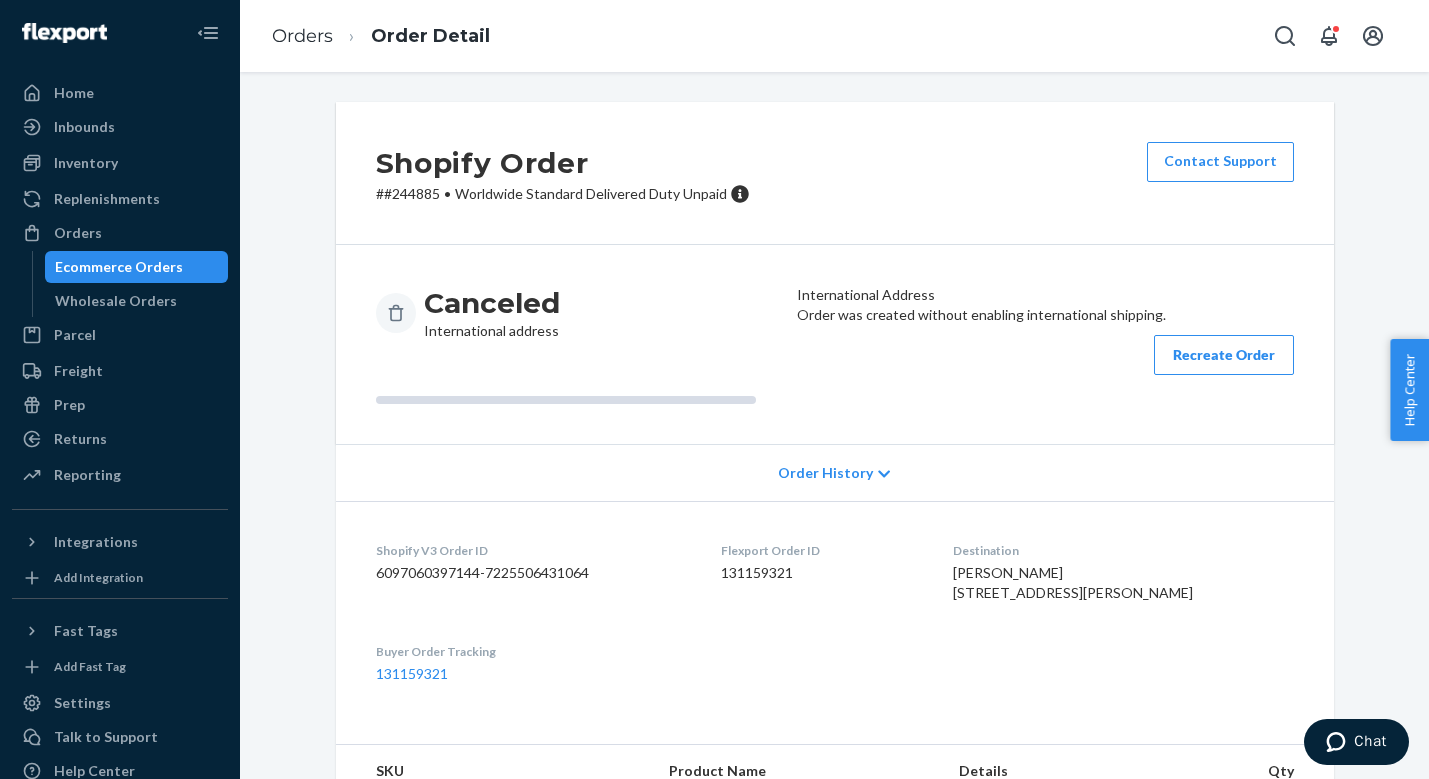 click on "[PERSON_NAME]
[STREET_ADDRESS][PERSON_NAME]" at bounding box center [1073, 582] 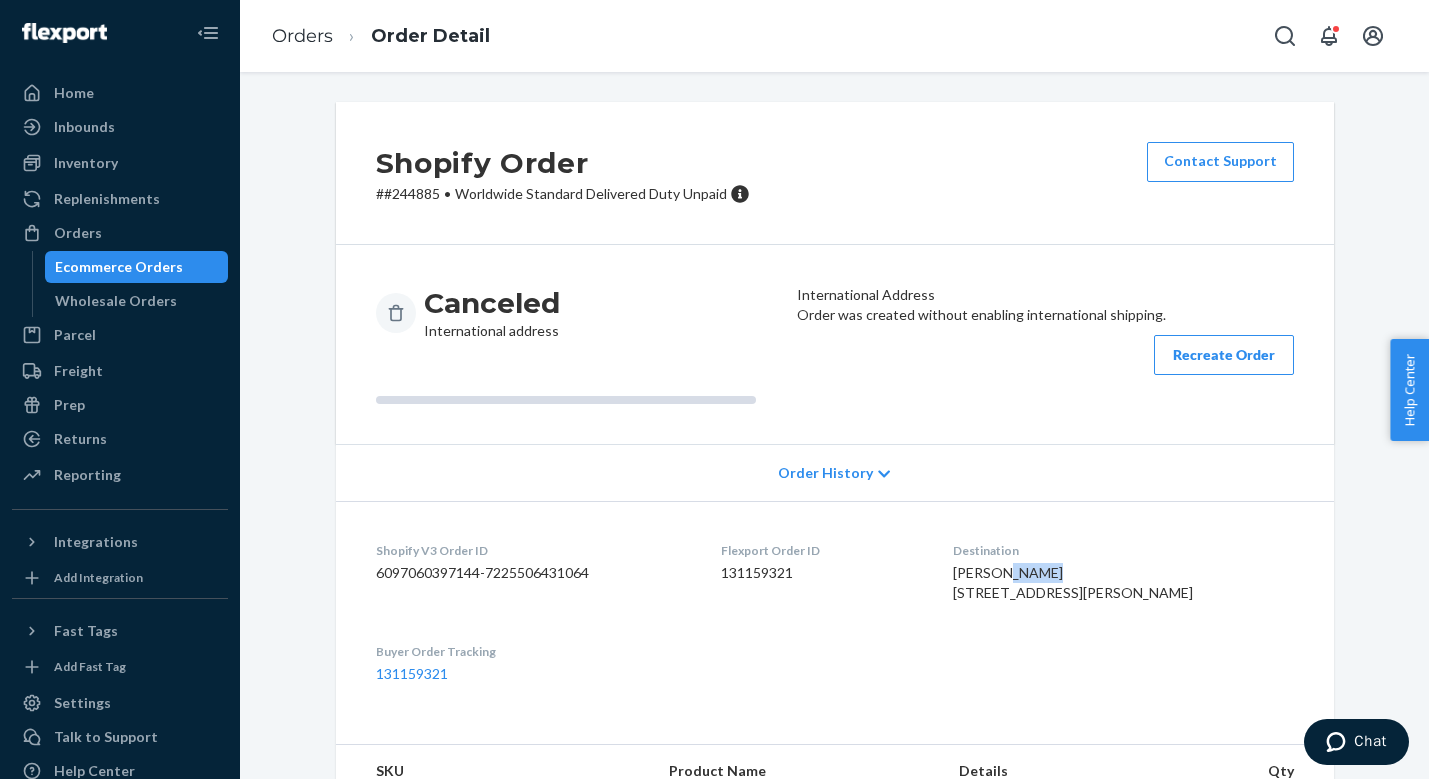click on "[PERSON_NAME]
[STREET_ADDRESS][PERSON_NAME]" at bounding box center (1073, 582) 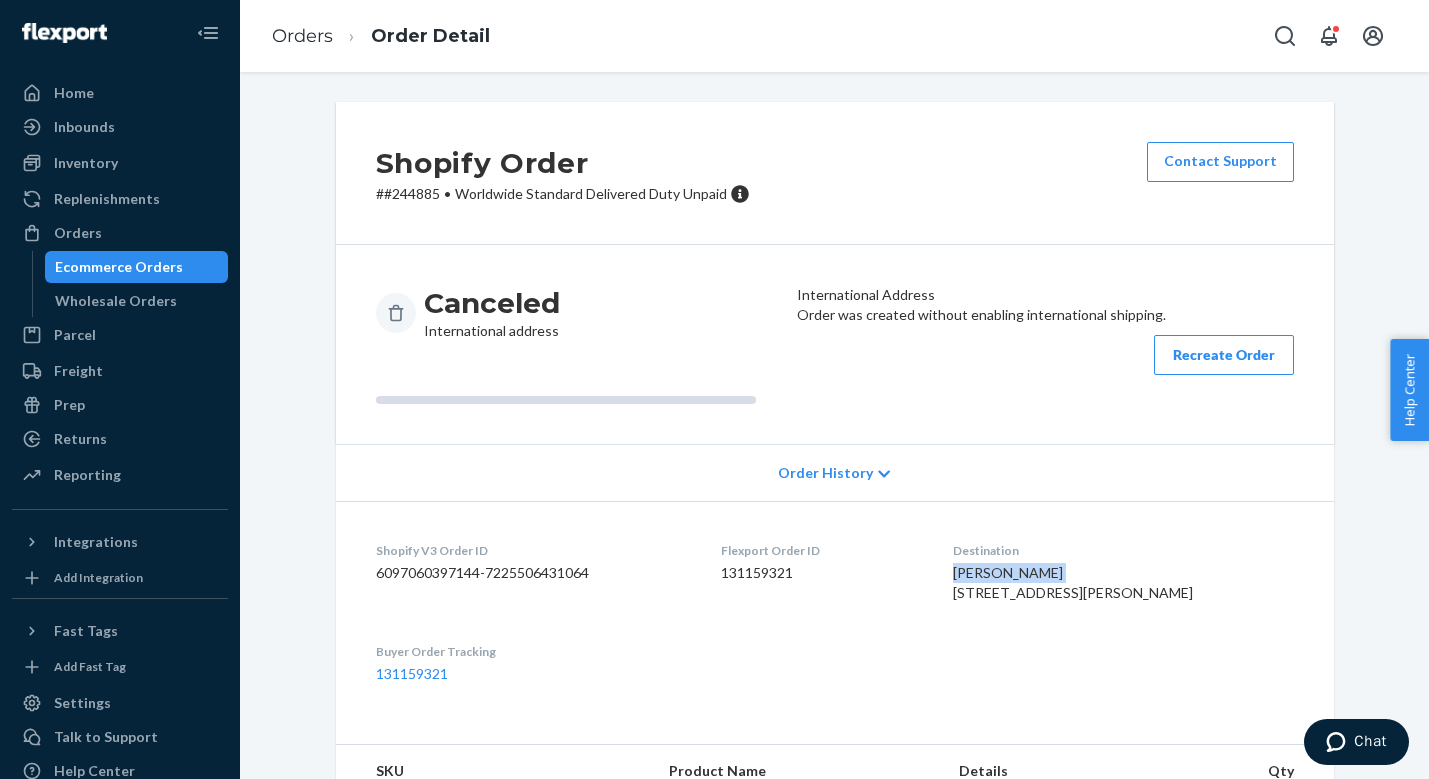 click on "[PERSON_NAME]
[STREET_ADDRESS][PERSON_NAME]" at bounding box center (1073, 582) 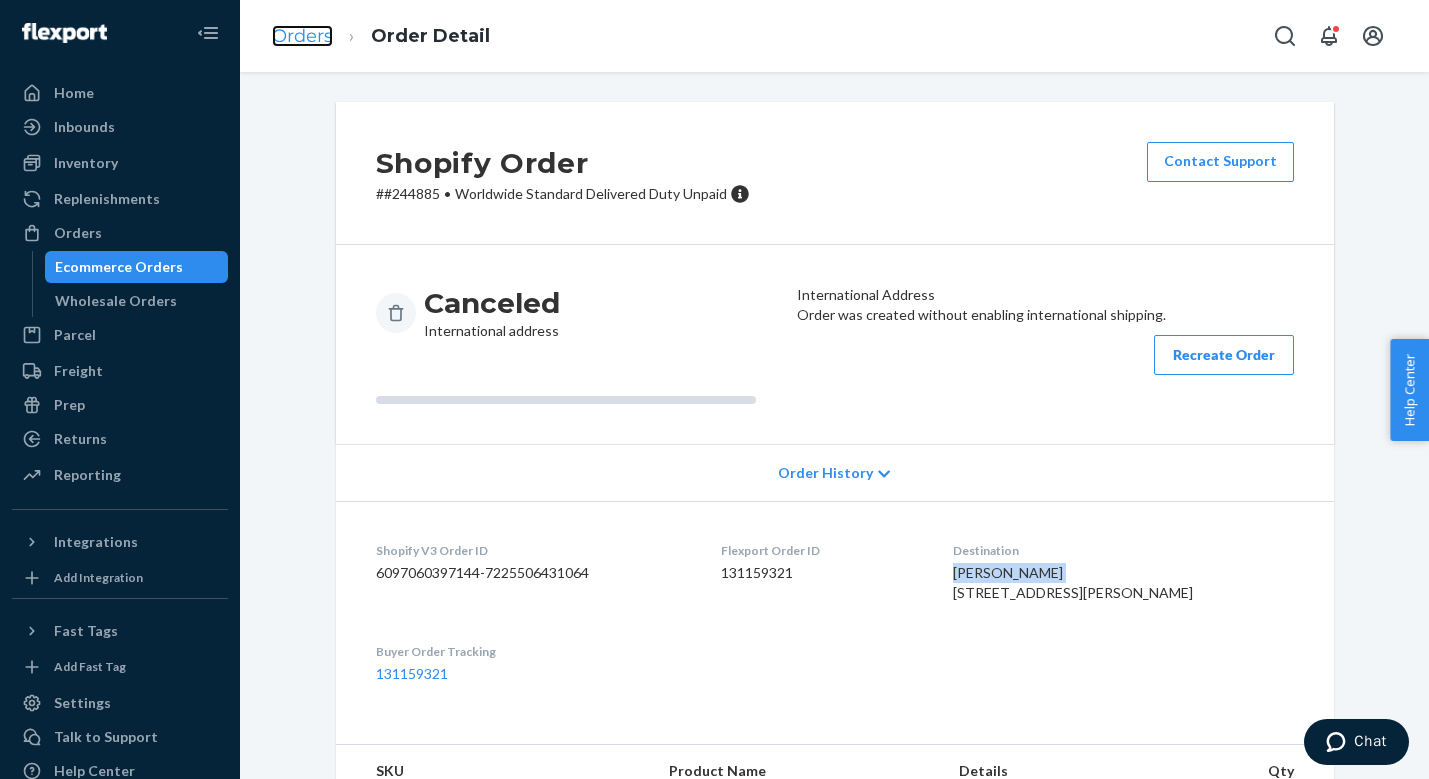 click on "Orders" at bounding box center [302, 36] 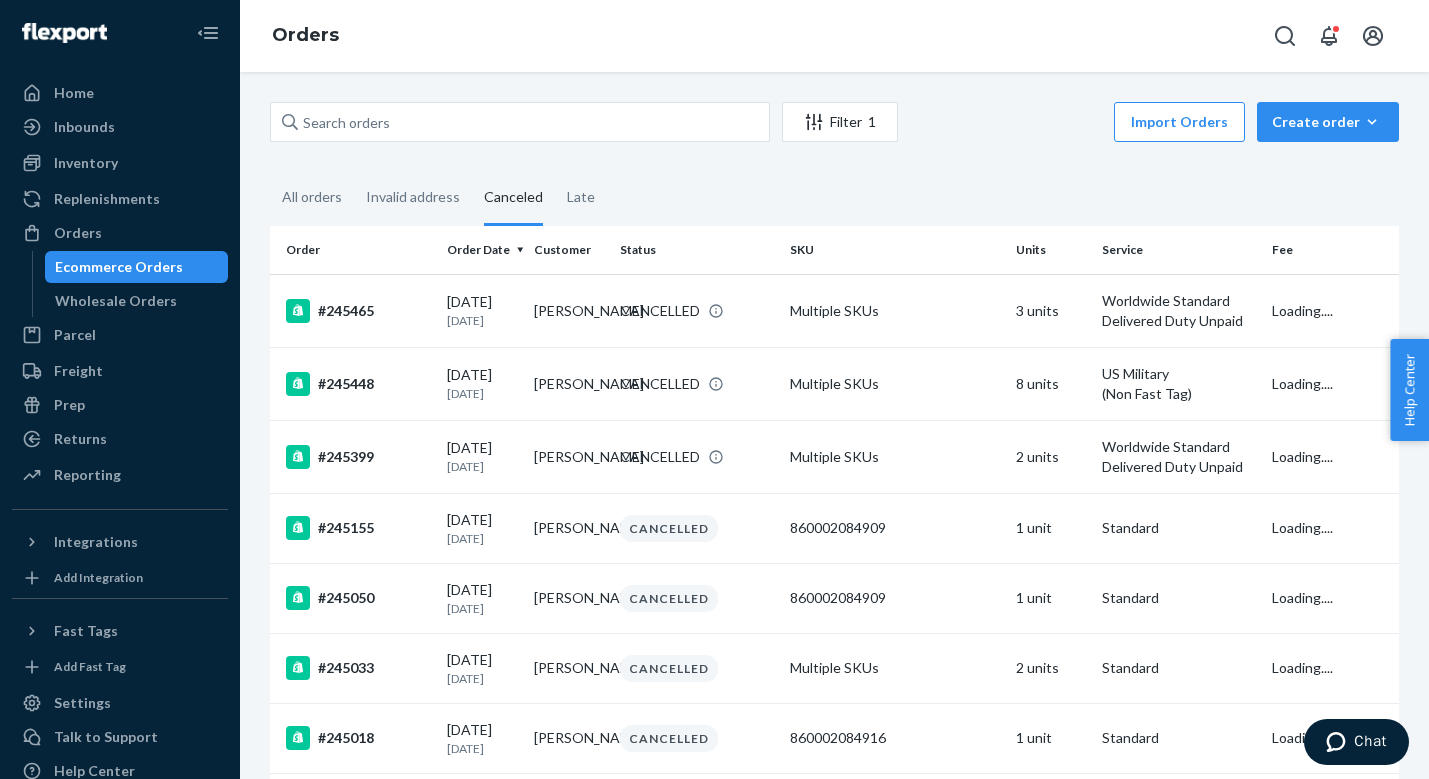 click on "Order" at bounding box center (354, 250) 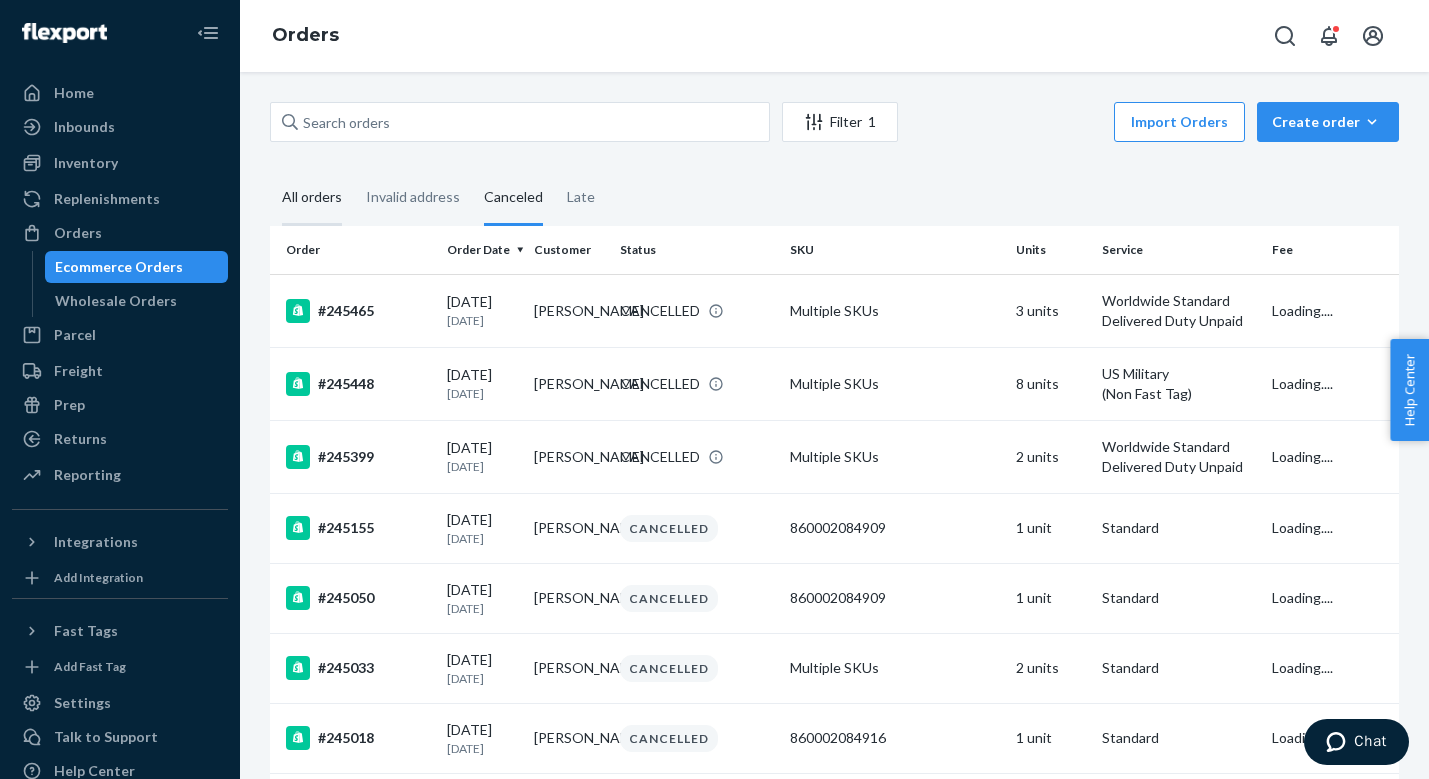 click on "All orders" at bounding box center [312, 198] 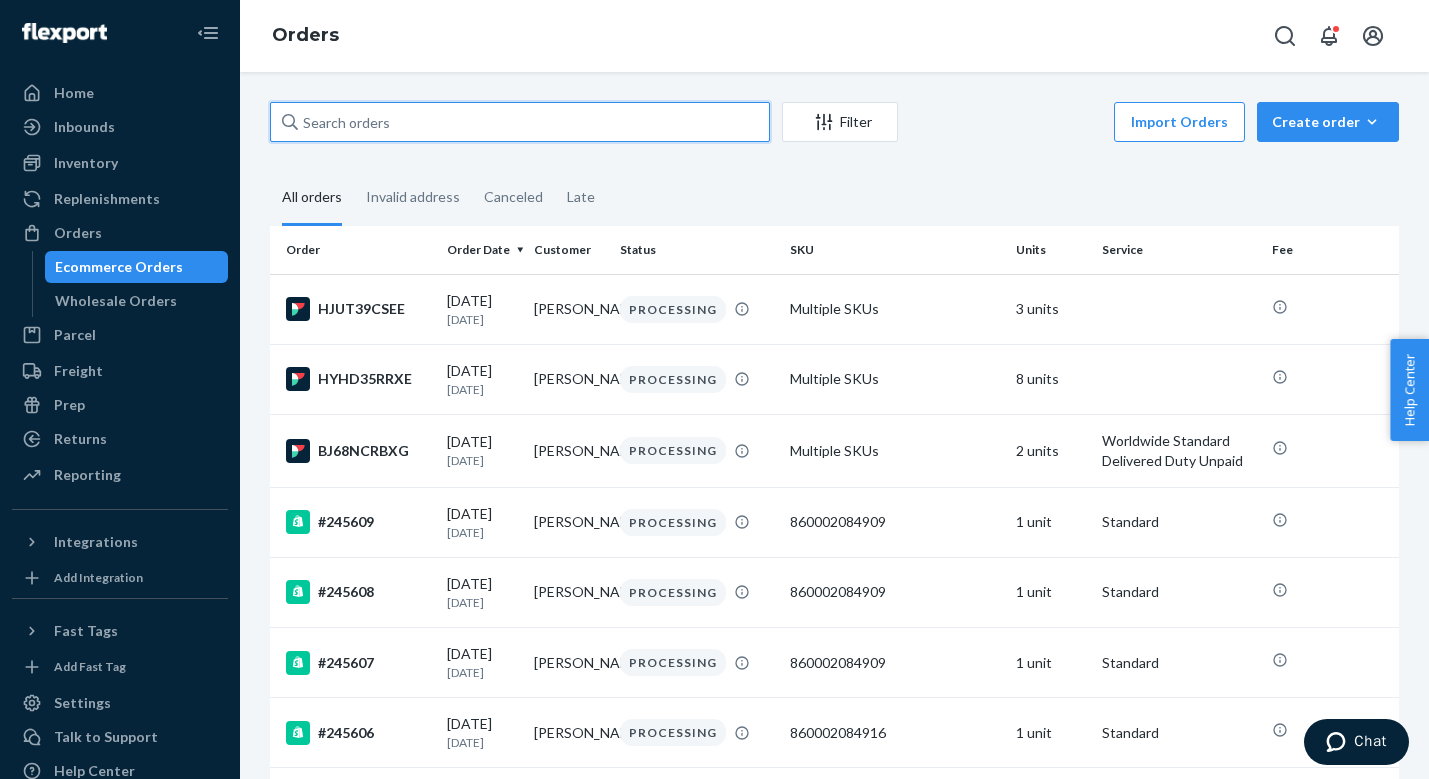 click at bounding box center (520, 122) 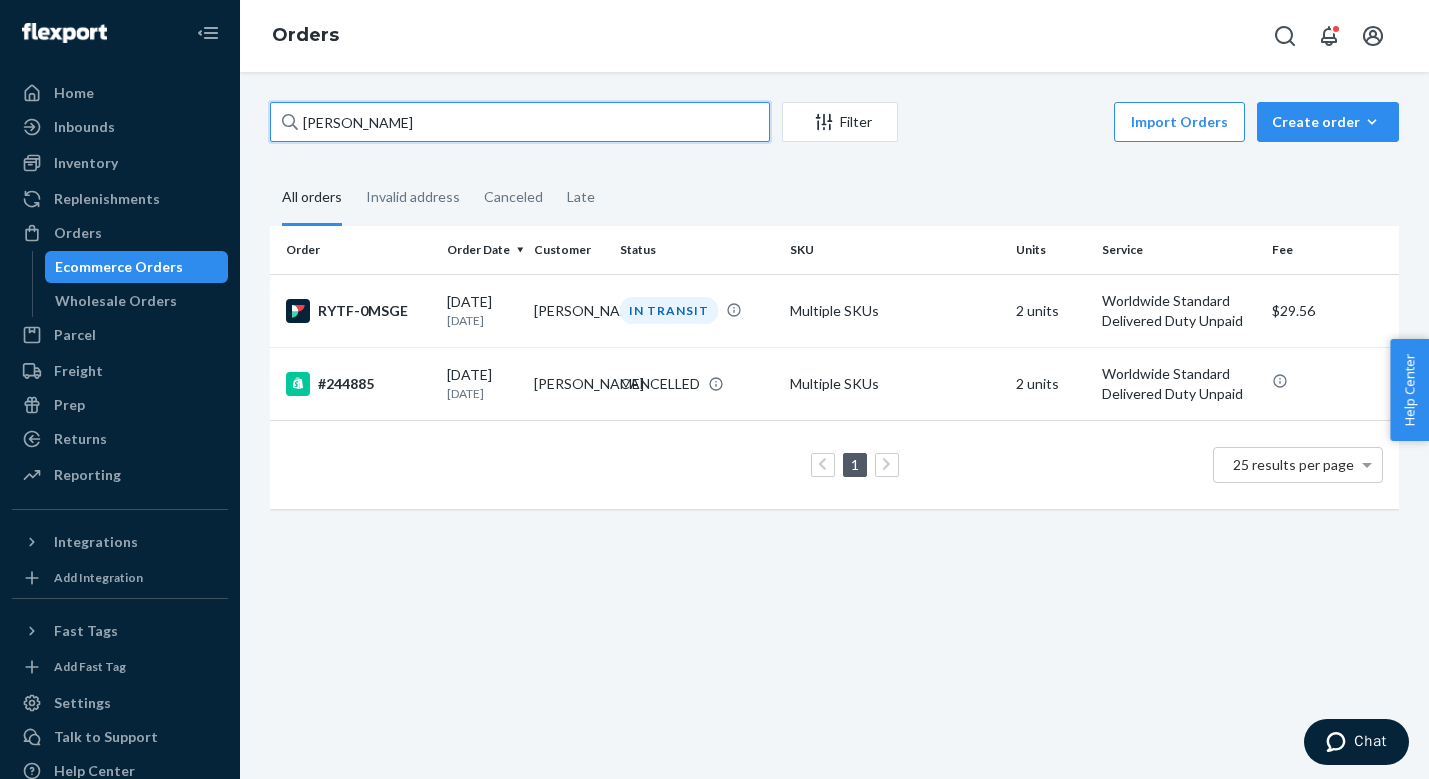 type on "[PERSON_NAME]" 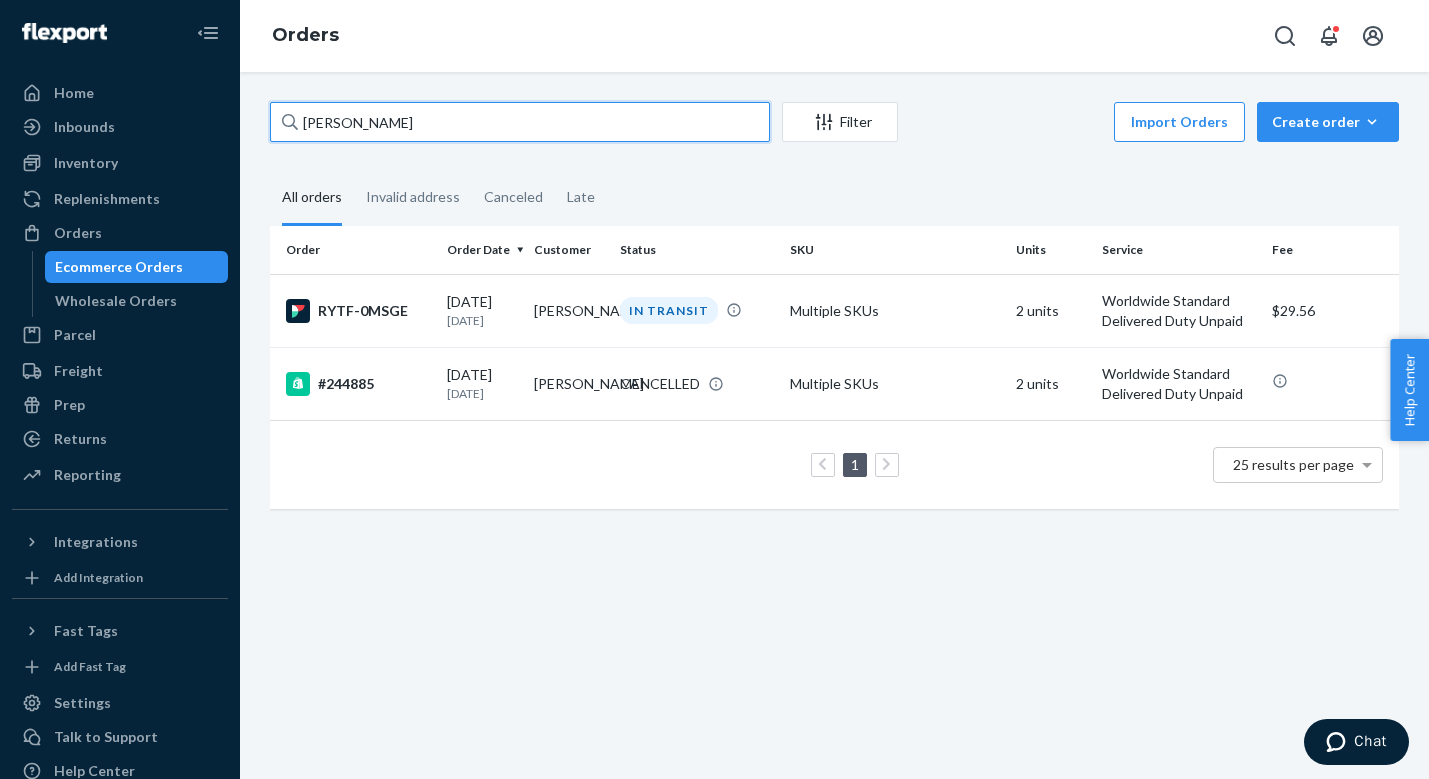 click on "[PERSON_NAME]" at bounding box center [520, 122] 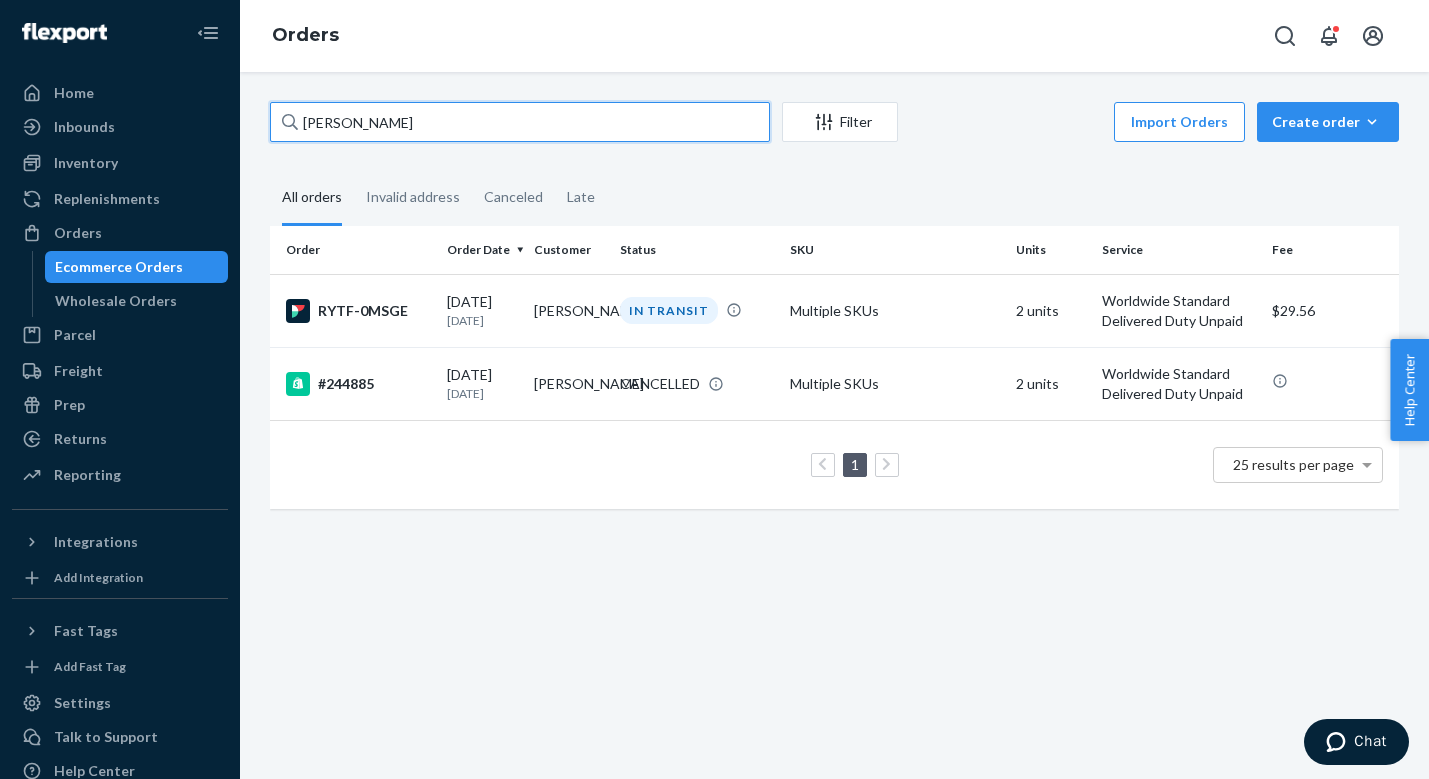 click on "[PERSON_NAME]" at bounding box center [520, 122] 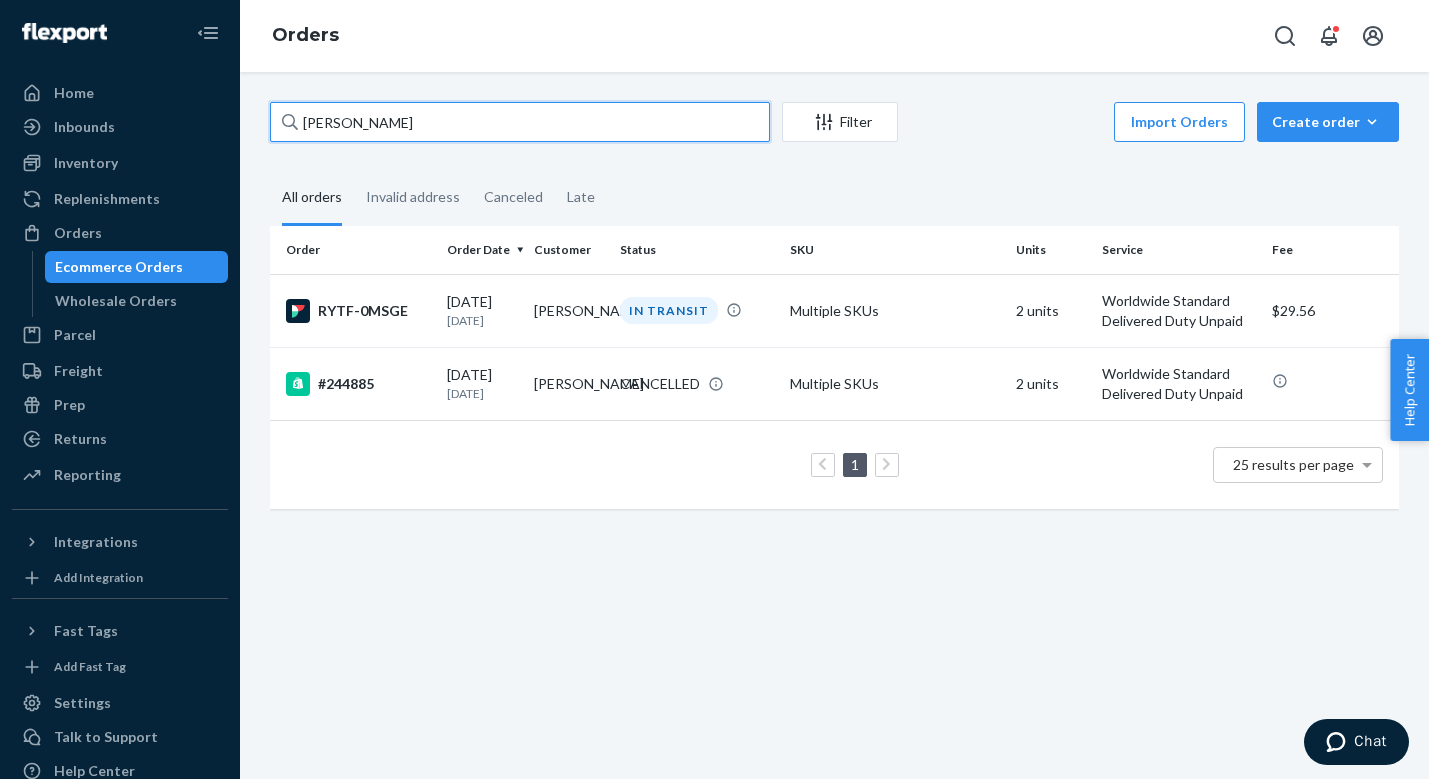 click on "[PERSON_NAME]" at bounding box center [520, 122] 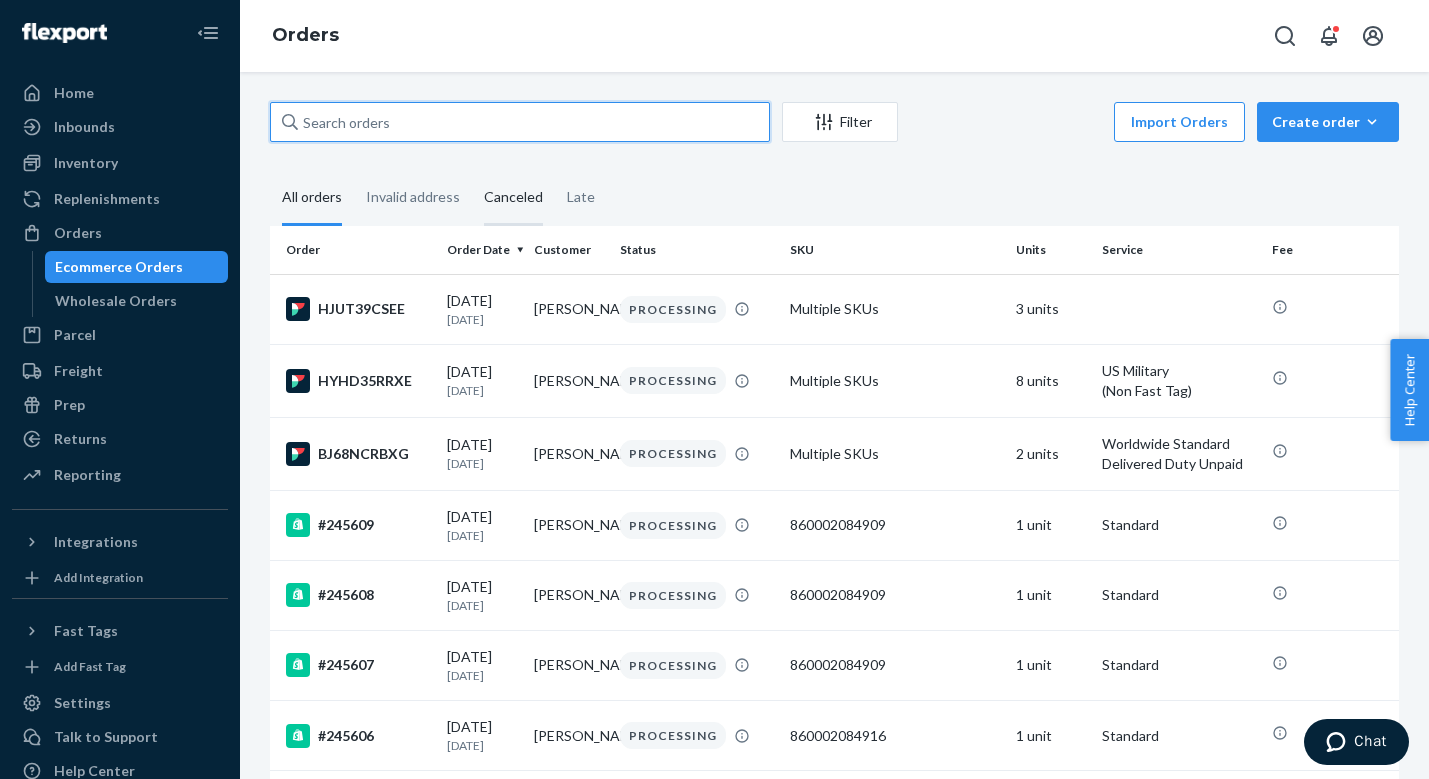 type 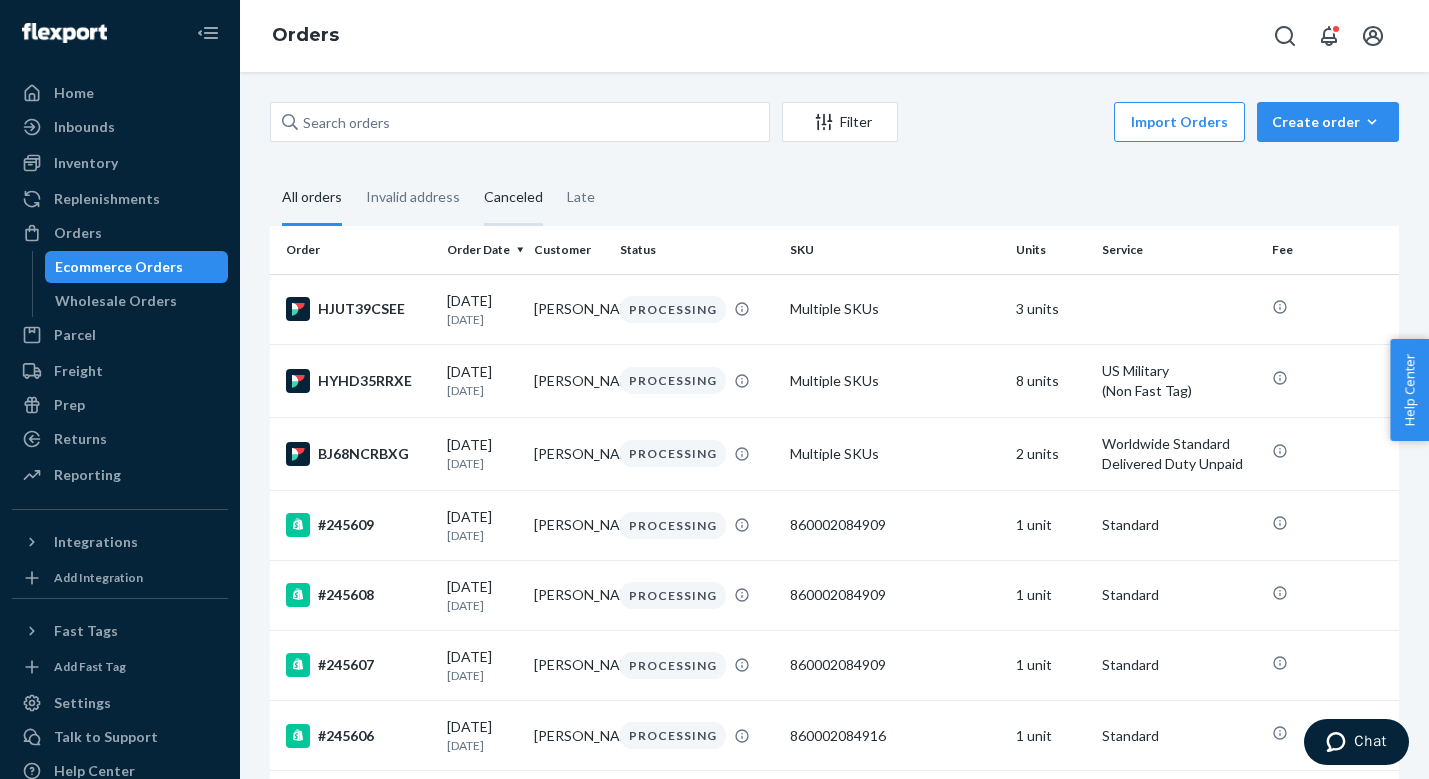 click on "Canceled" at bounding box center [513, 198] 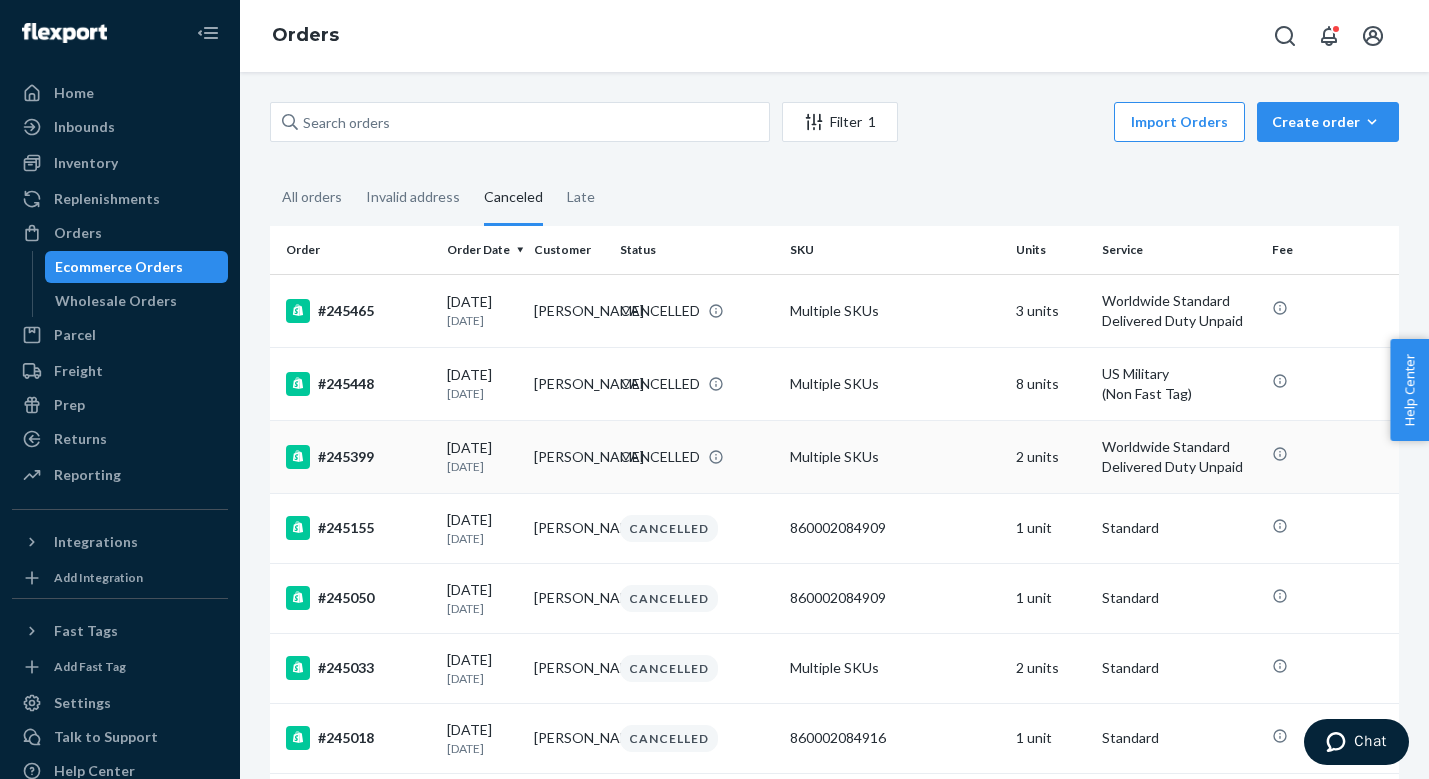 click on "[DATE]" at bounding box center (482, 466) 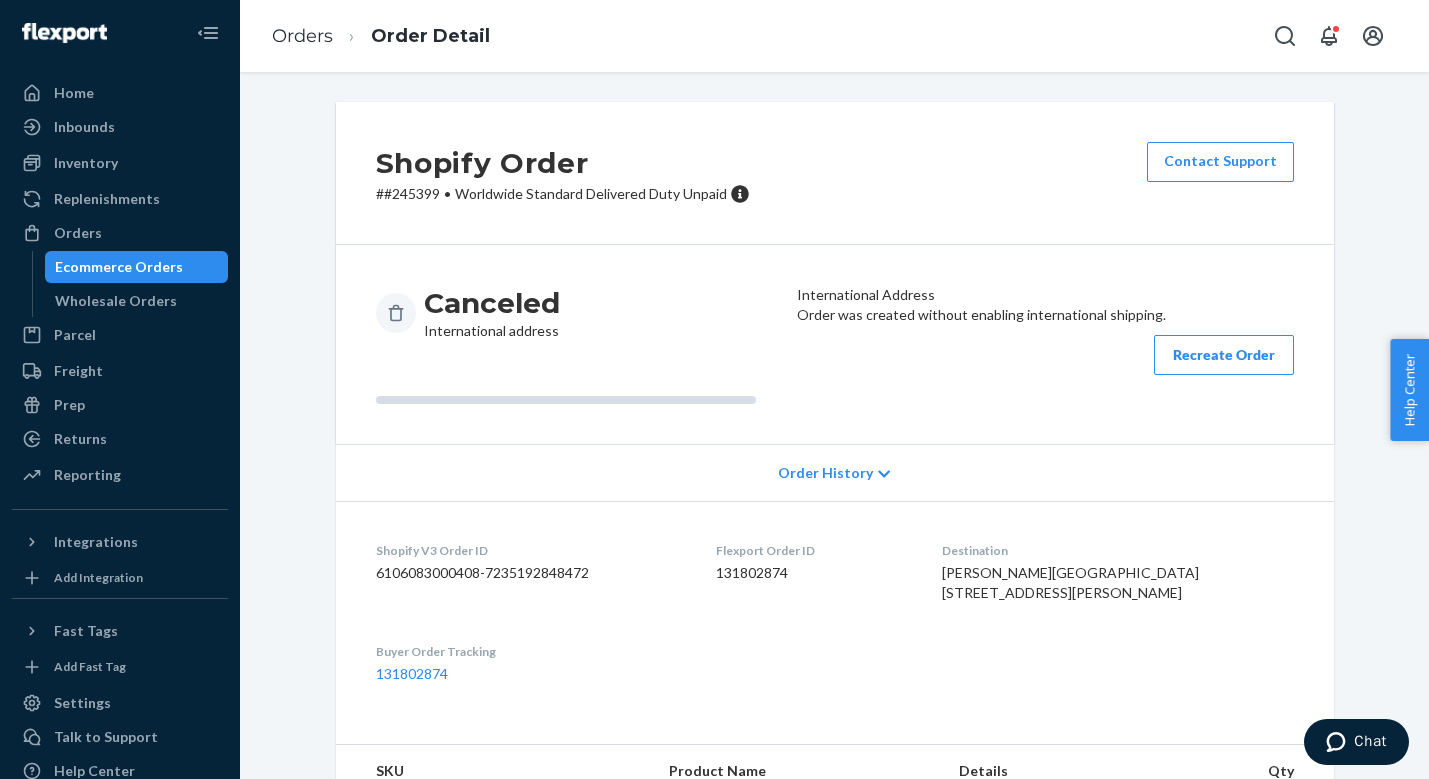 click on "[PERSON_NAME][GEOGRAPHIC_DATA]
[STREET_ADDRESS][PERSON_NAME]" at bounding box center (1070, 582) 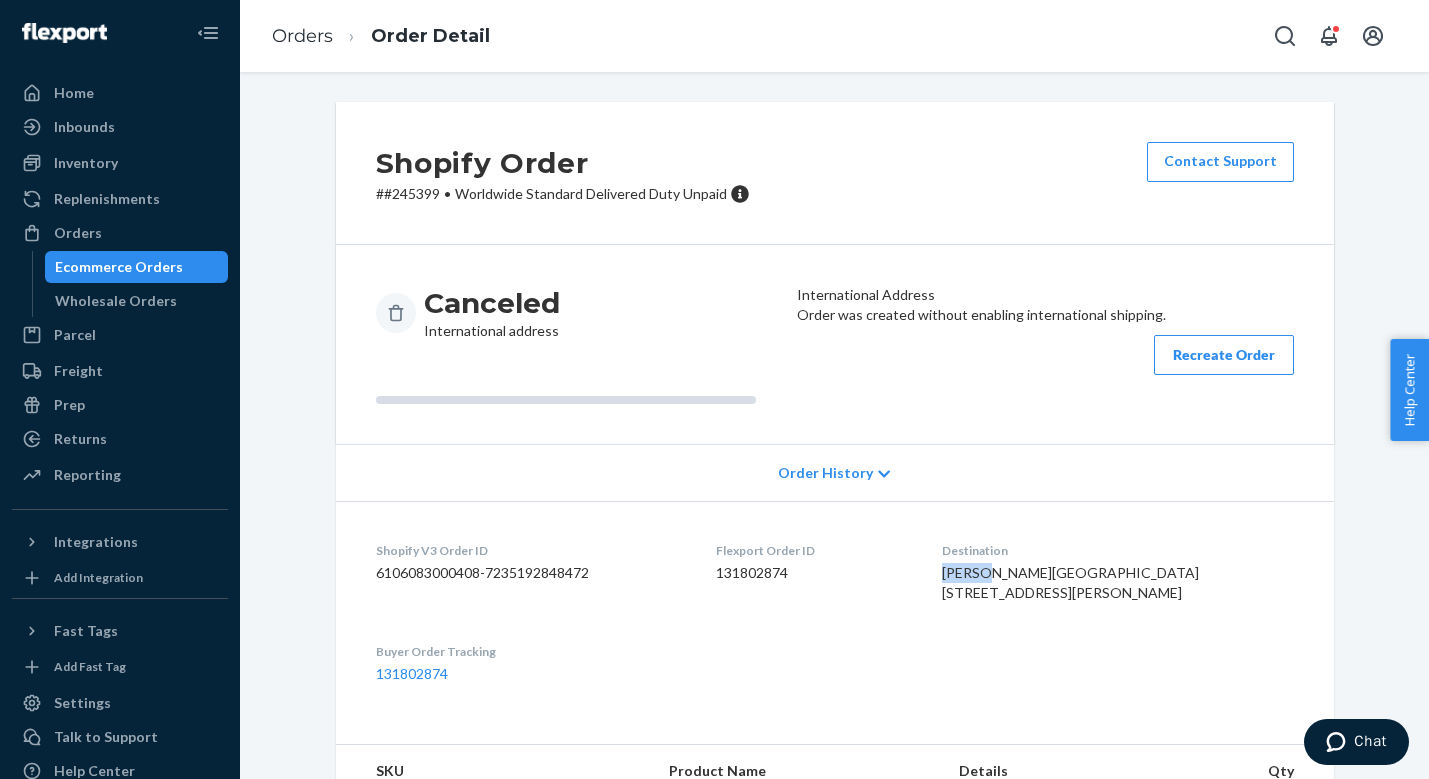 click on "[PERSON_NAME][GEOGRAPHIC_DATA]
[STREET_ADDRESS][PERSON_NAME]" at bounding box center [1070, 582] 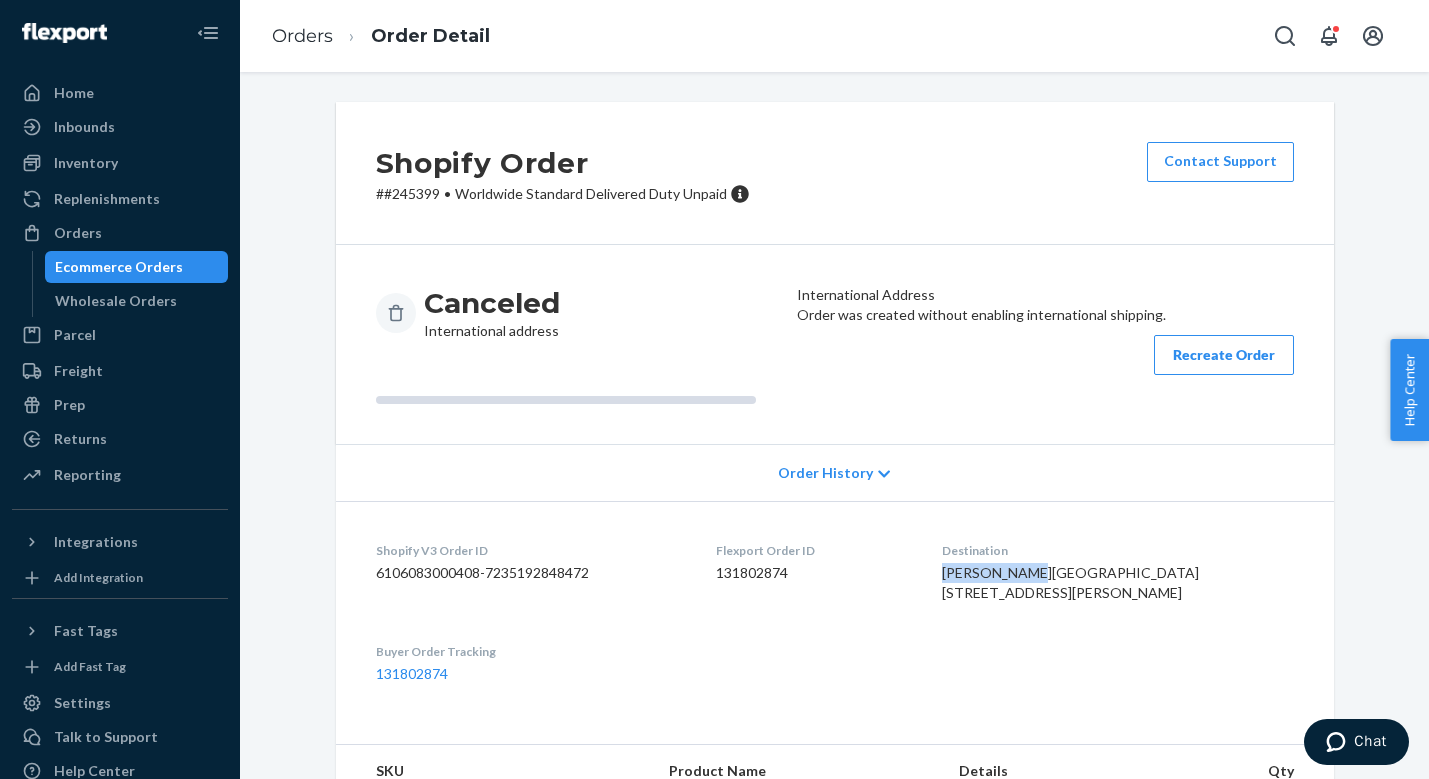click on "[PERSON_NAME][GEOGRAPHIC_DATA]
[STREET_ADDRESS][PERSON_NAME]" at bounding box center [1070, 582] 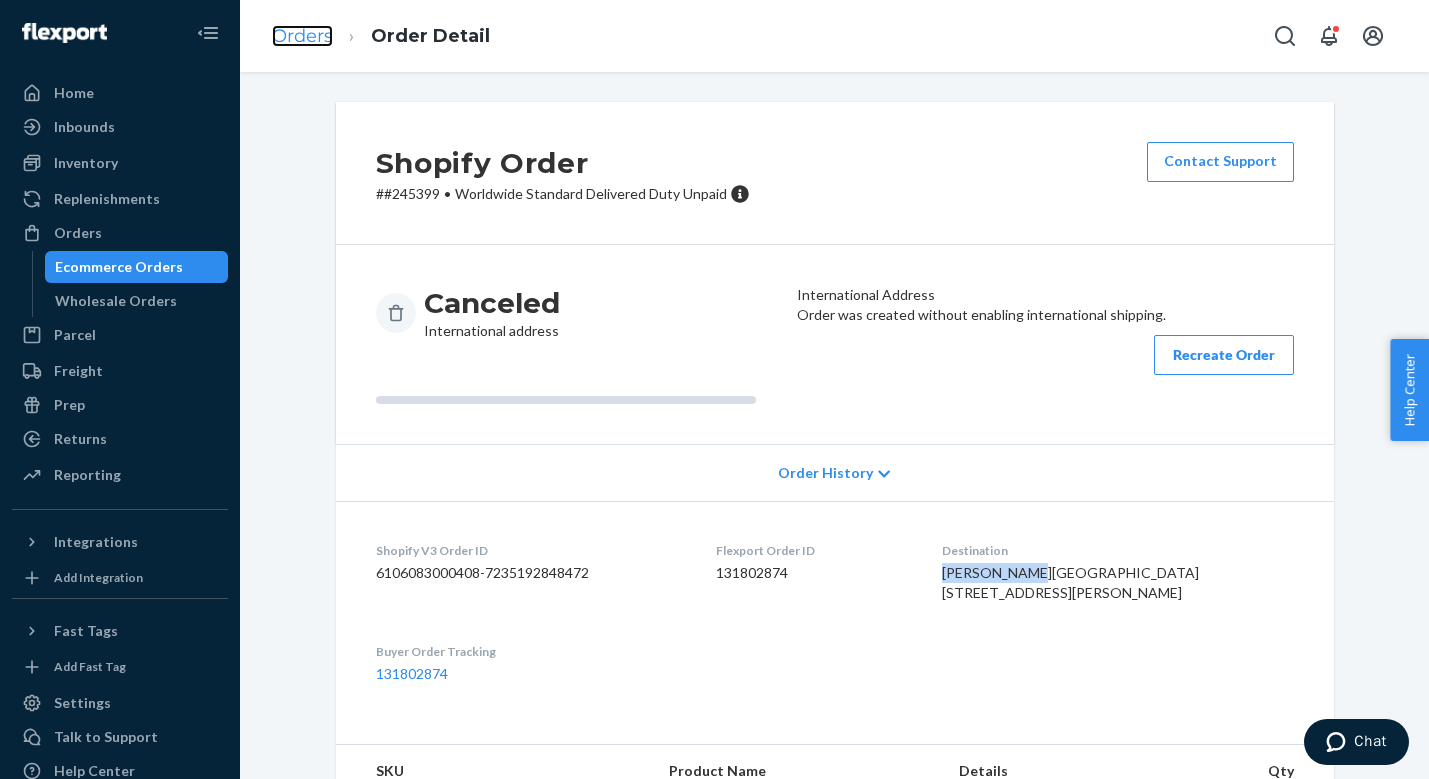 click on "Orders" at bounding box center (302, 36) 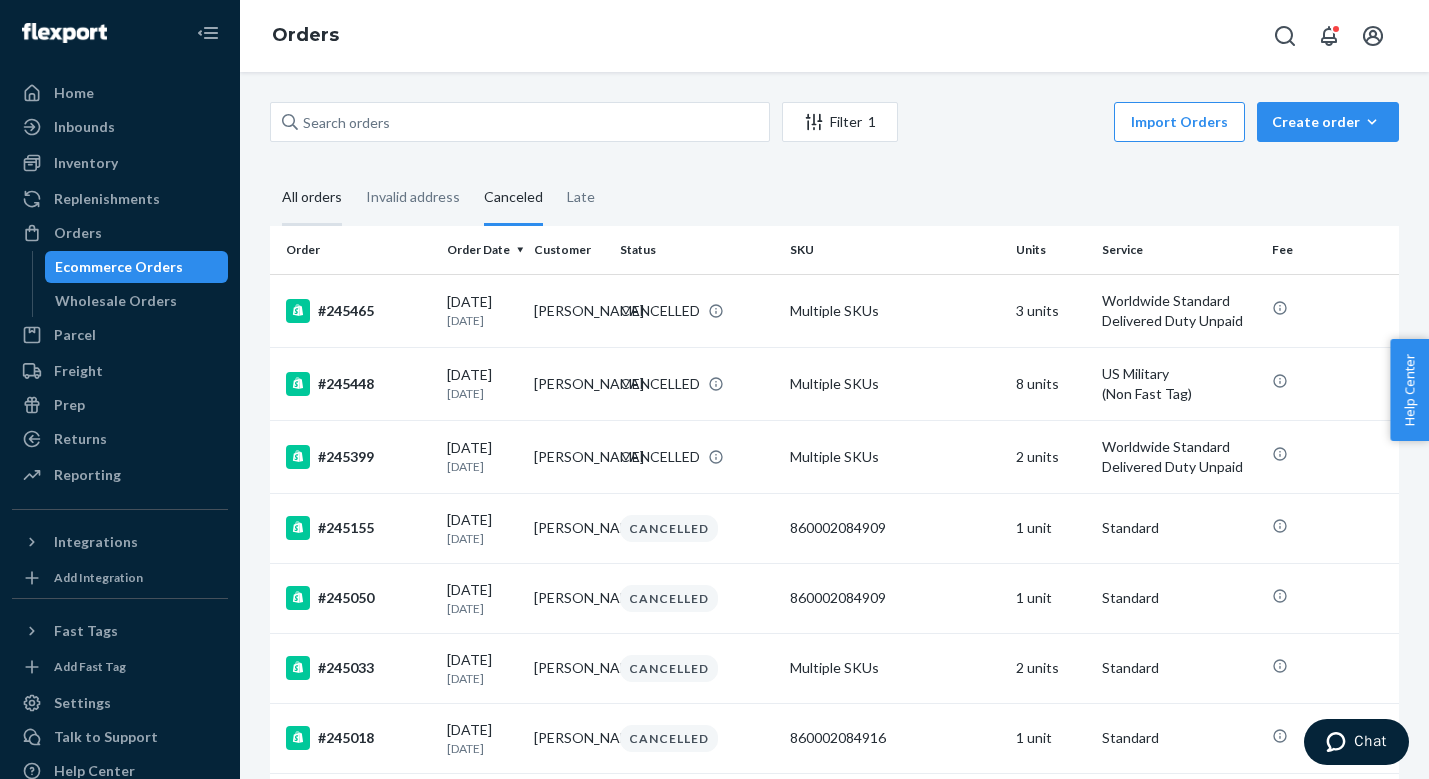click on "All orders" at bounding box center (312, 198) 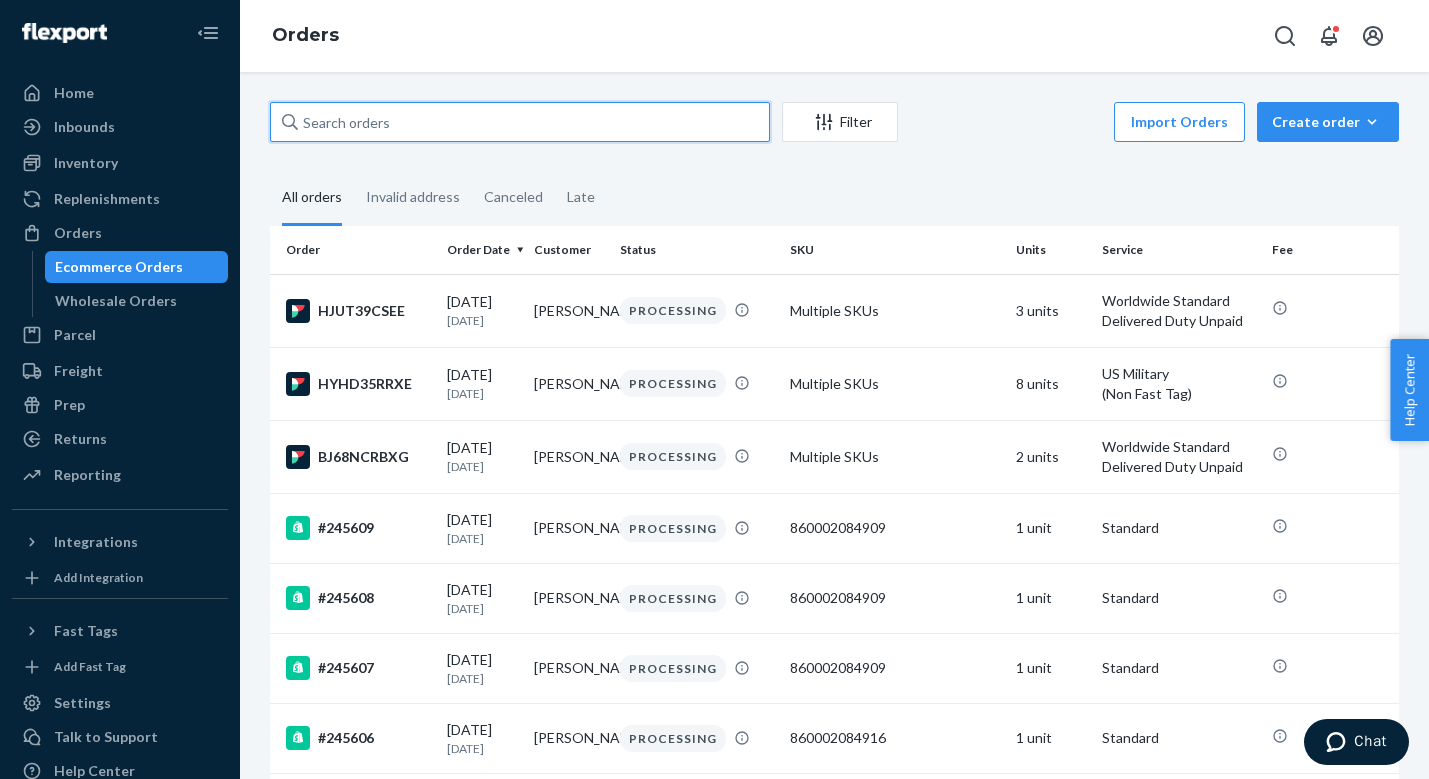 click at bounding box center (520, 122) 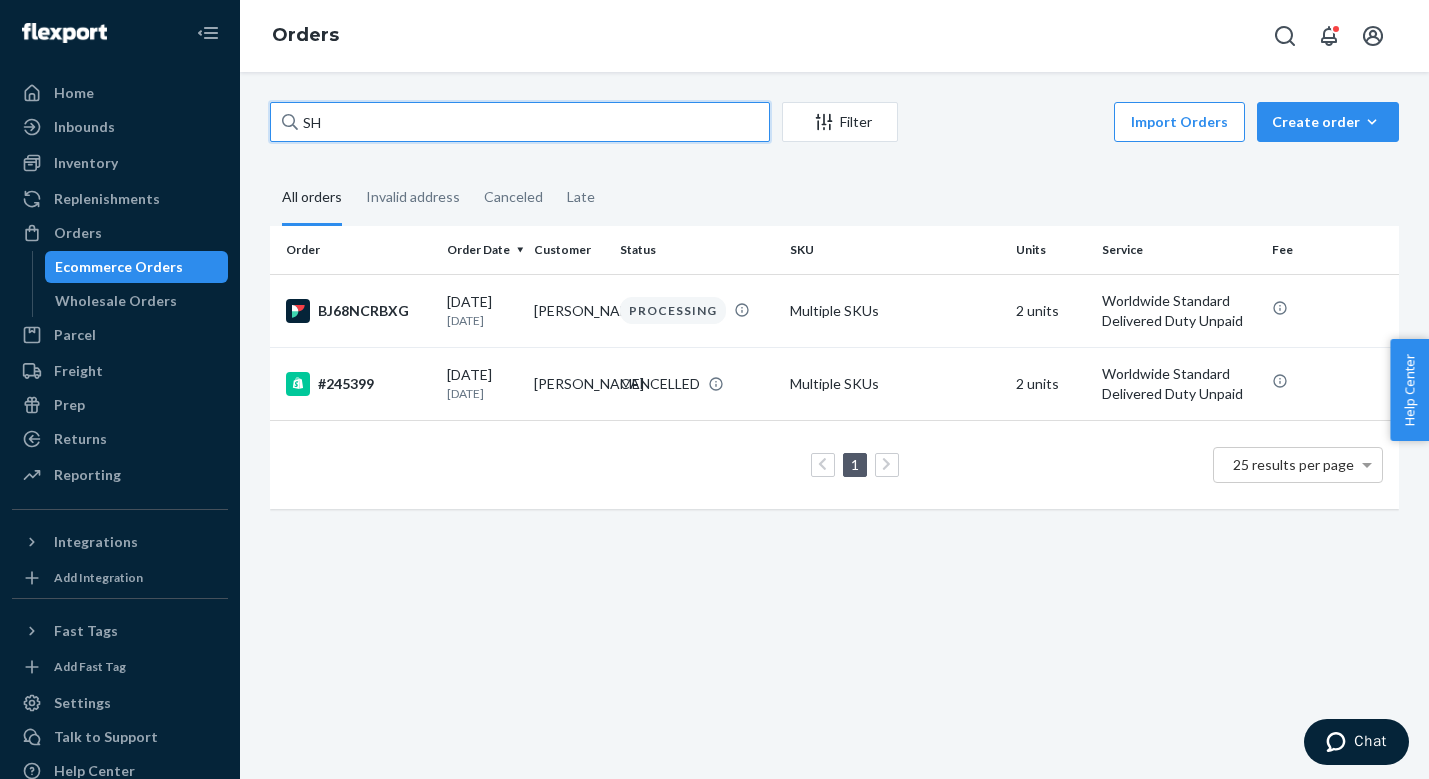 type on "S" 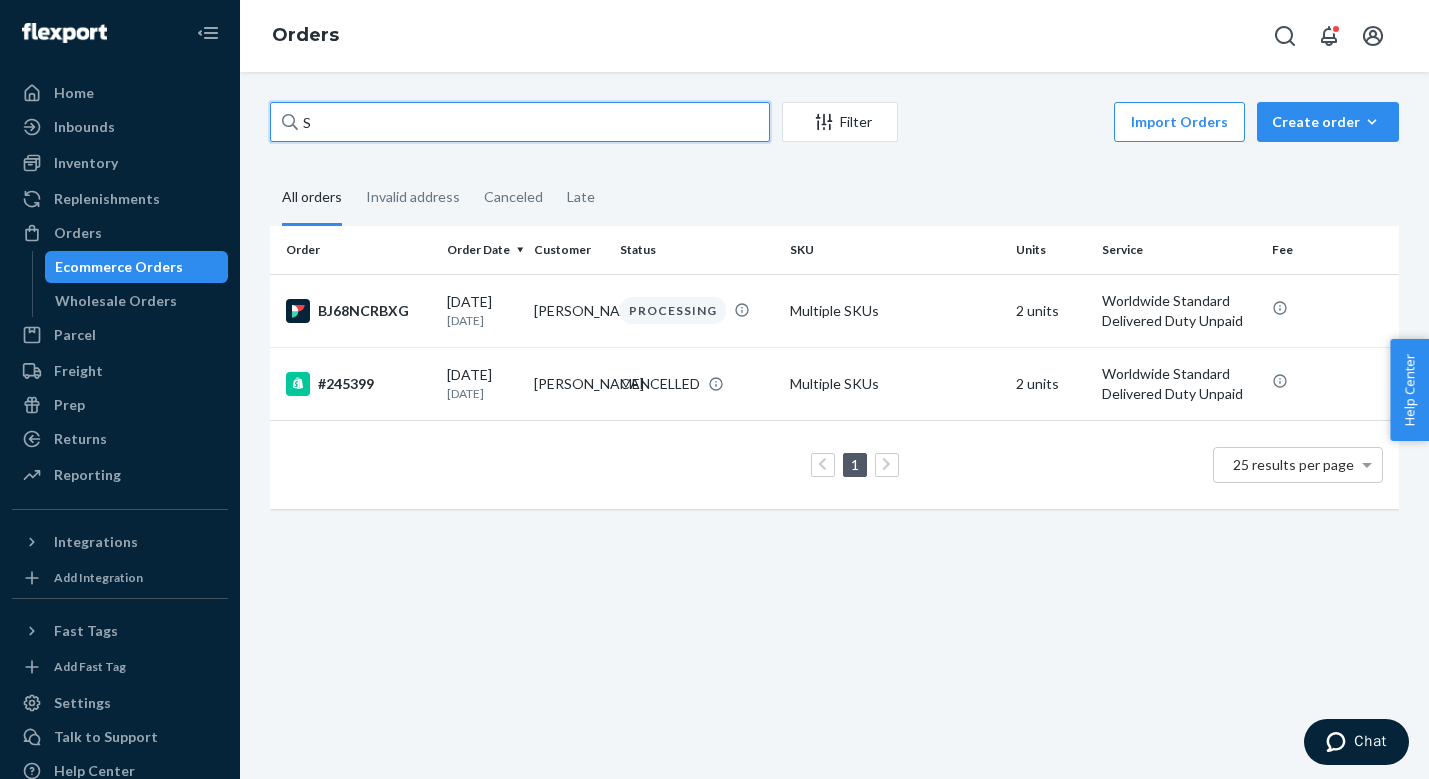 type 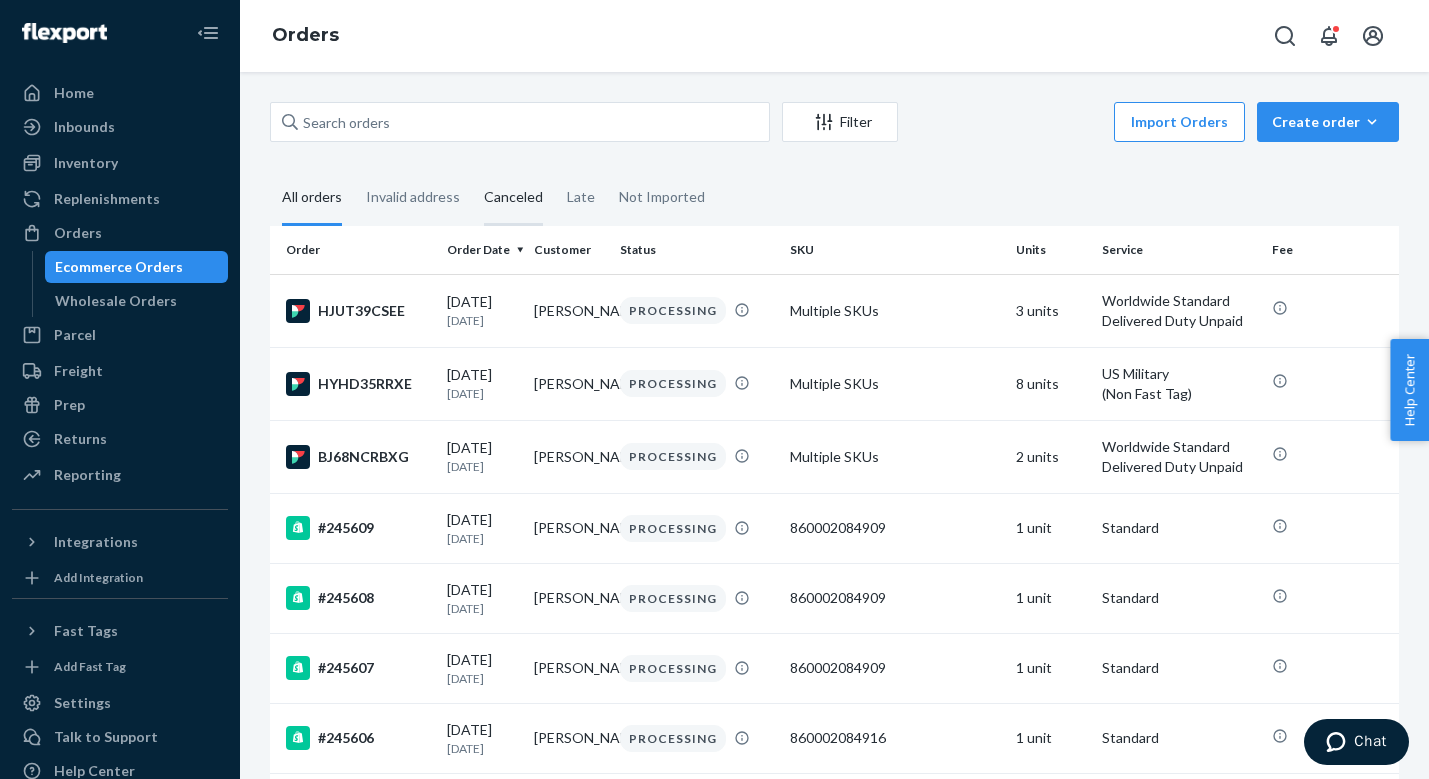 click on "Canceled" at bounding box center (513, 198) 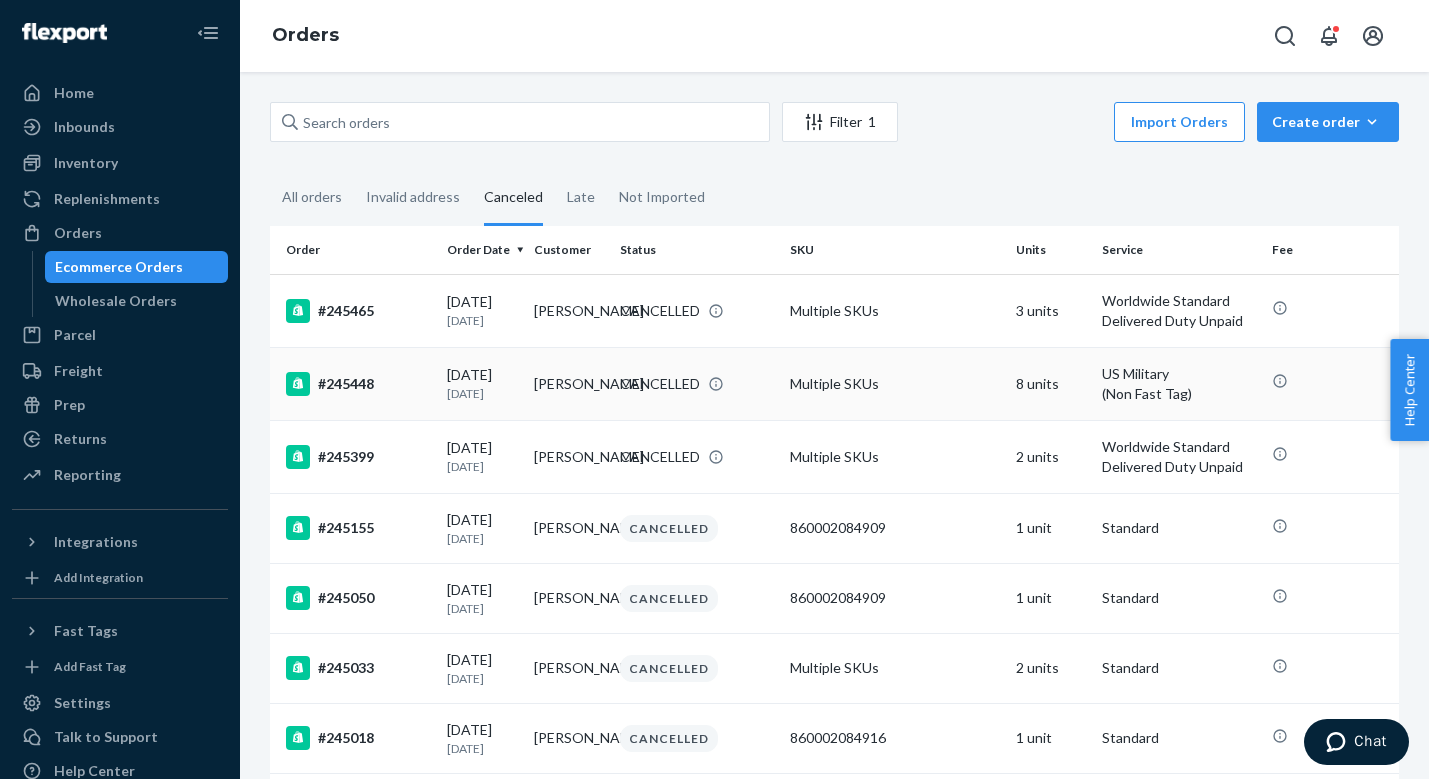 click on "[DATE] [DATE]" at bounding box center (482, 383) 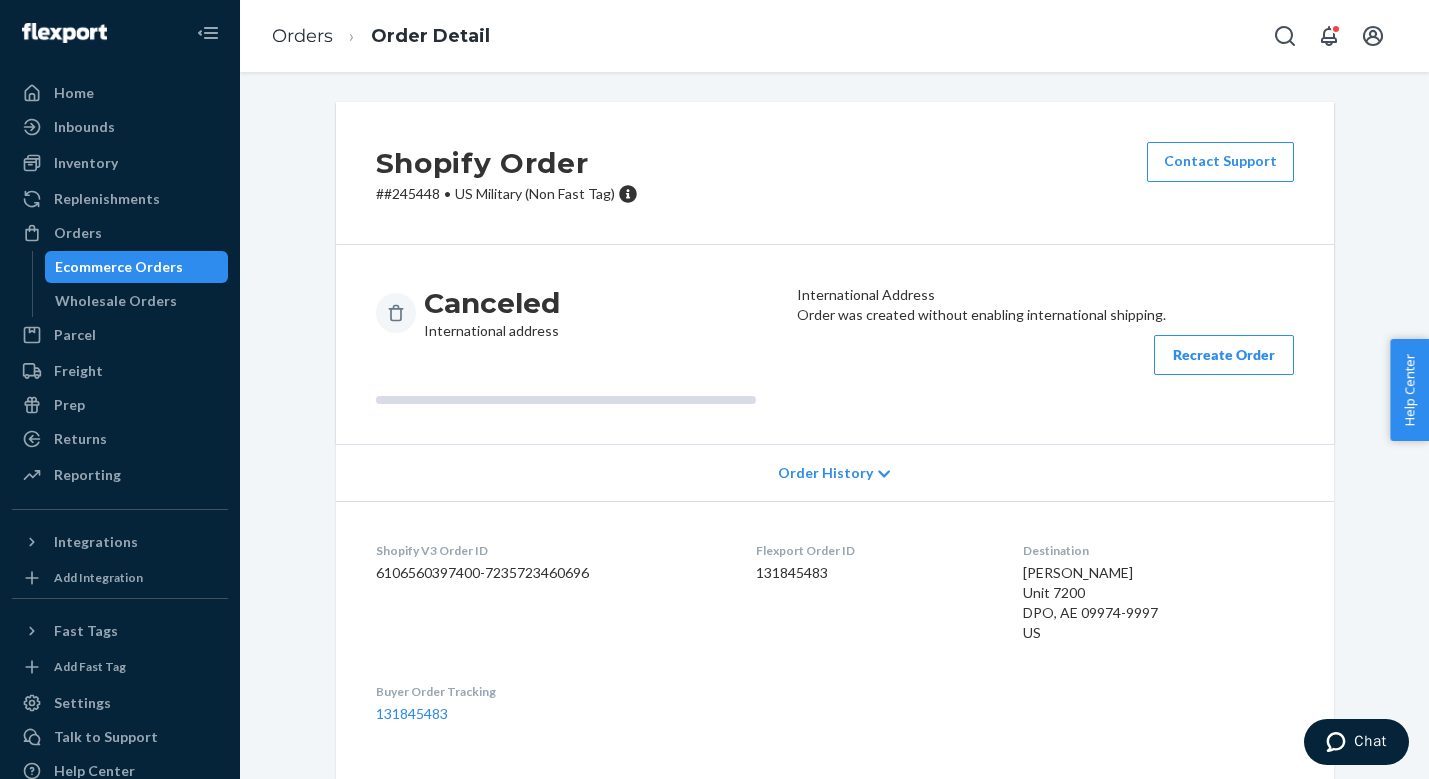 click on "[PERSON_NAME]
Unit 7200
DPO, AE 09974-9997
US" at bounding box center (1090, 602) 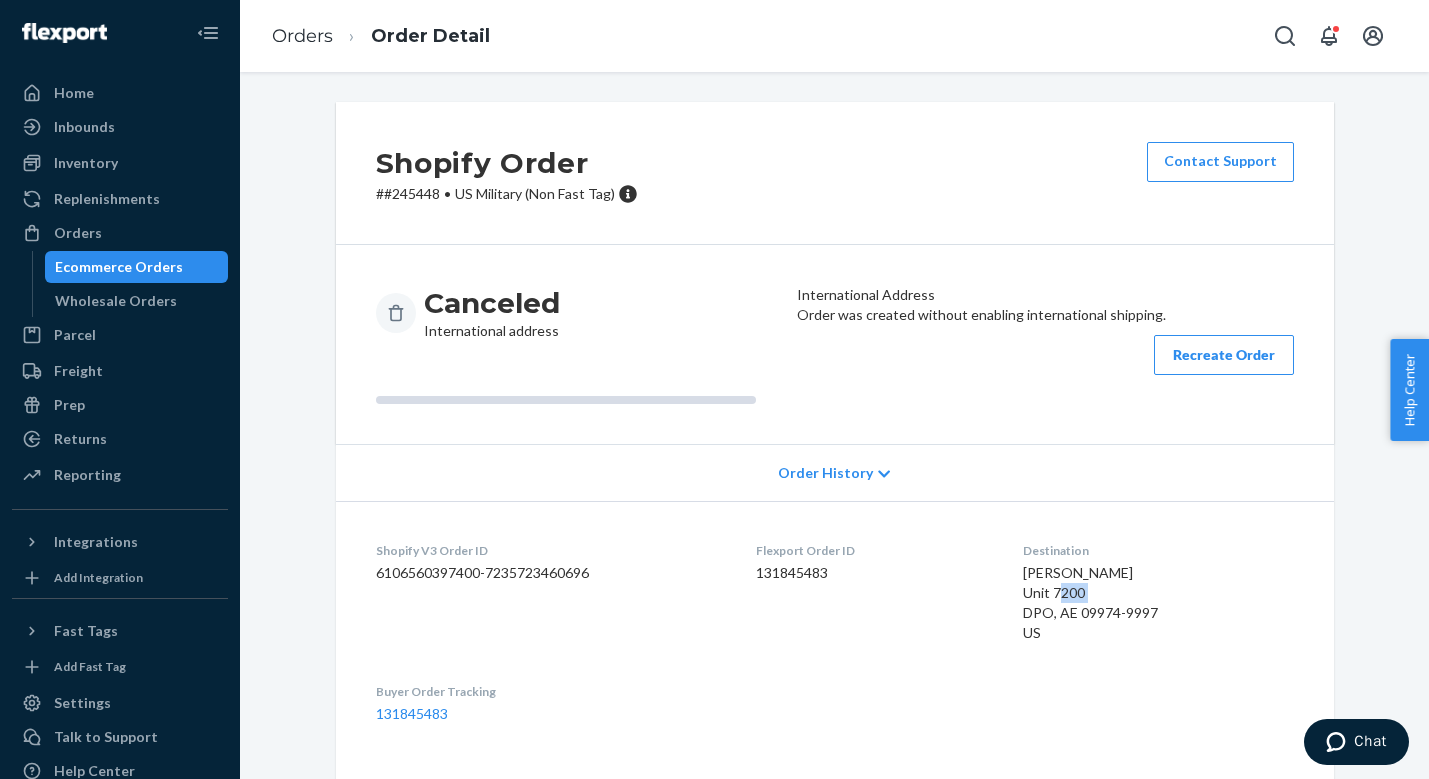 click on "[PERSON_NAME]
Unit 7200
DPO, AE 09974-9997
US" at bounding box center (1090, 602) 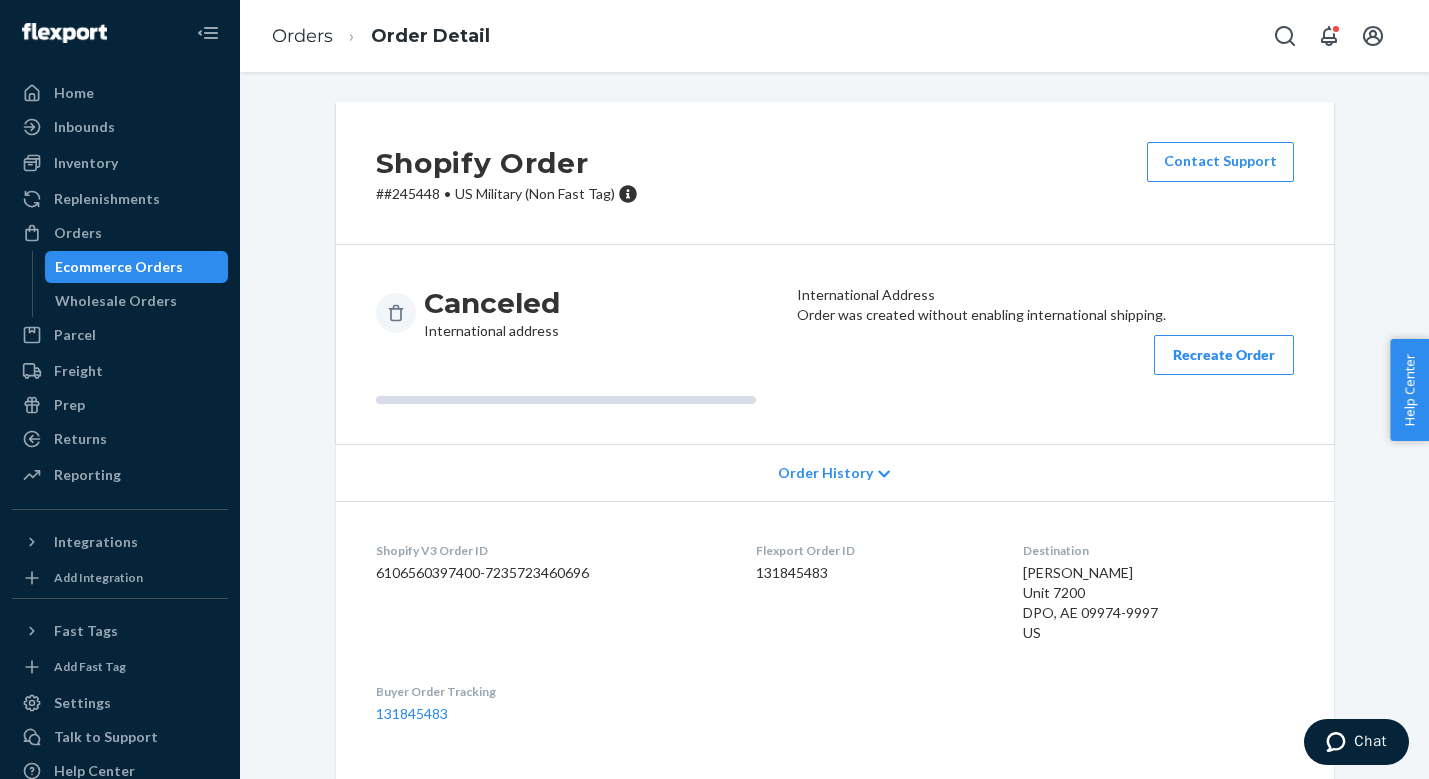 click on "[PERSON_NAME]
Unit 7200
DPO, AE 09974-9997
US" at bounding box center (1090, 602) 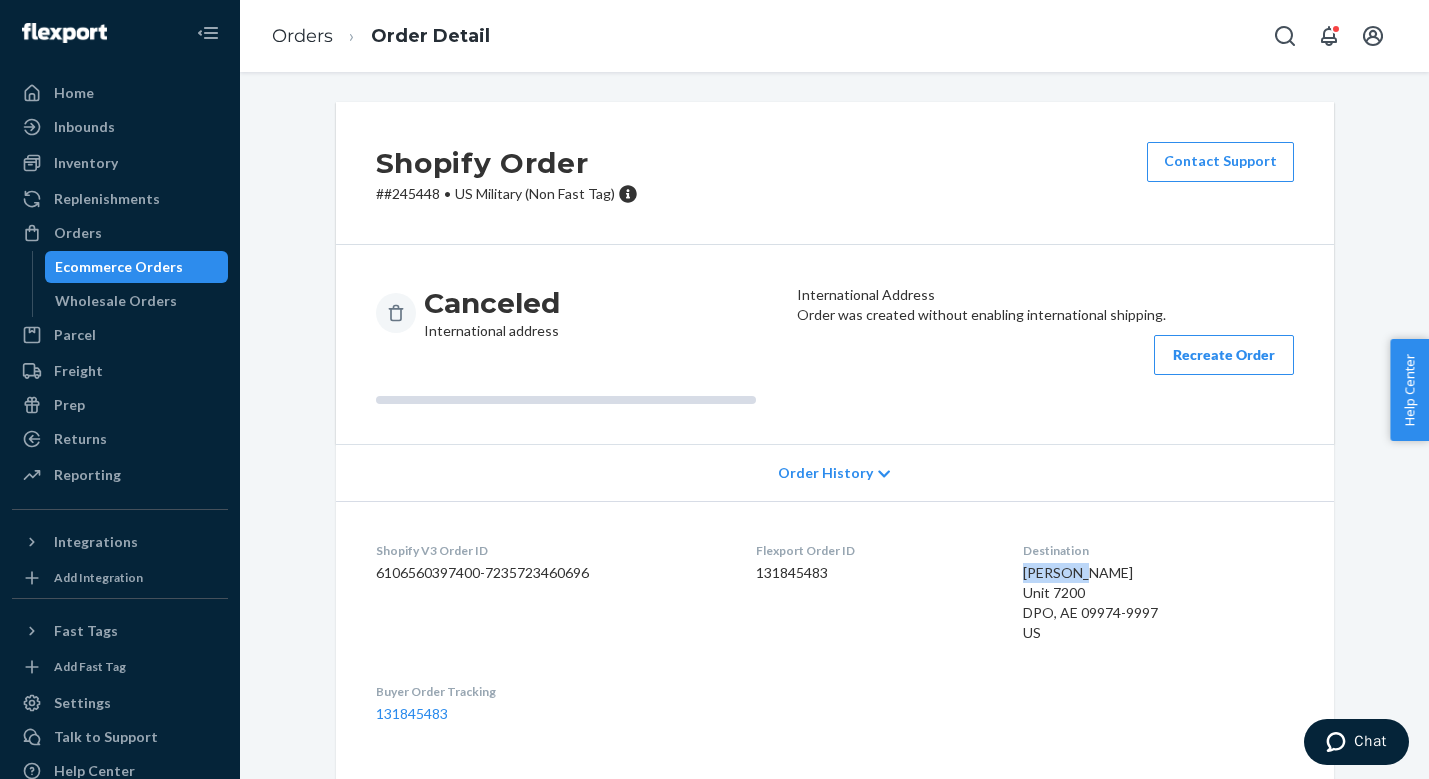 click on "[PERSON_NAME]
Unit 7200
DPO, AE 09974-9997
US" at bounding box center [1090, 602] 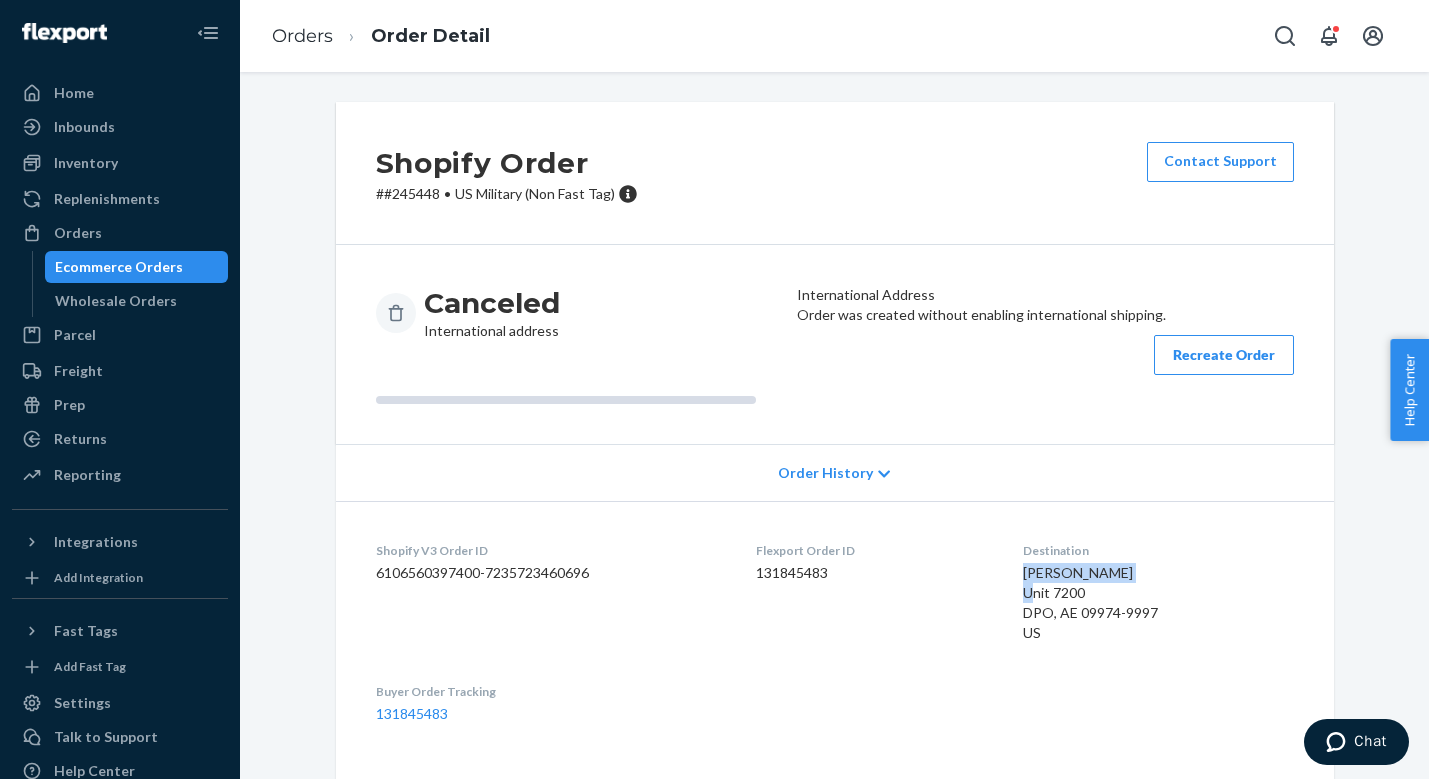click on "[PERSON_NAME]
Unit 7200
DPO, AE 09974-9997
US" at bounding box center (1090, 602) 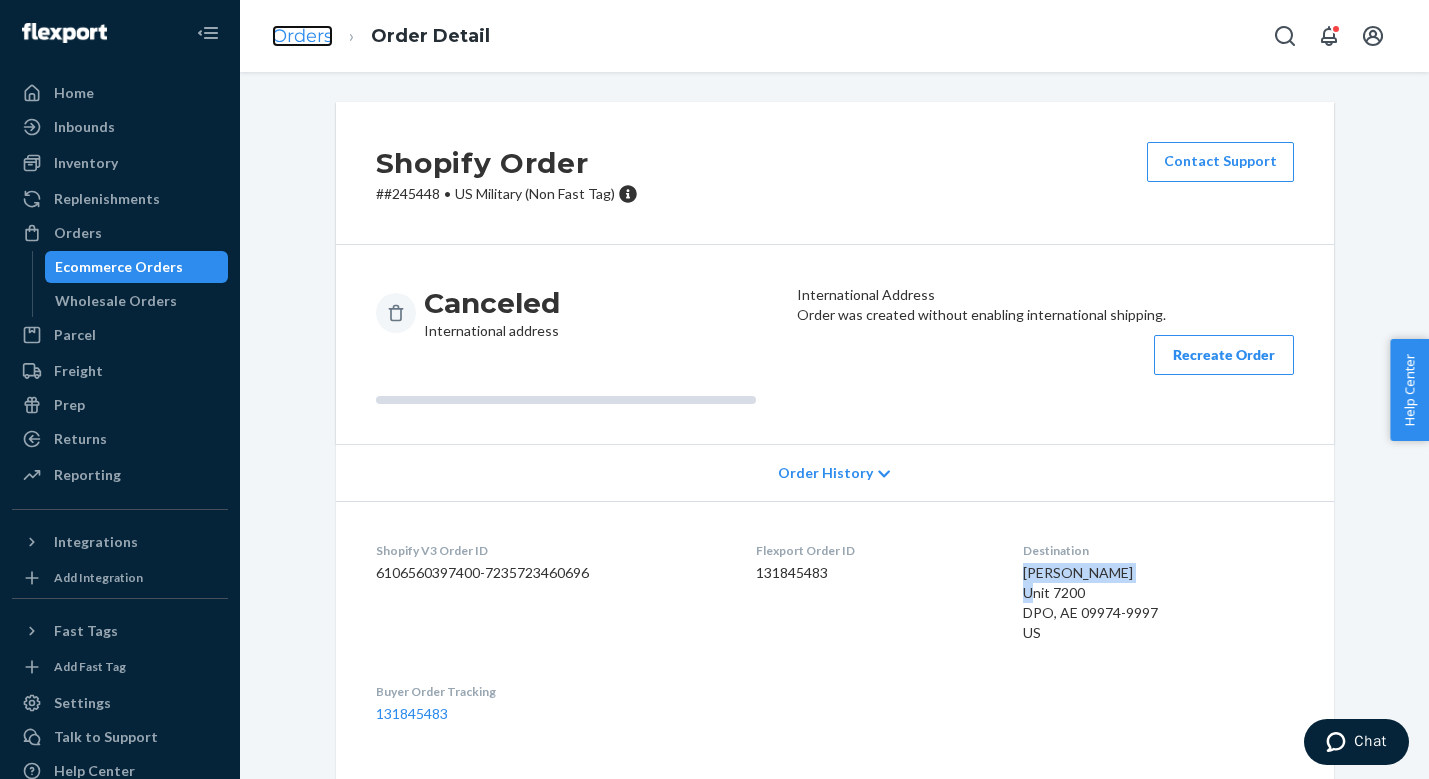 click on "Orders" at bounding box center [302, 36] 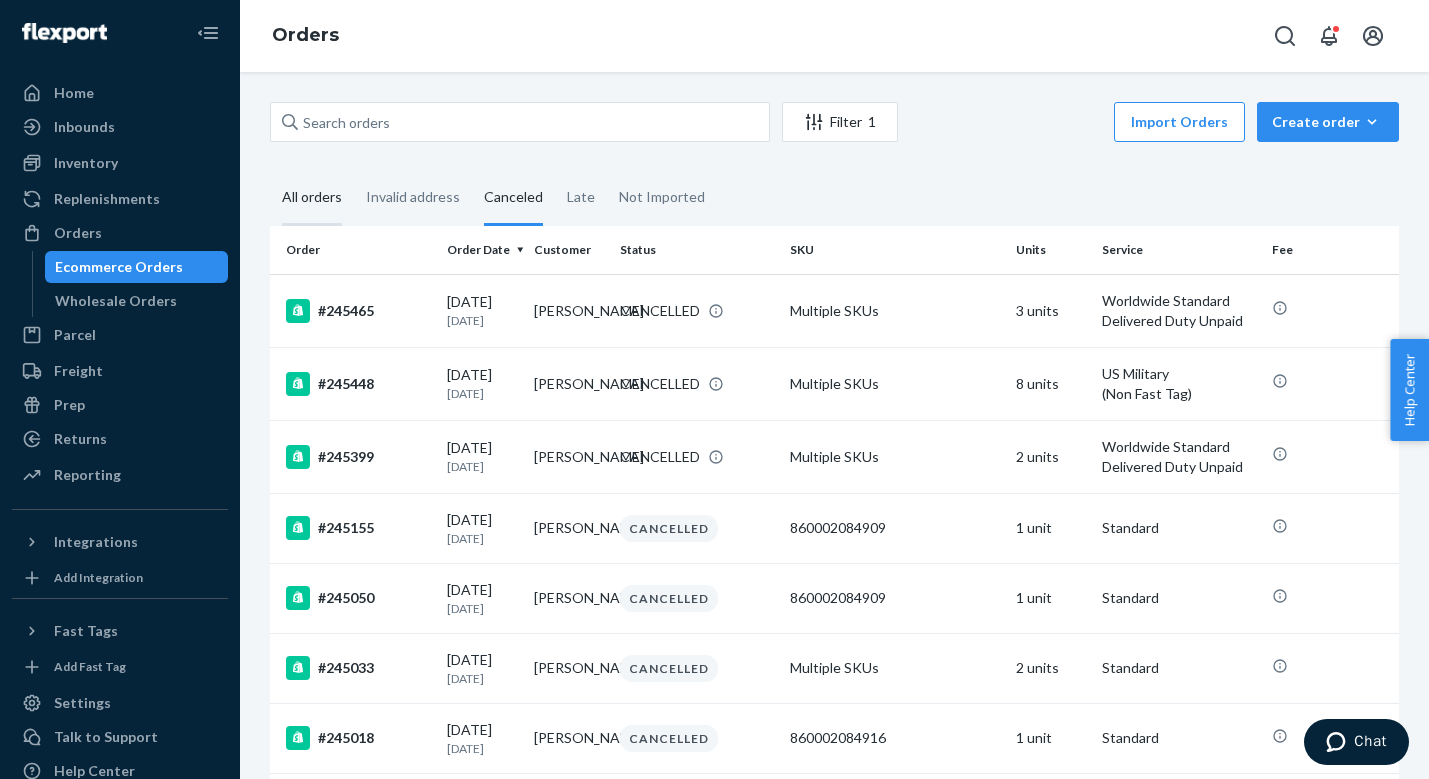 click on "All orders" at bounding box center (312, 198) 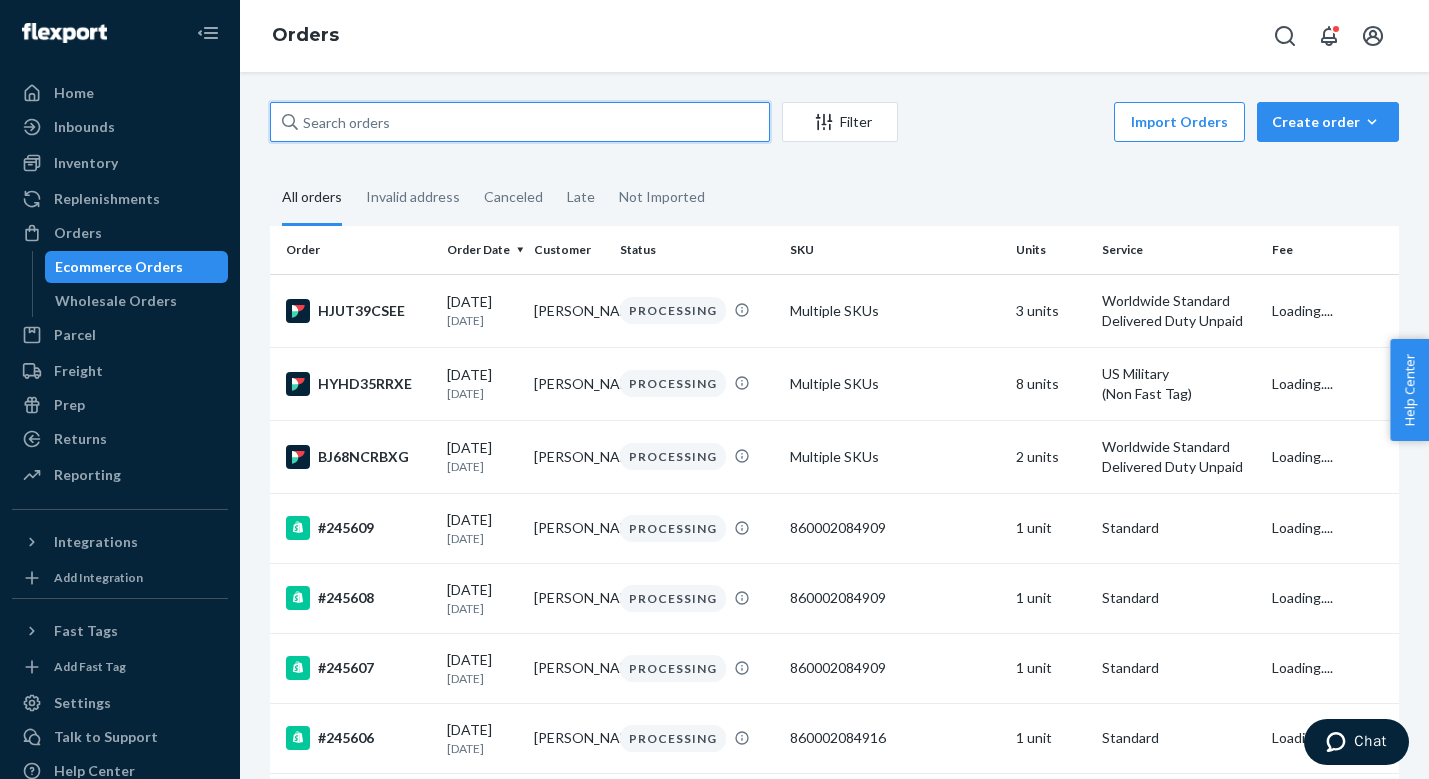click at bounding box center (520, 122) 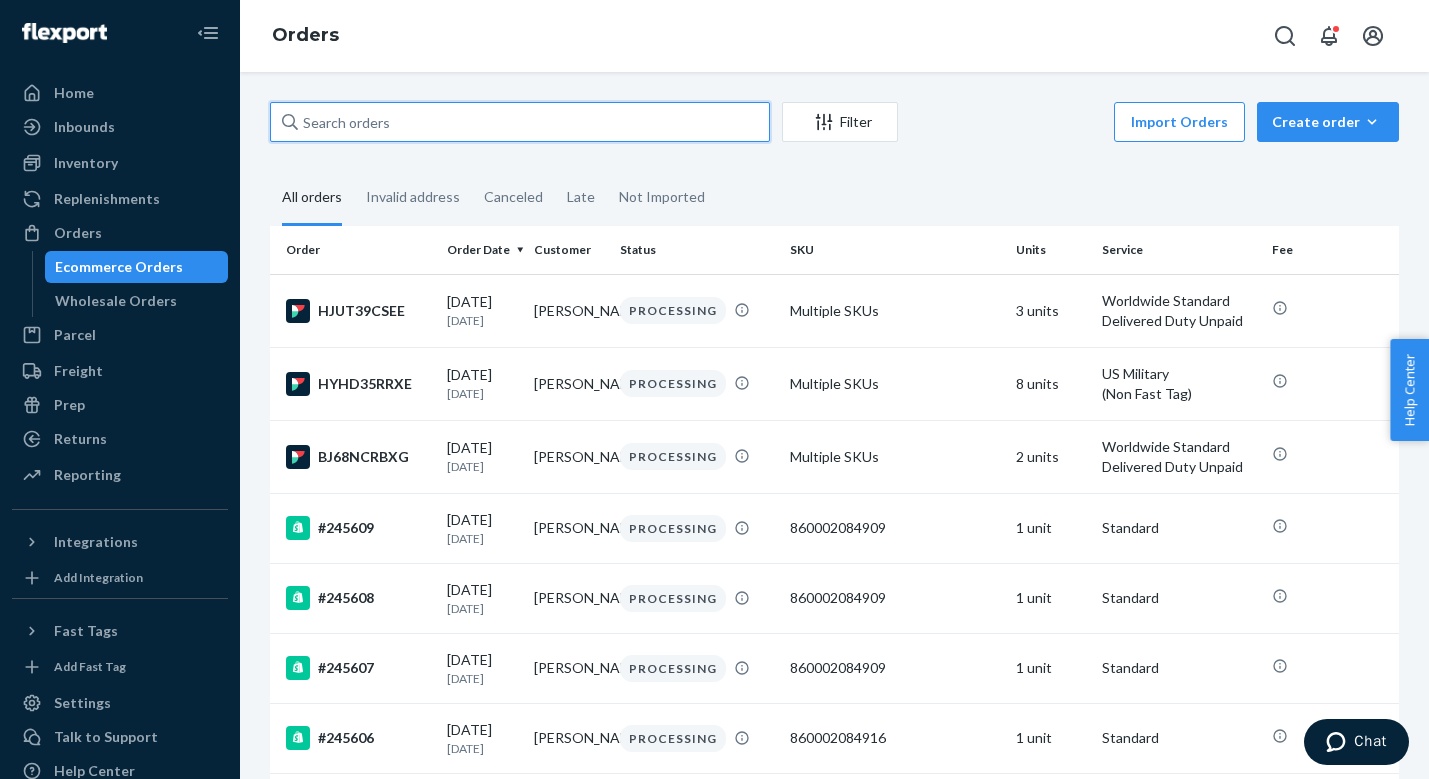 paste on "[PERSON_NAME]" 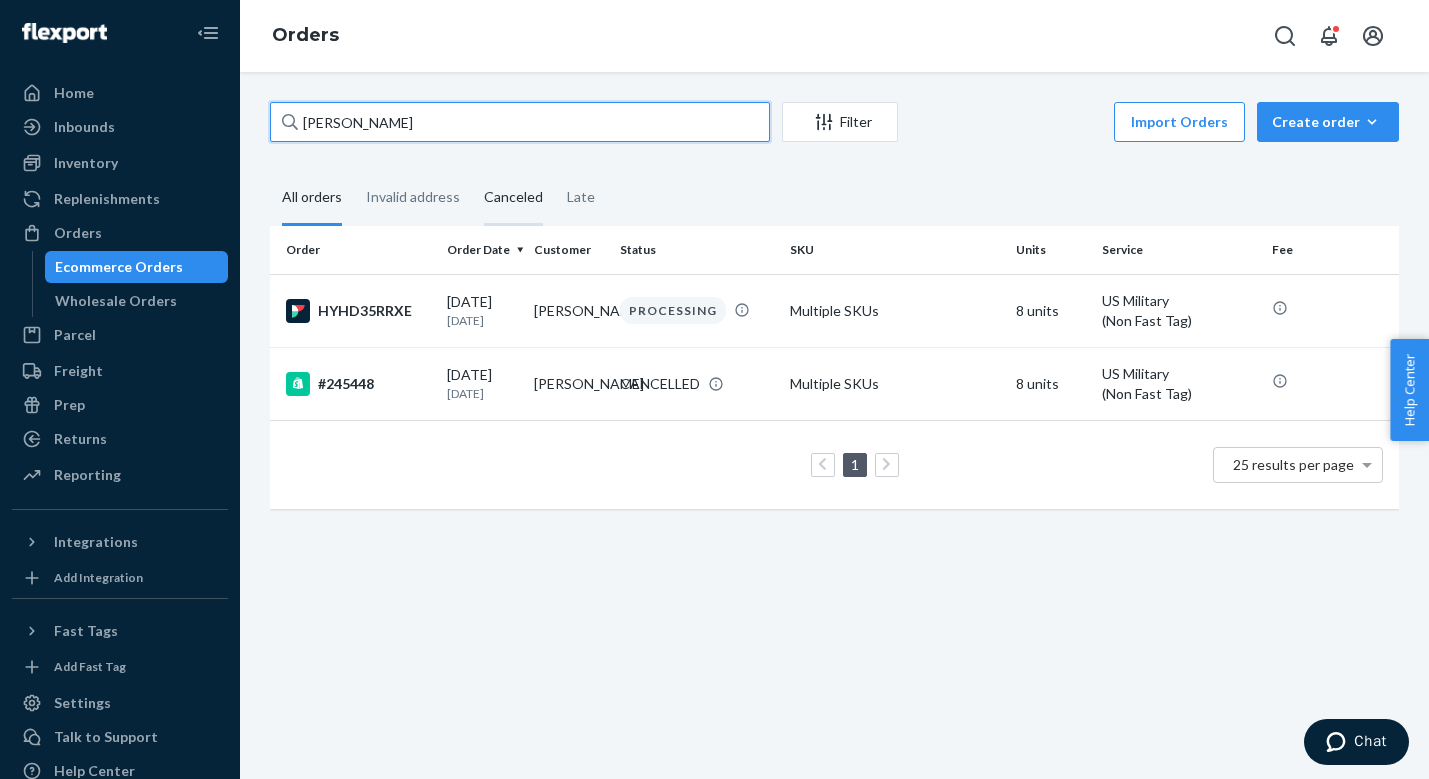 type on "[PERSON_NAME]" 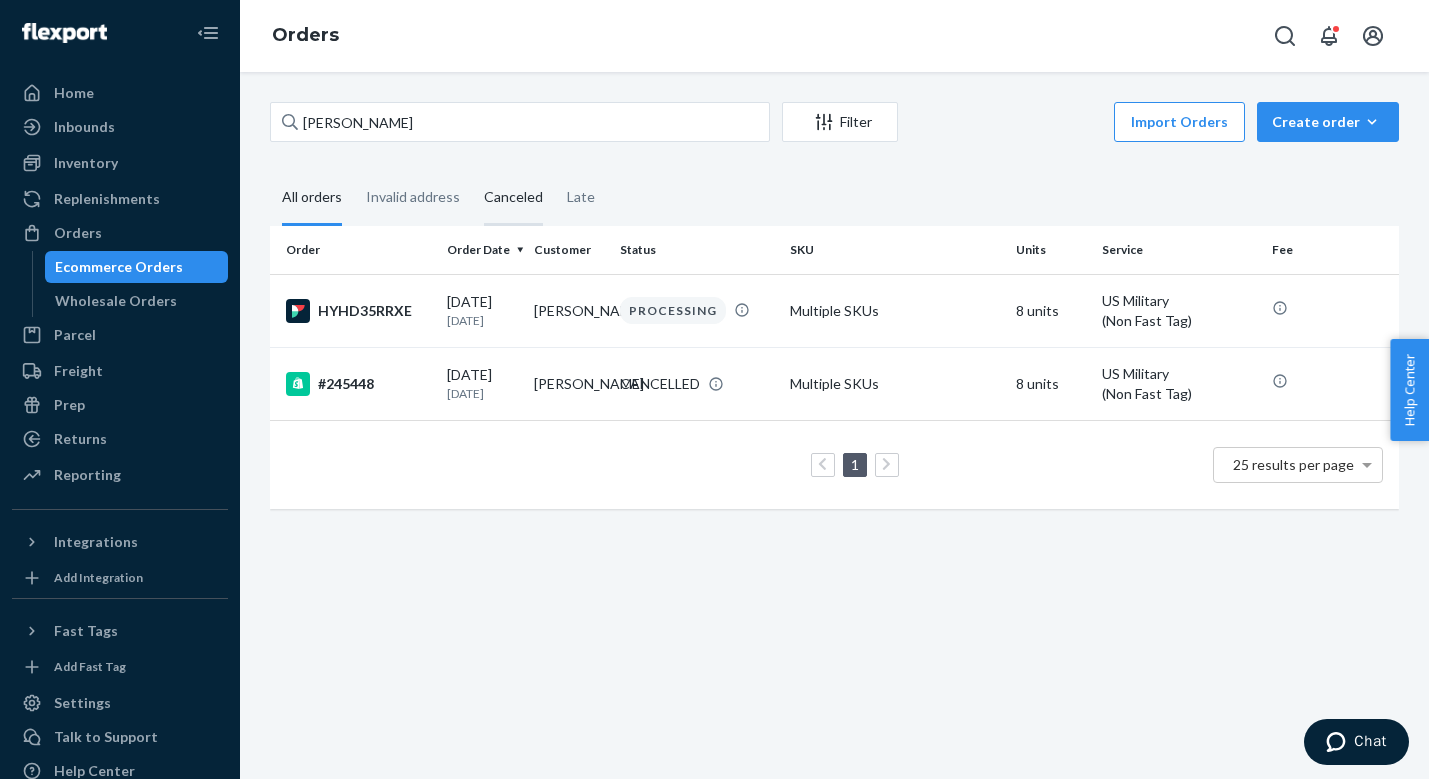 click on "Canceled" at bounding box center [513, 198] 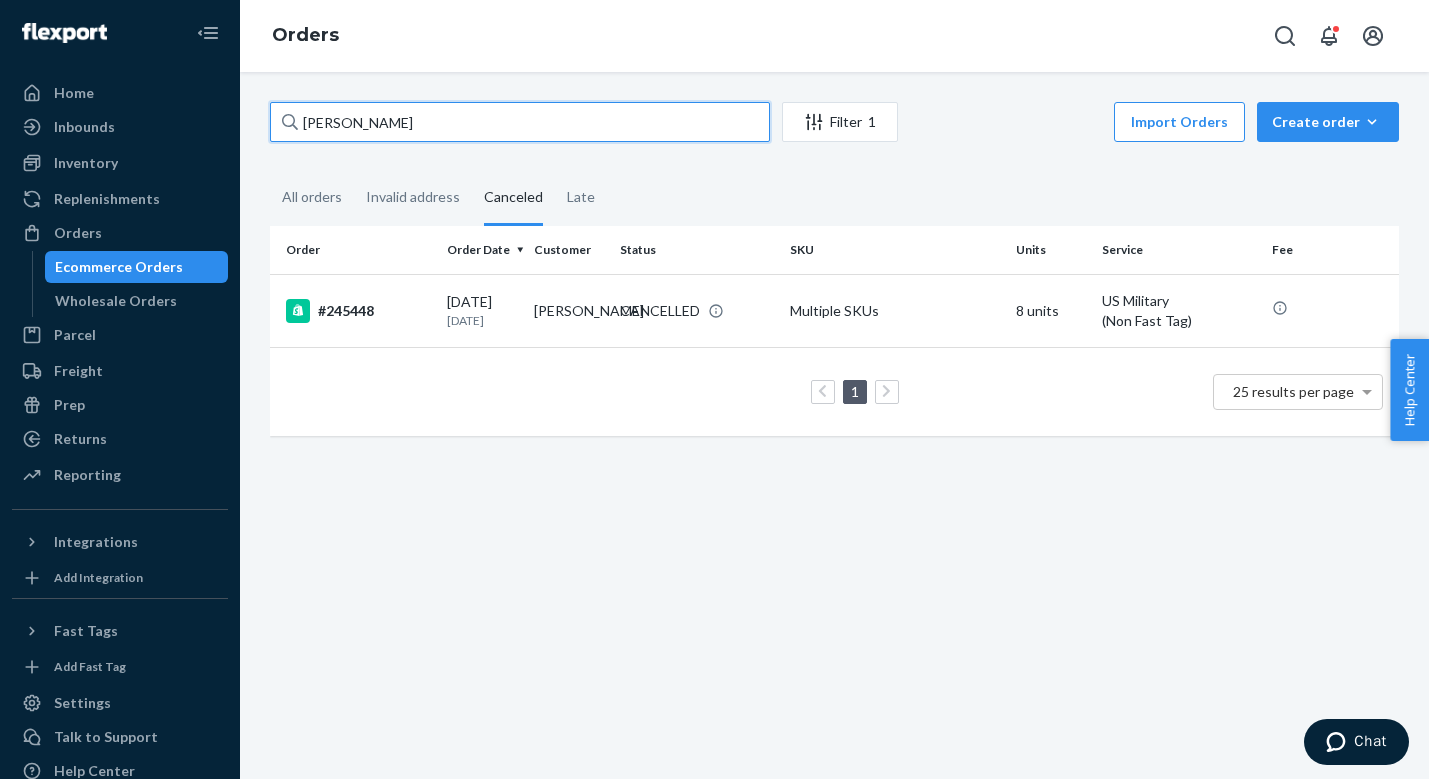 click on "[PERSON_NAME]" at bounding box center (520, 122) 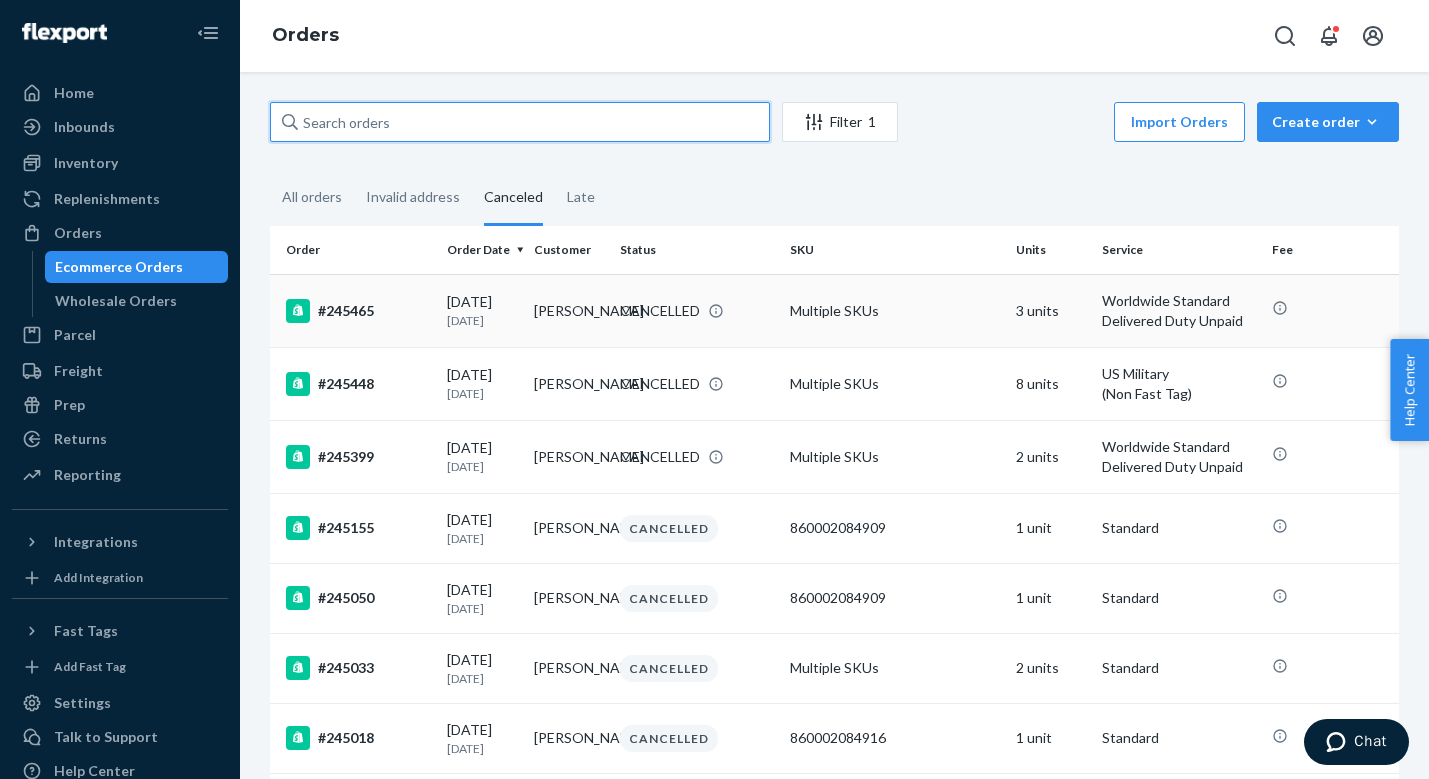 type 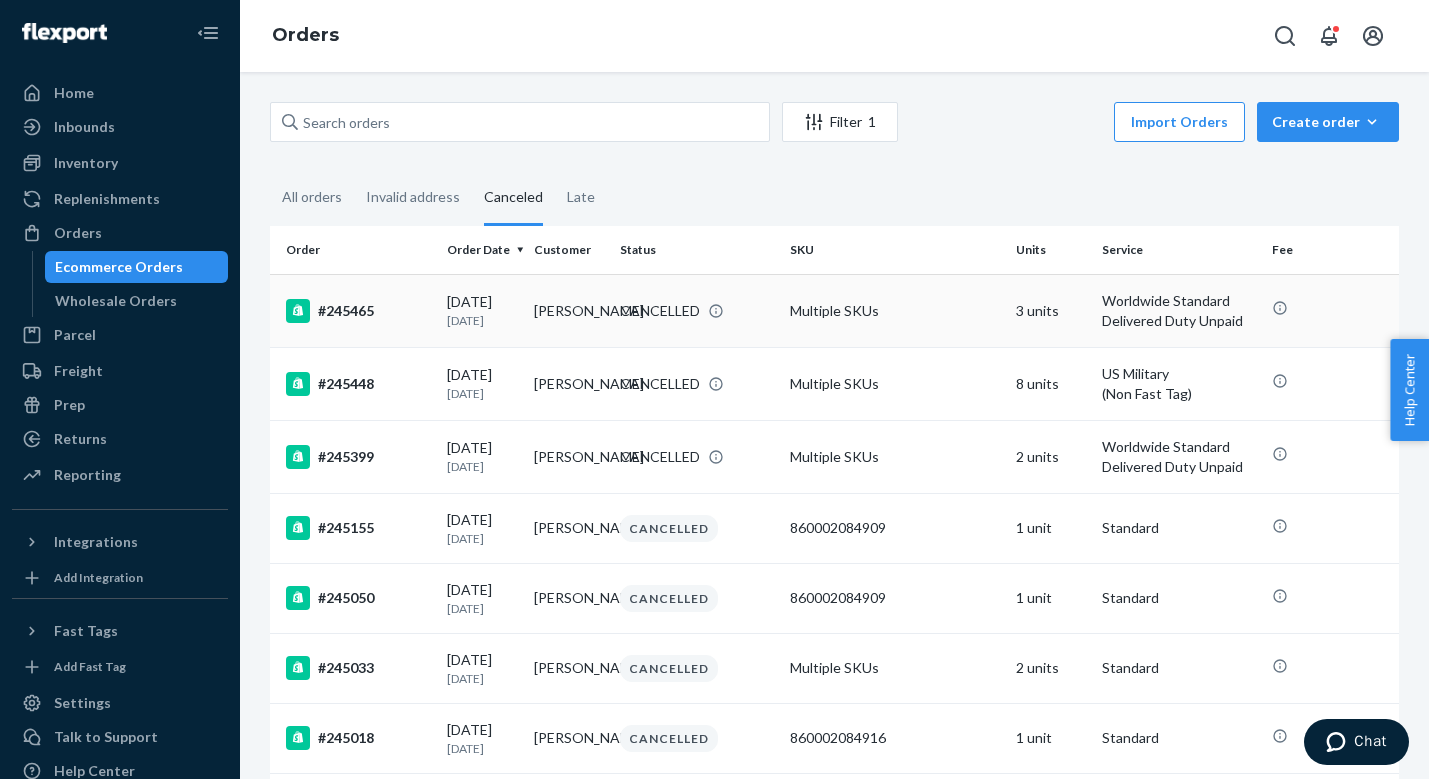 click on "[DATE] [DATE]" at bounding box center (482, 310) 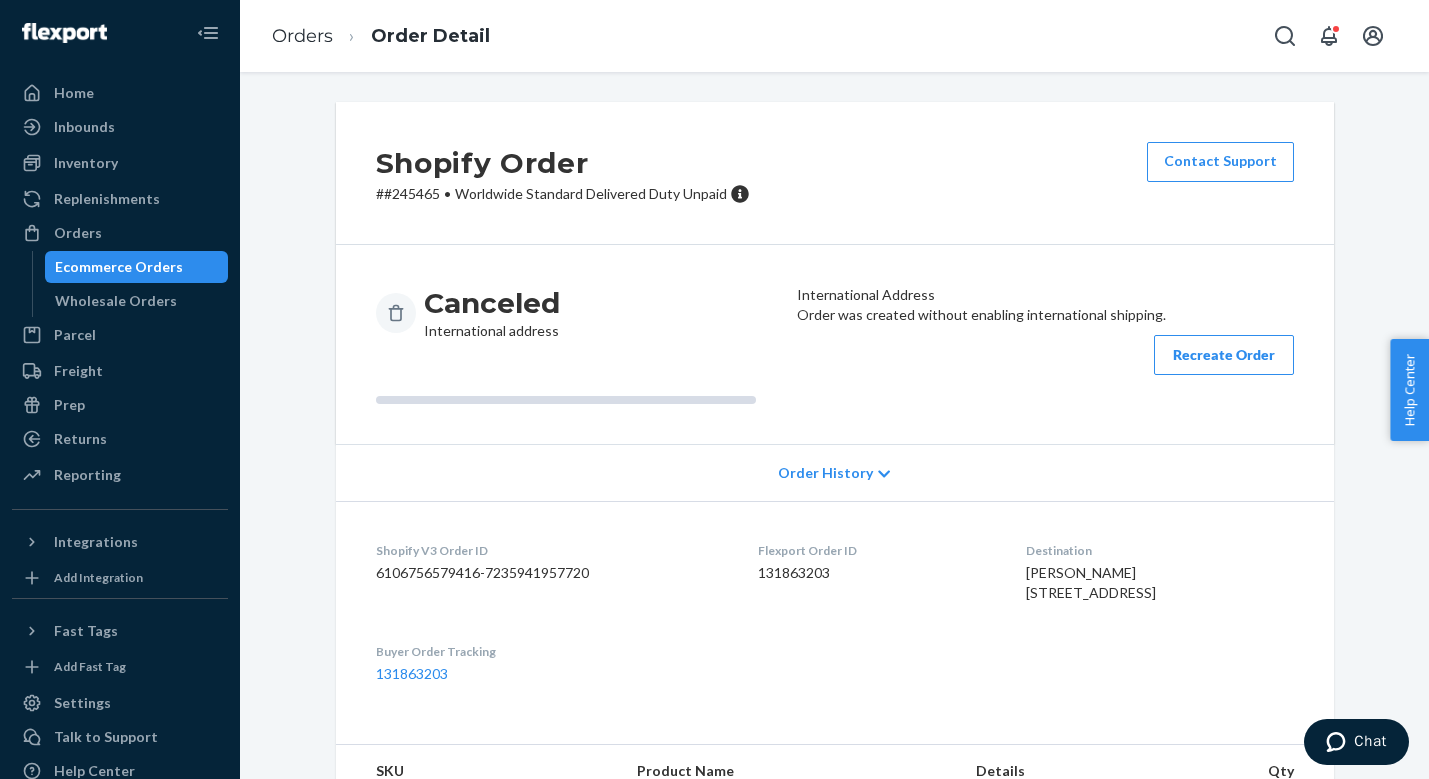 click on "[PERSON_NAME]
[STREET_ADDRESS]" at bounding box center [1091, 582] 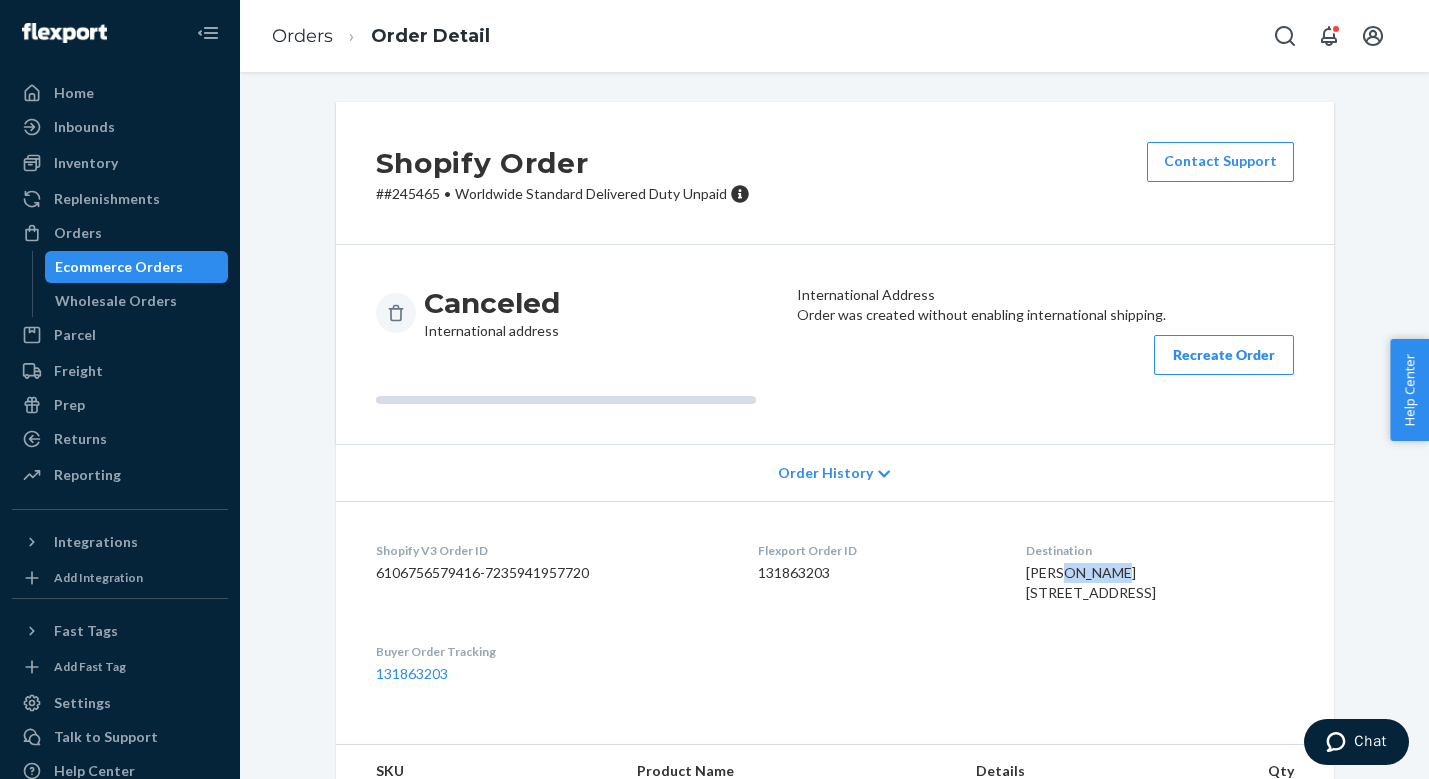 click on "[PERSON_NAME]
[STREET_ADDRESS]" at bounding box center (1091, 582) 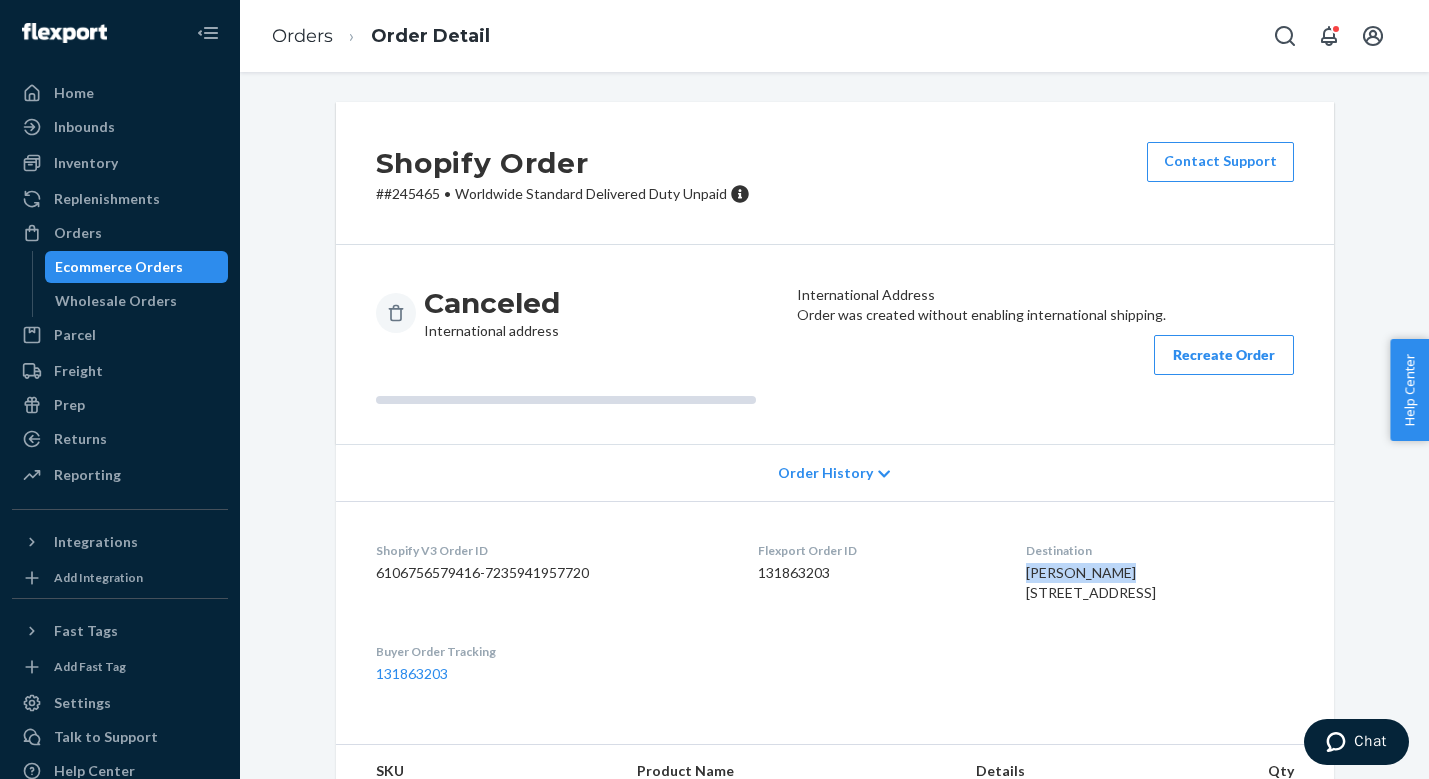 click on "[PERSON_NAME]
[STREET_ADDRESS]" at bounding box center (1091, 582) 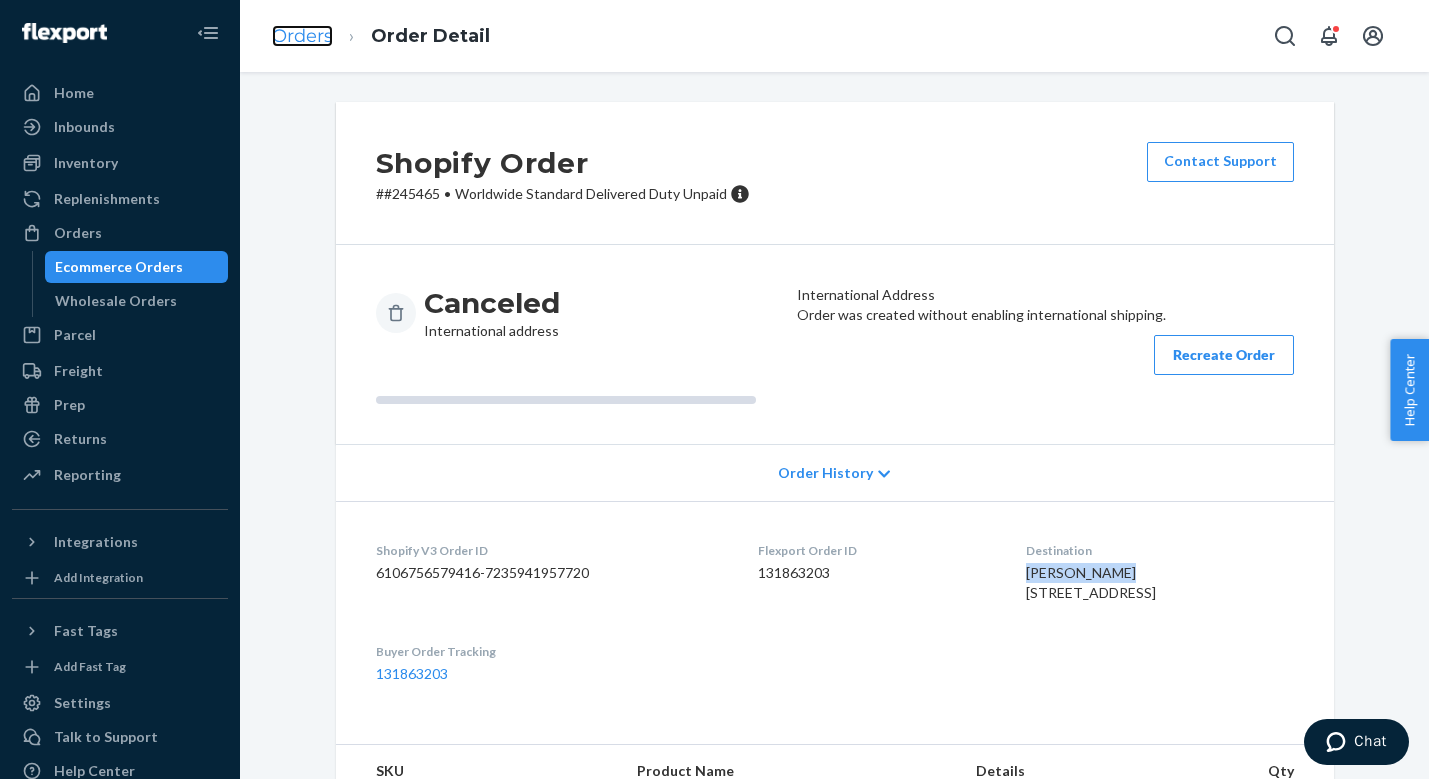 click on "Orders" at bounding box center [302, 36] 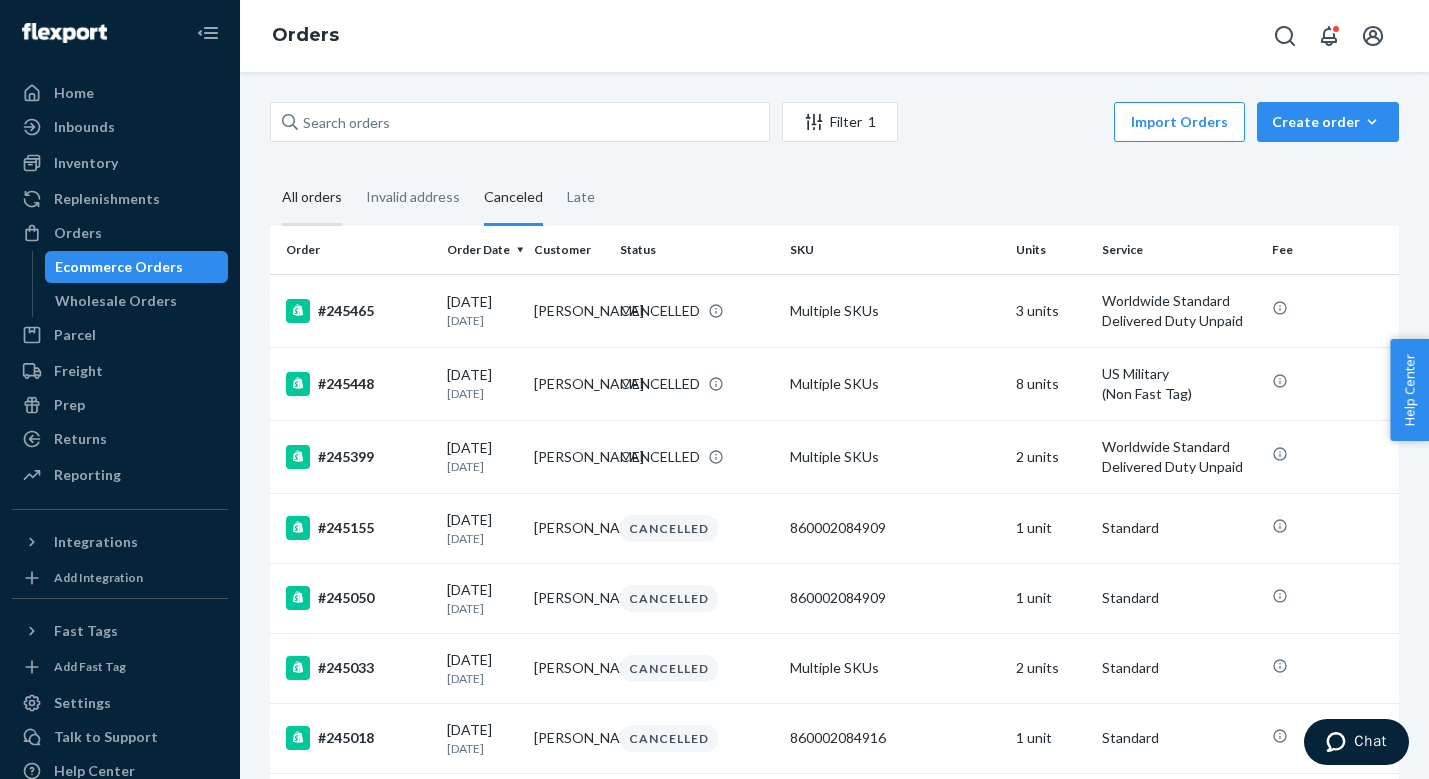 click on "All orders" at bounding box center [312, 198] 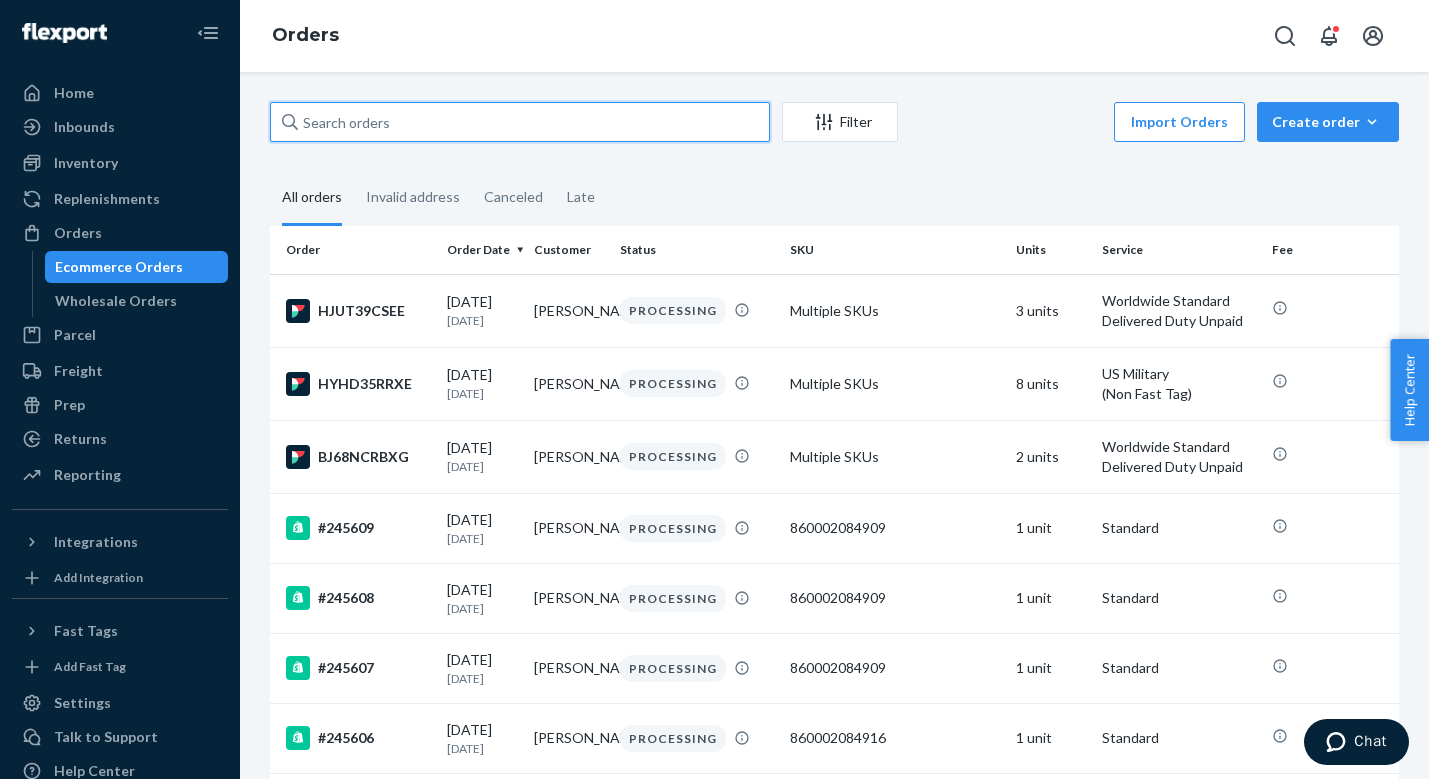 click at bounding box center (520, 122) 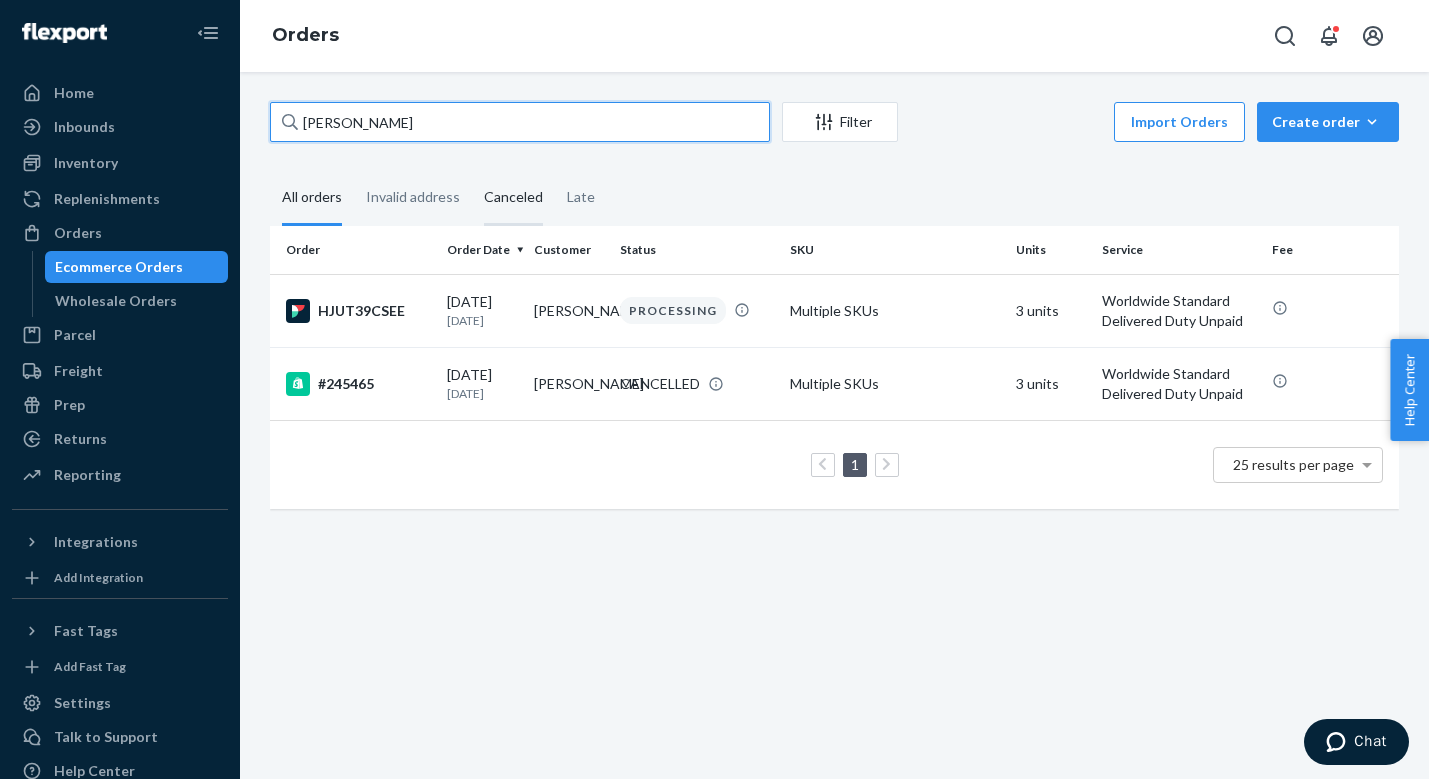 type on "[PERSON_NAME]" 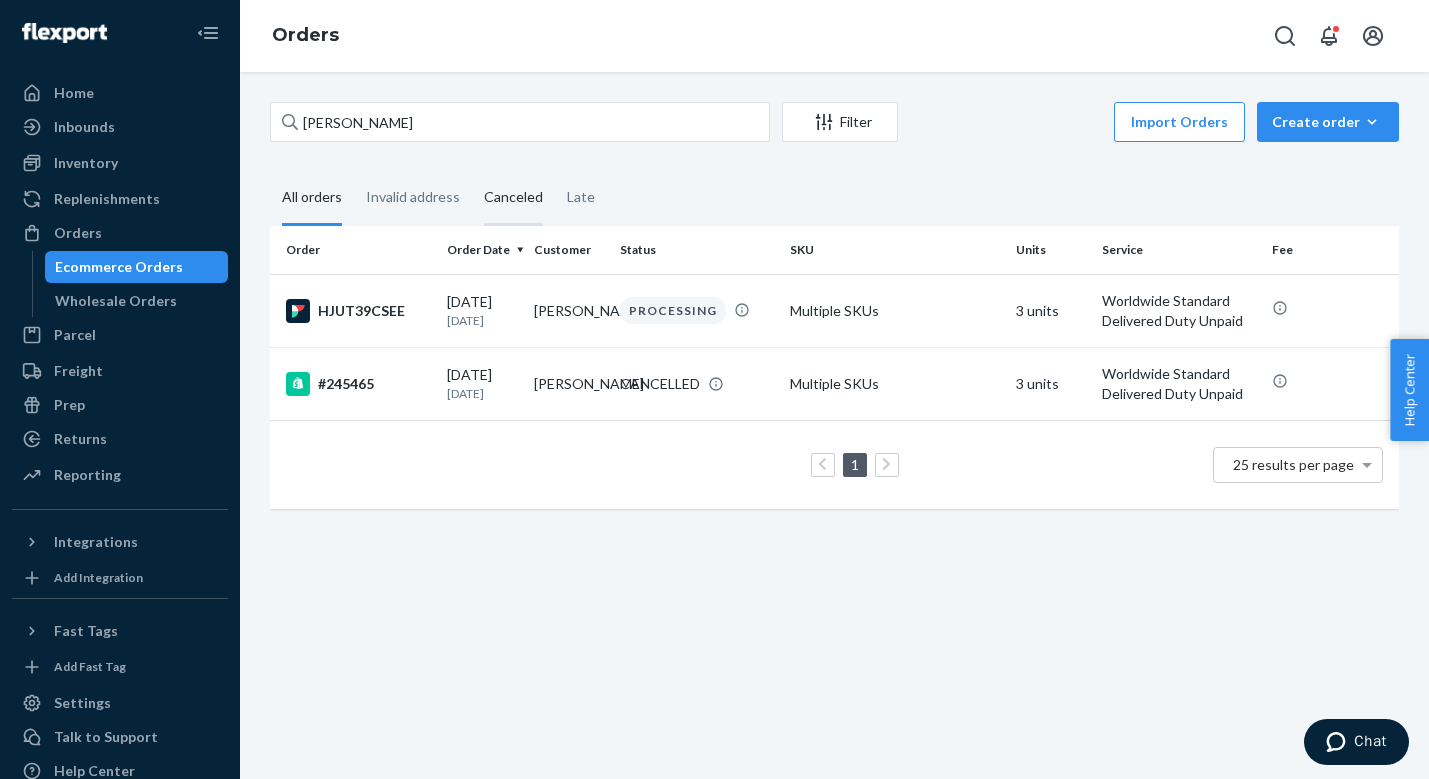 click on "Canceled" at bounding box center [513, 198] 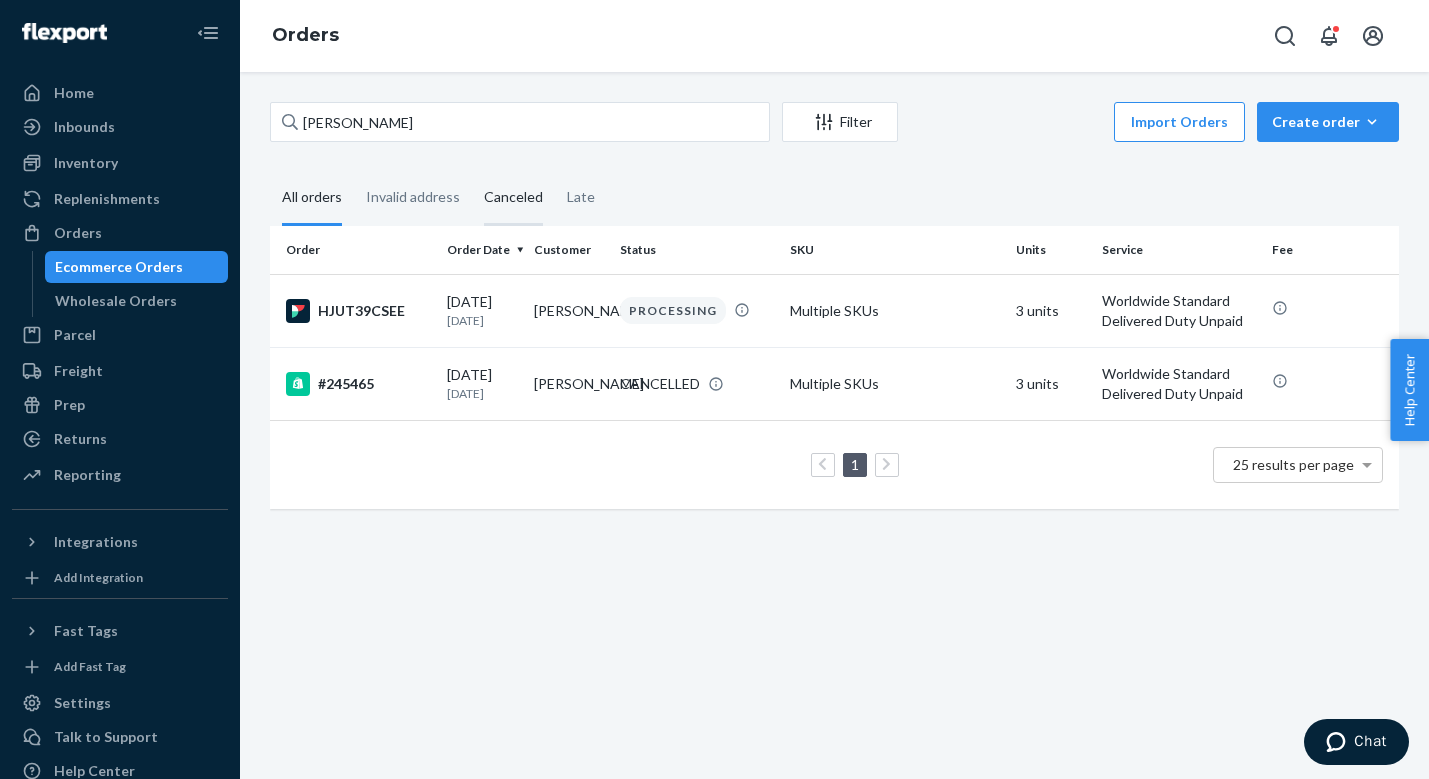 click on "Canceled" at bounding box center (472, 171) 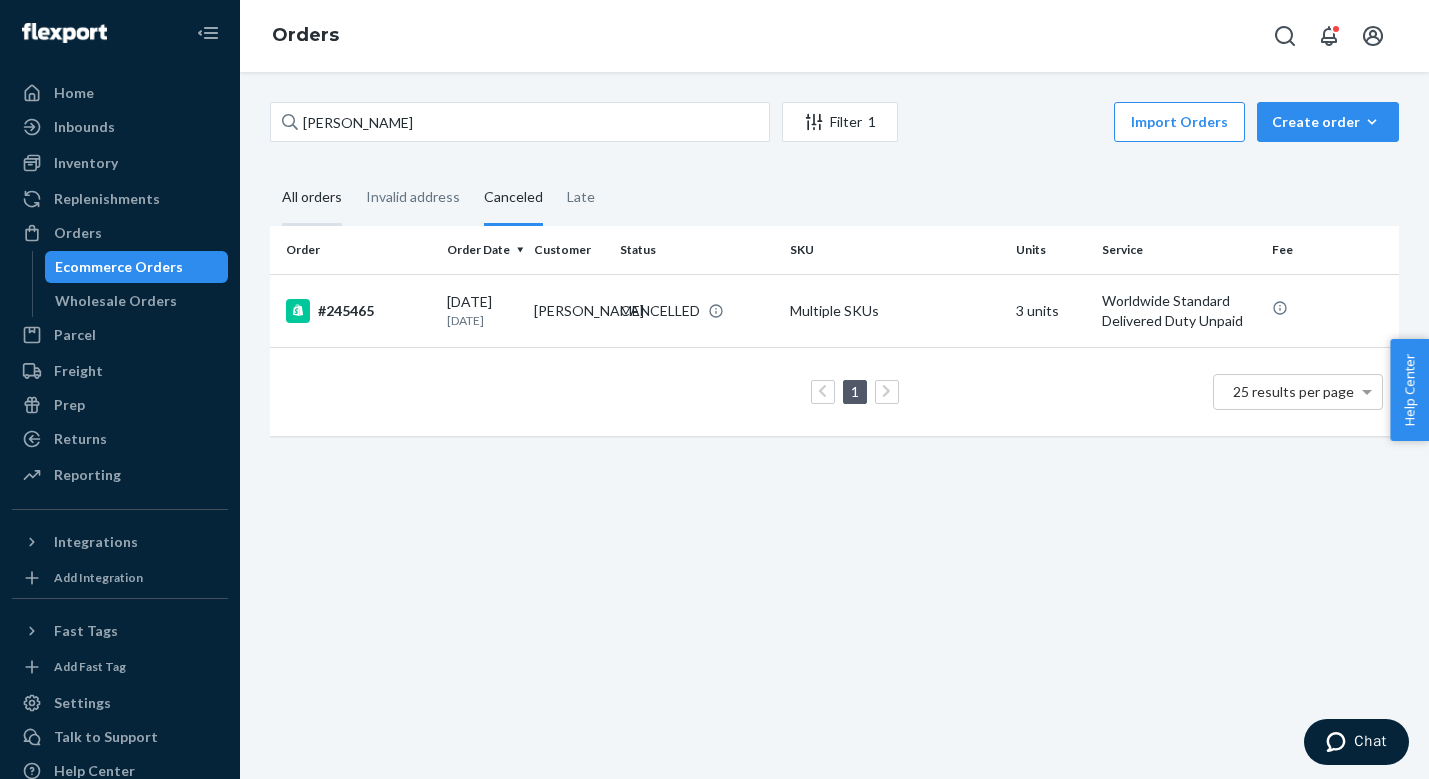 click on "All orders" at bounding box center [312, 198] 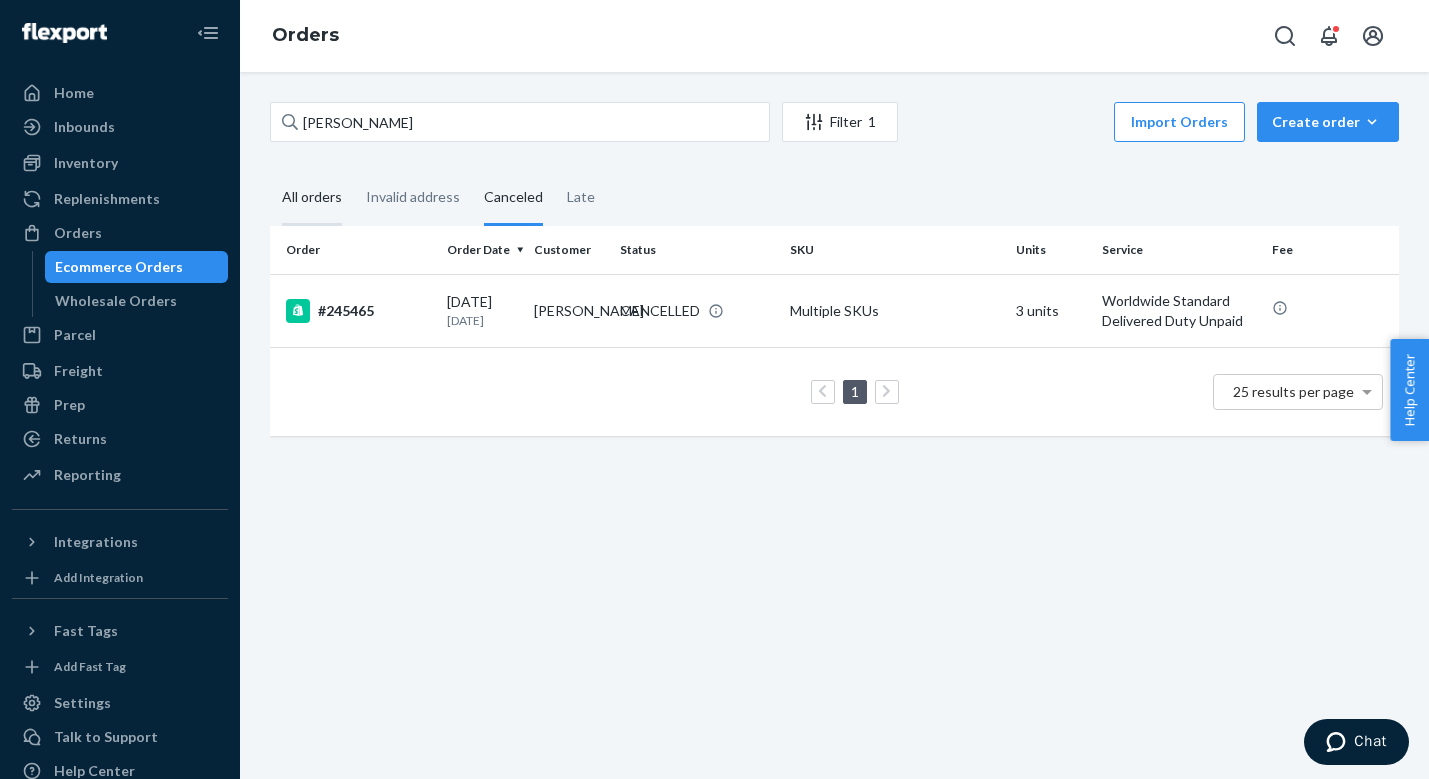 click on "All orders" at bounding box center [270, 171] 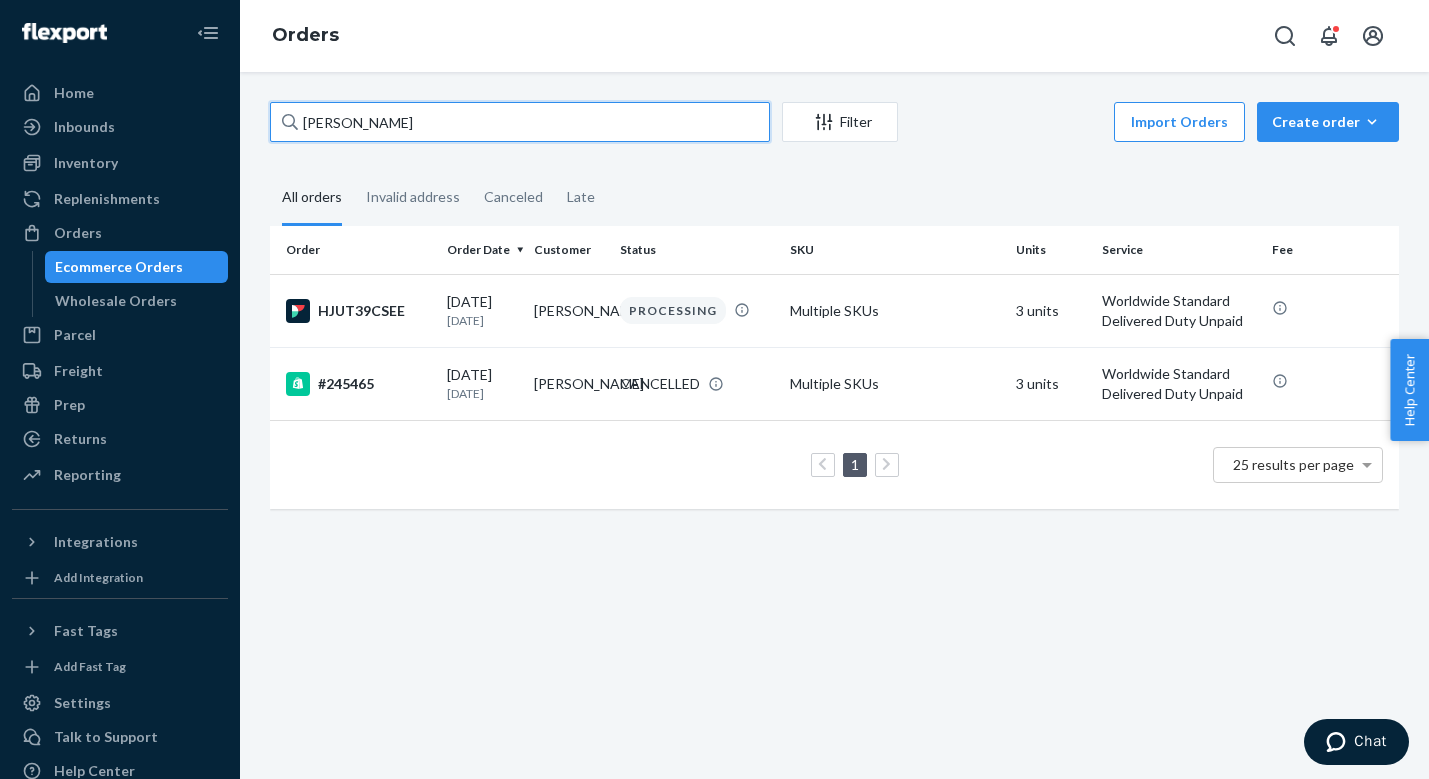 click on "[PERSON_NAME]" at bounding box center (520, 122) 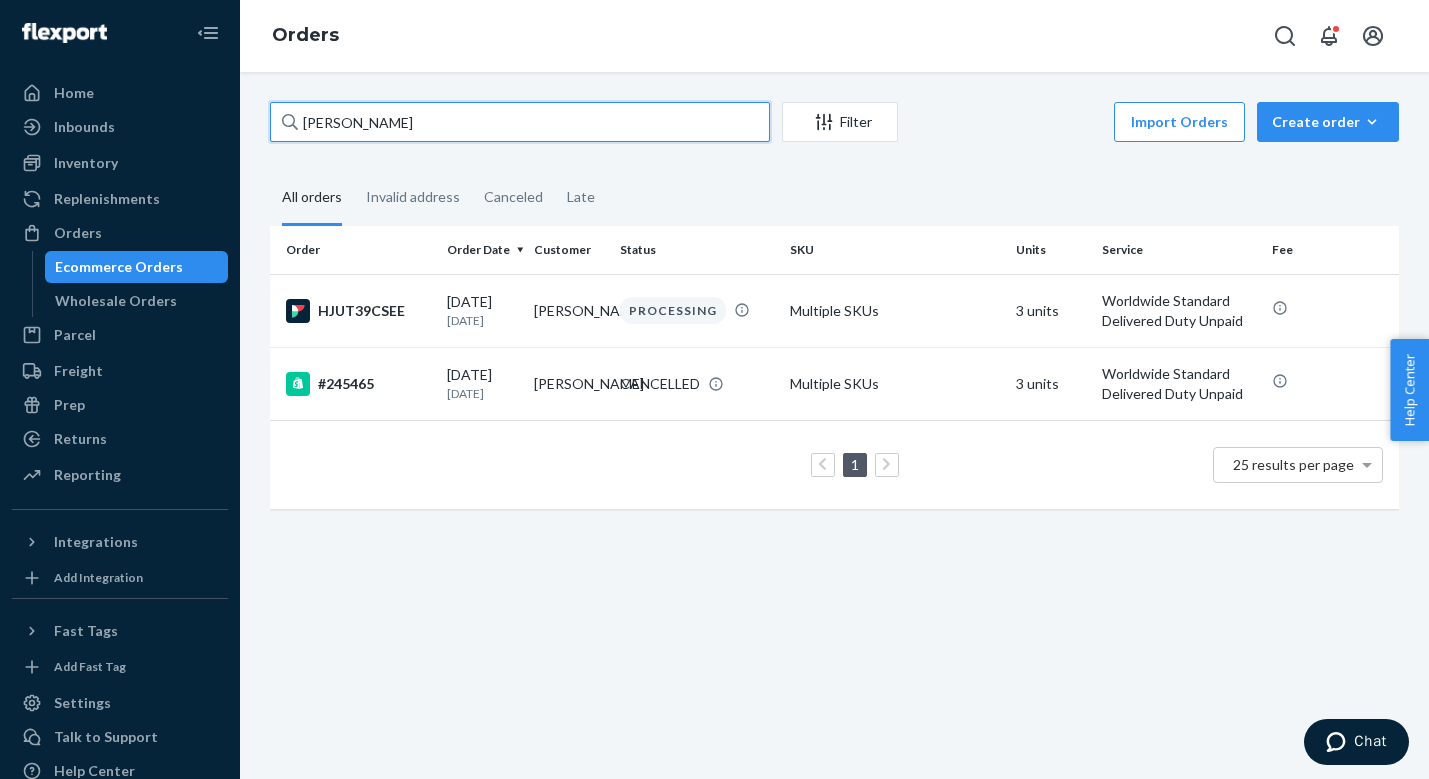 click on "[PERSON_NAME]" at bounding box center (520, 122) 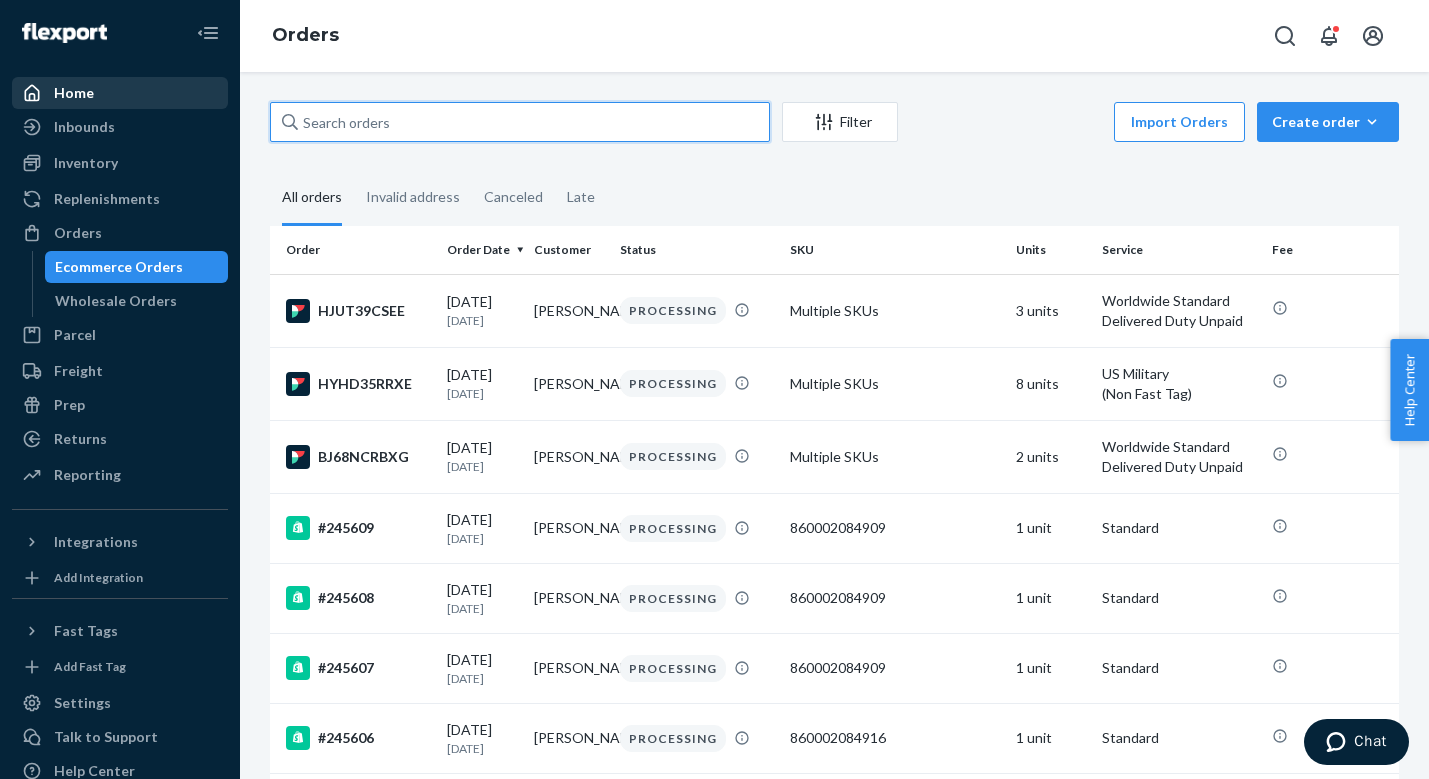 type 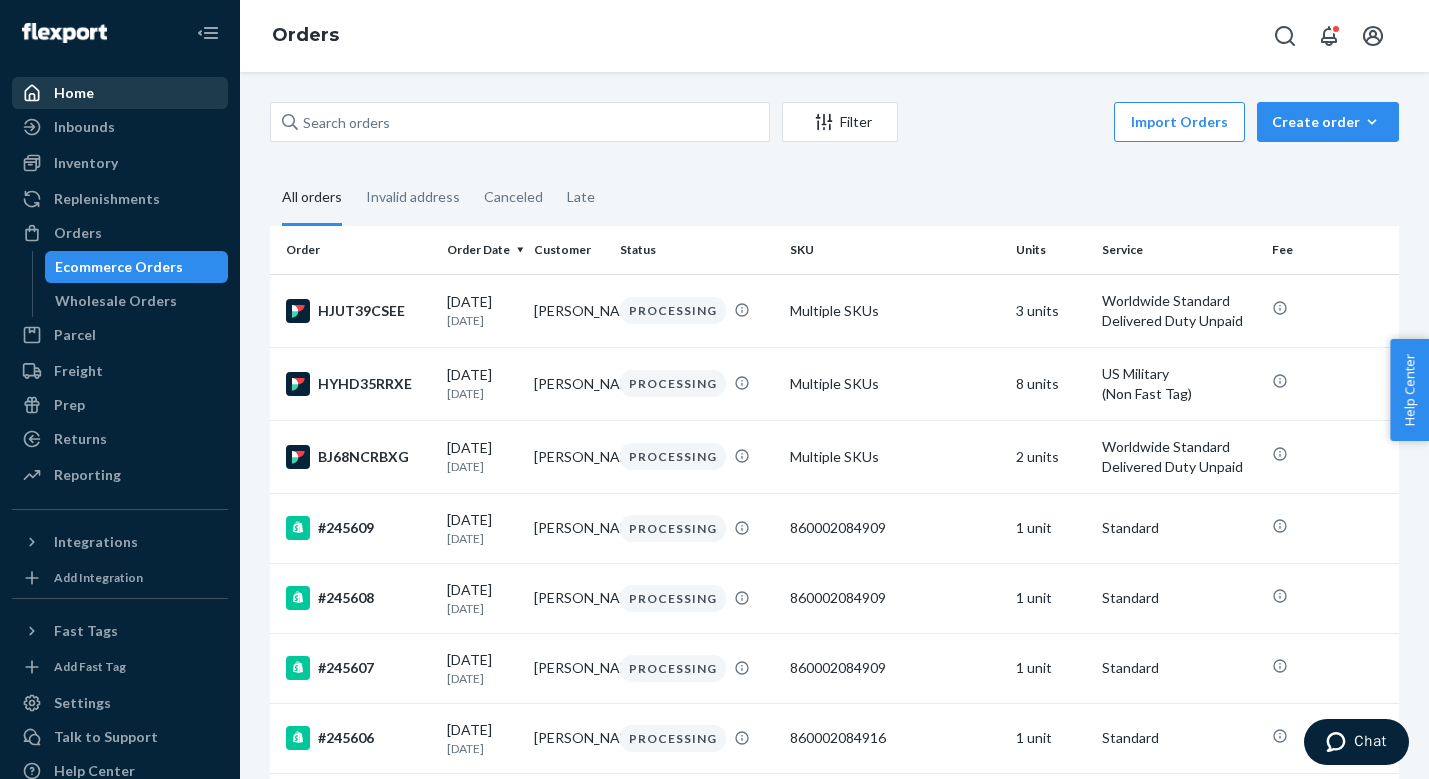 click on "Home" at bounding box center [74, 93] 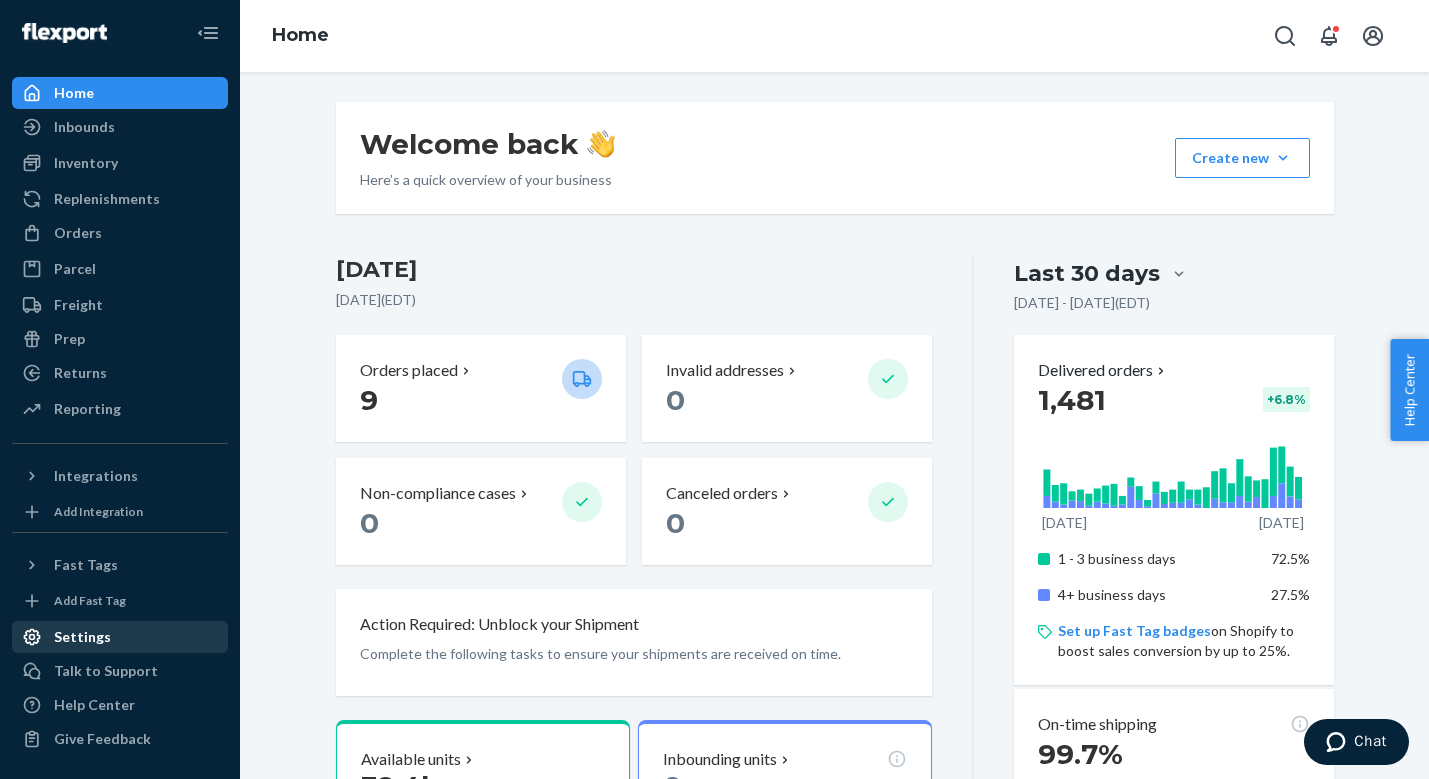 click on "Settings" at bounding box center (120, 637) 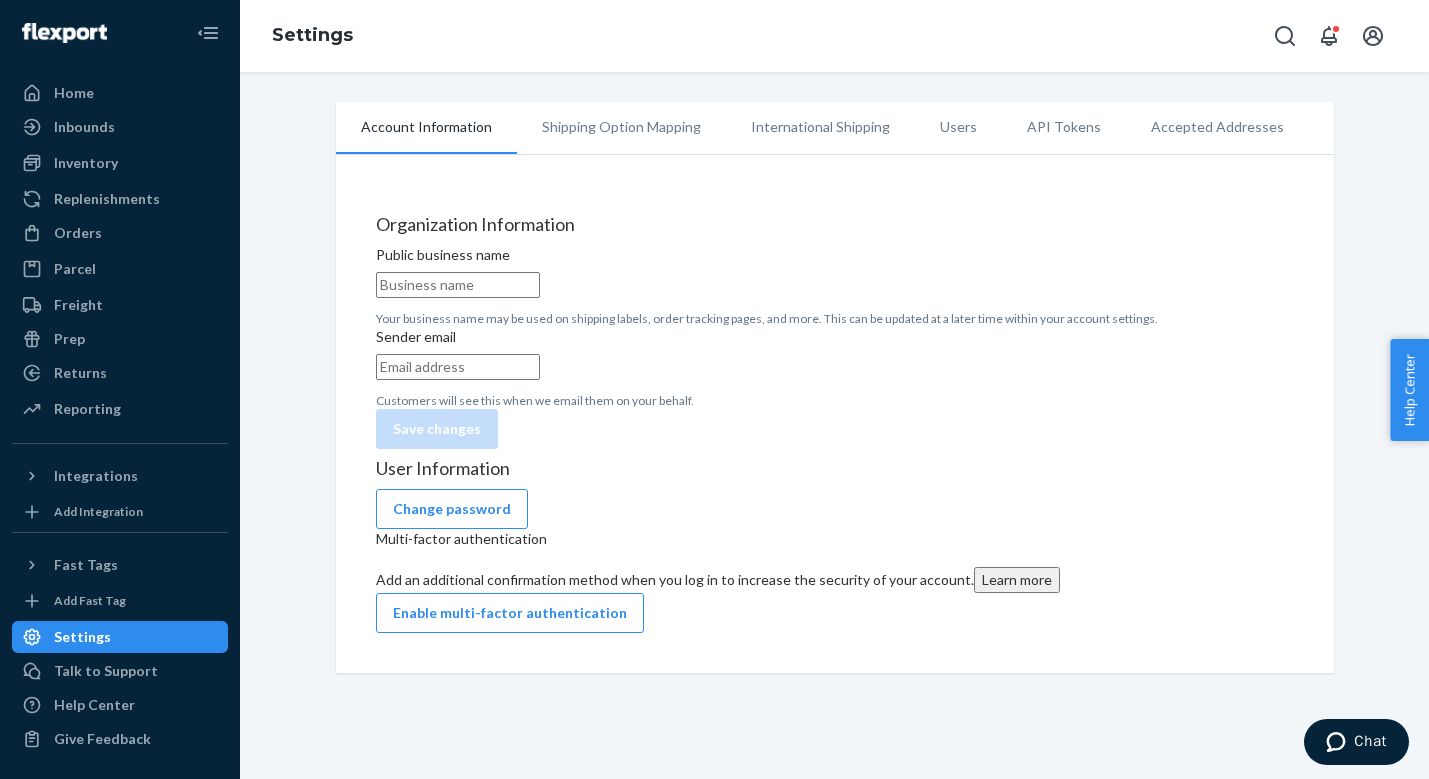 type on "OuiSi" 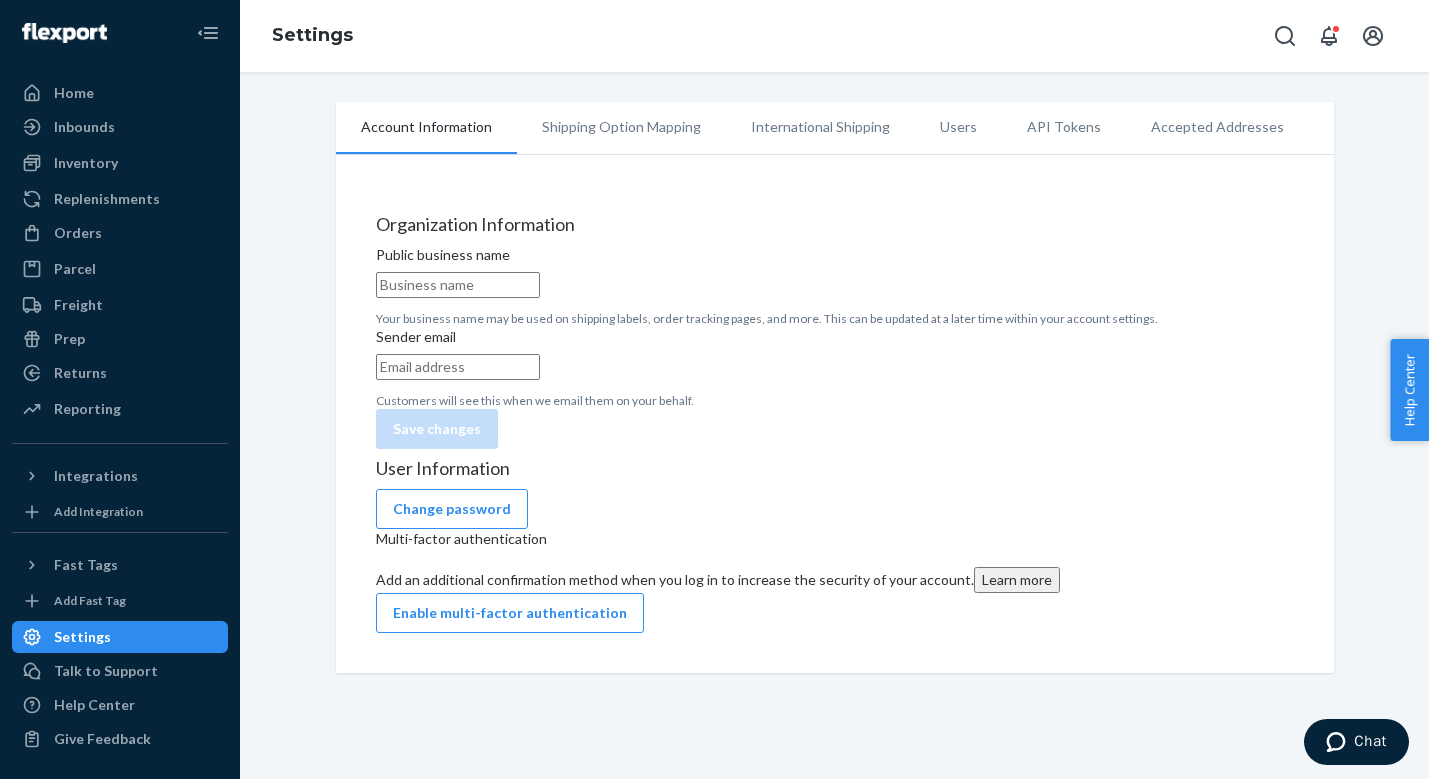 type on "[EMAIL_ADDRESS][DOMAIN_NAME]" 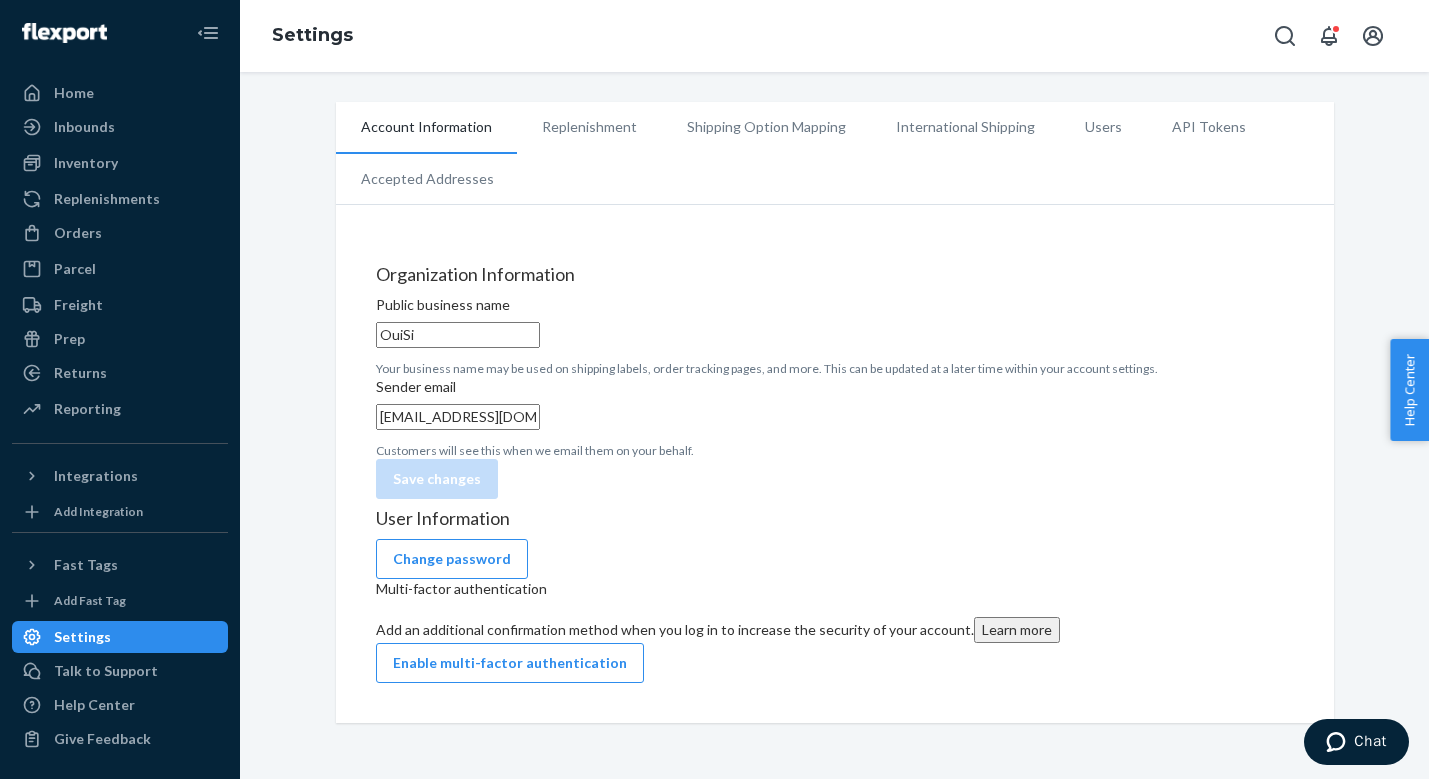 click on "International Shipping" at bounding box center (965, 127) 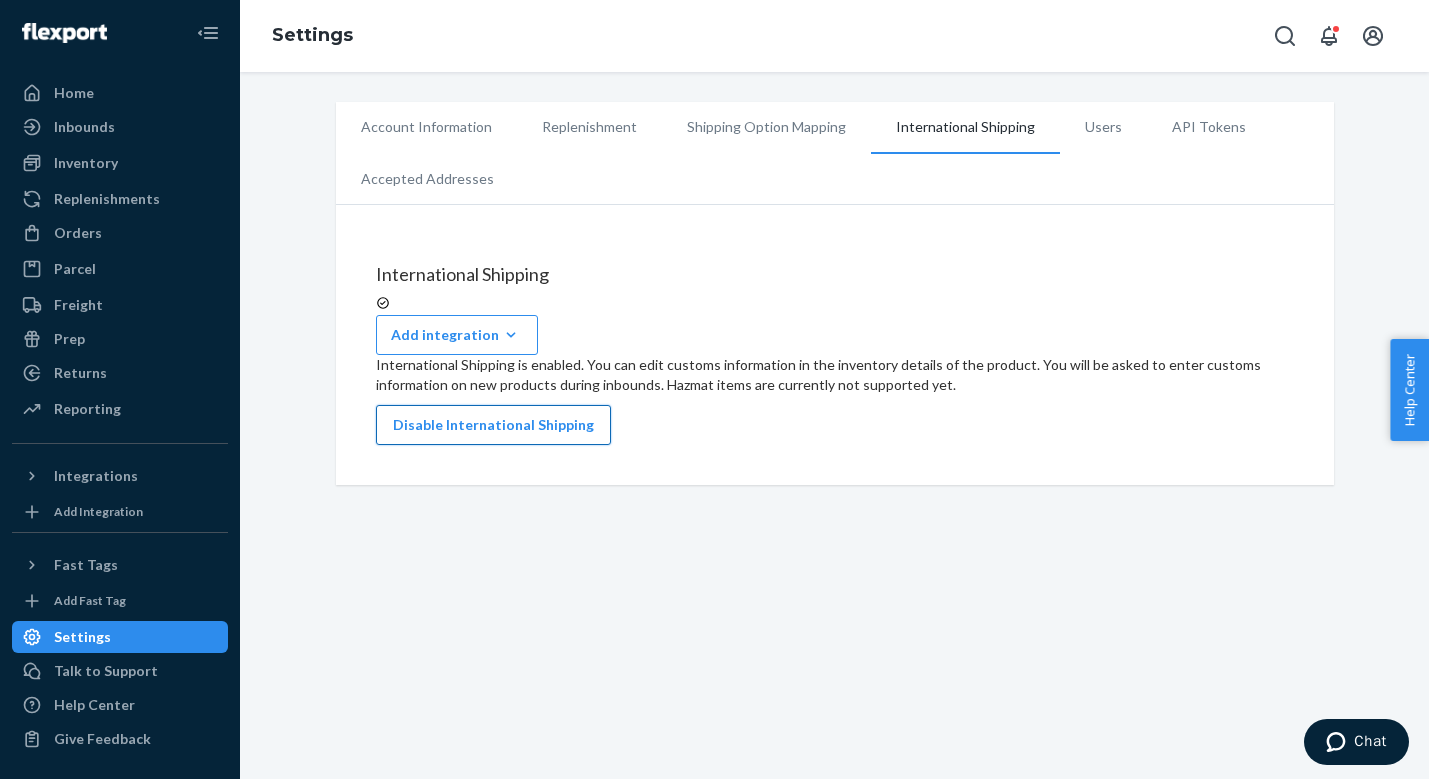 click on "Disable International Shipping" at bounding box center [493, 425] 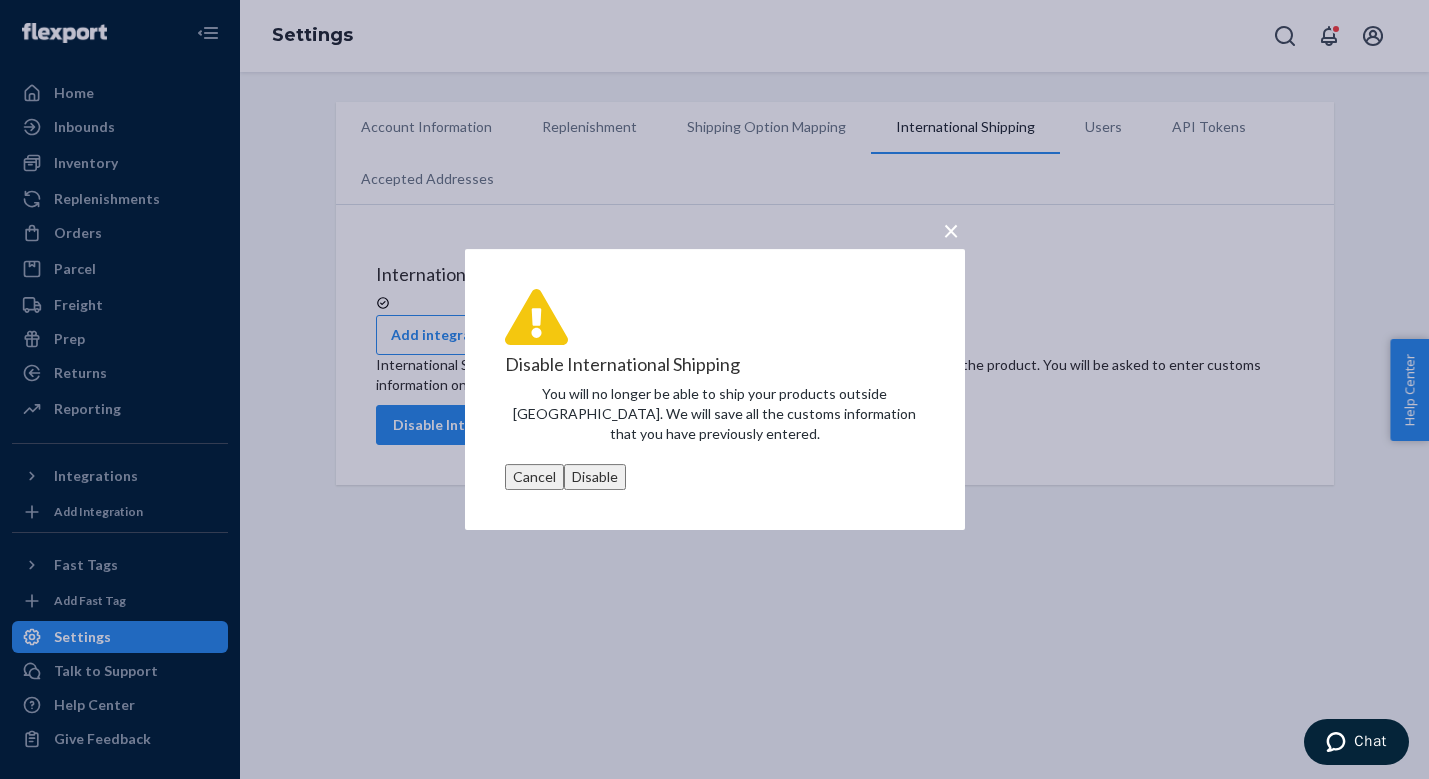 click on "Disable" at bounding box center [595, 477] 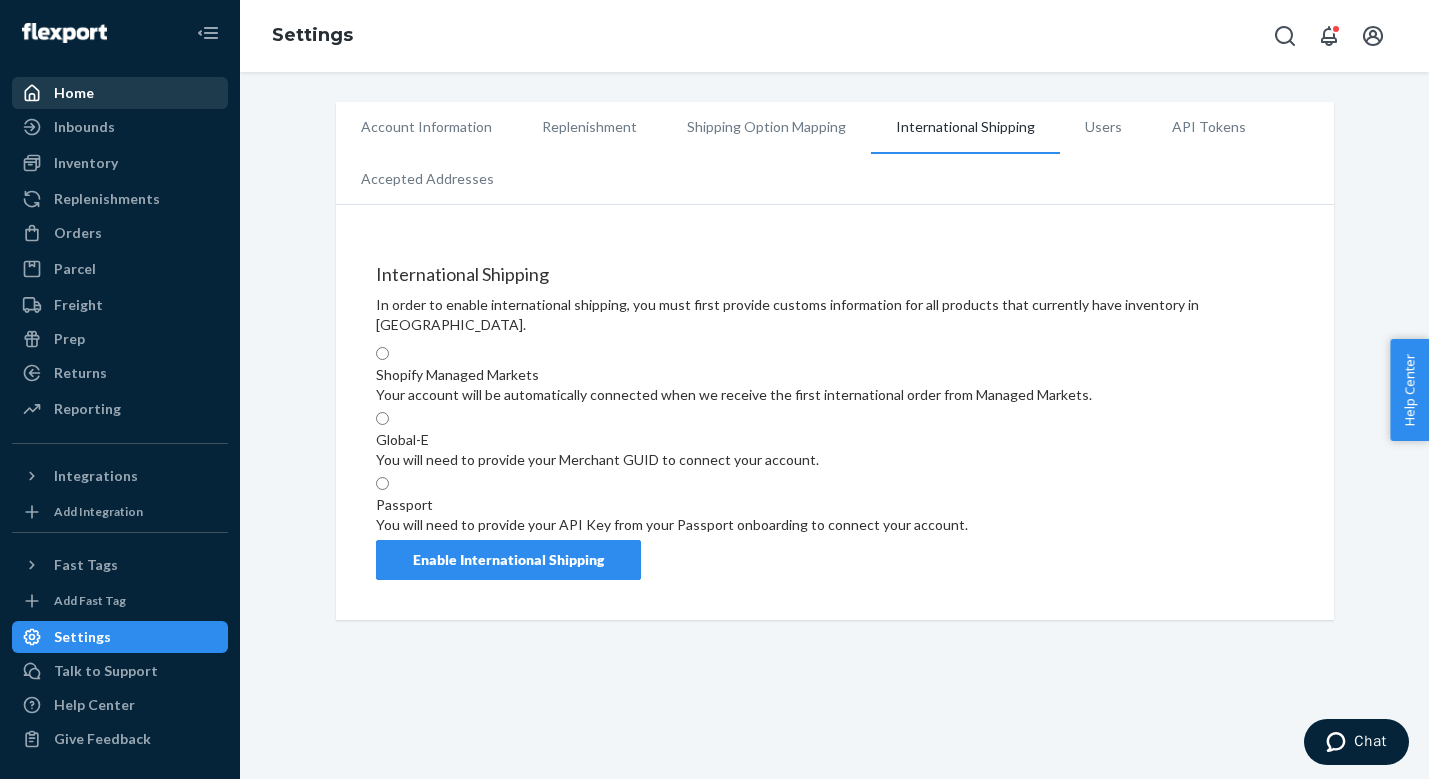 click on "Home" at bounding box center (120, 93) 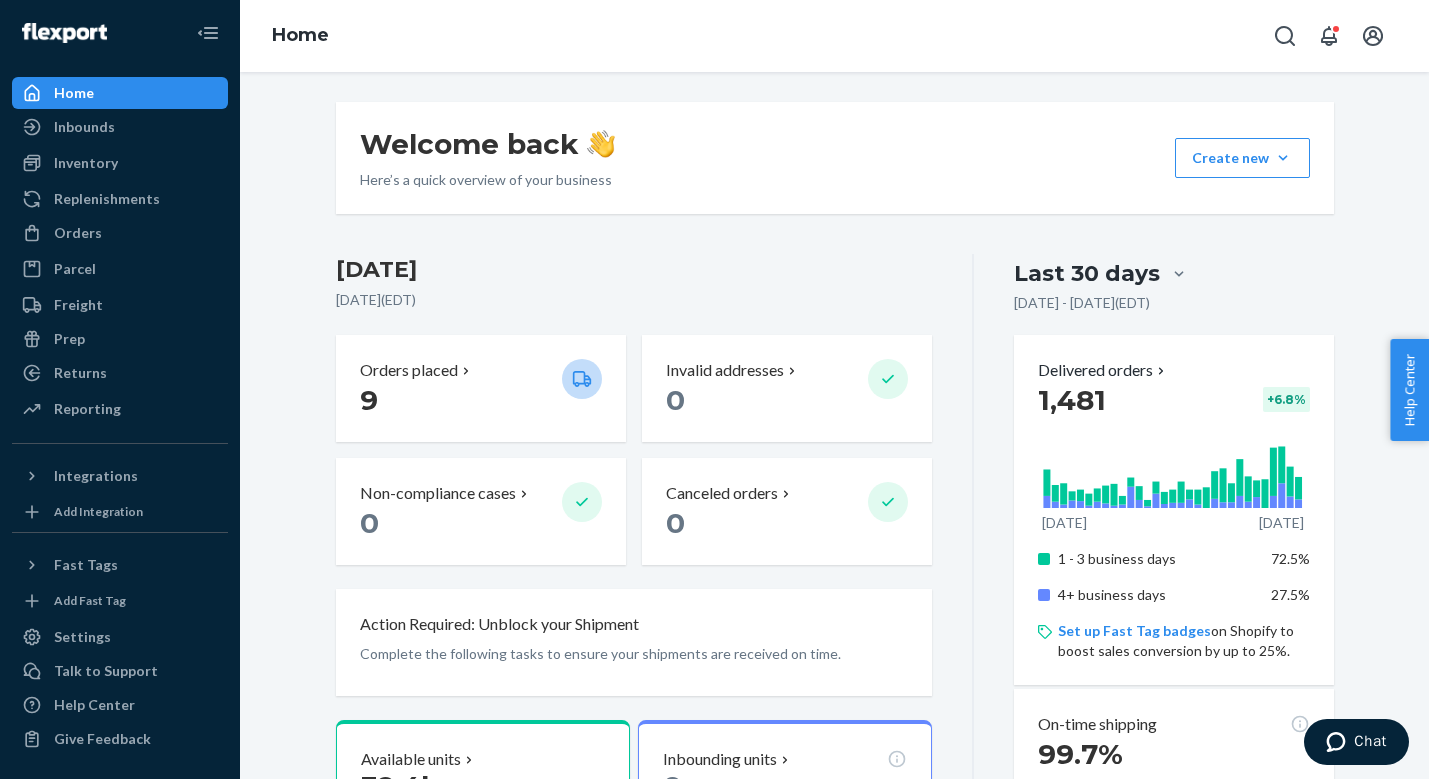 click on "Home Inbounds Shipping Plans Problems Inventory Products Replenishments Orders Ecommerce Orders Wholesale Orders Parcel Parcel orders Integrations Freight Prep Returns All Returns Get Onboarded Reporting Reports Analytics Integrations Add Integration Fast Tags Add Fast Tag Settings Talk to Support Help Center Give Feedback" at bounding box center [120, 389] 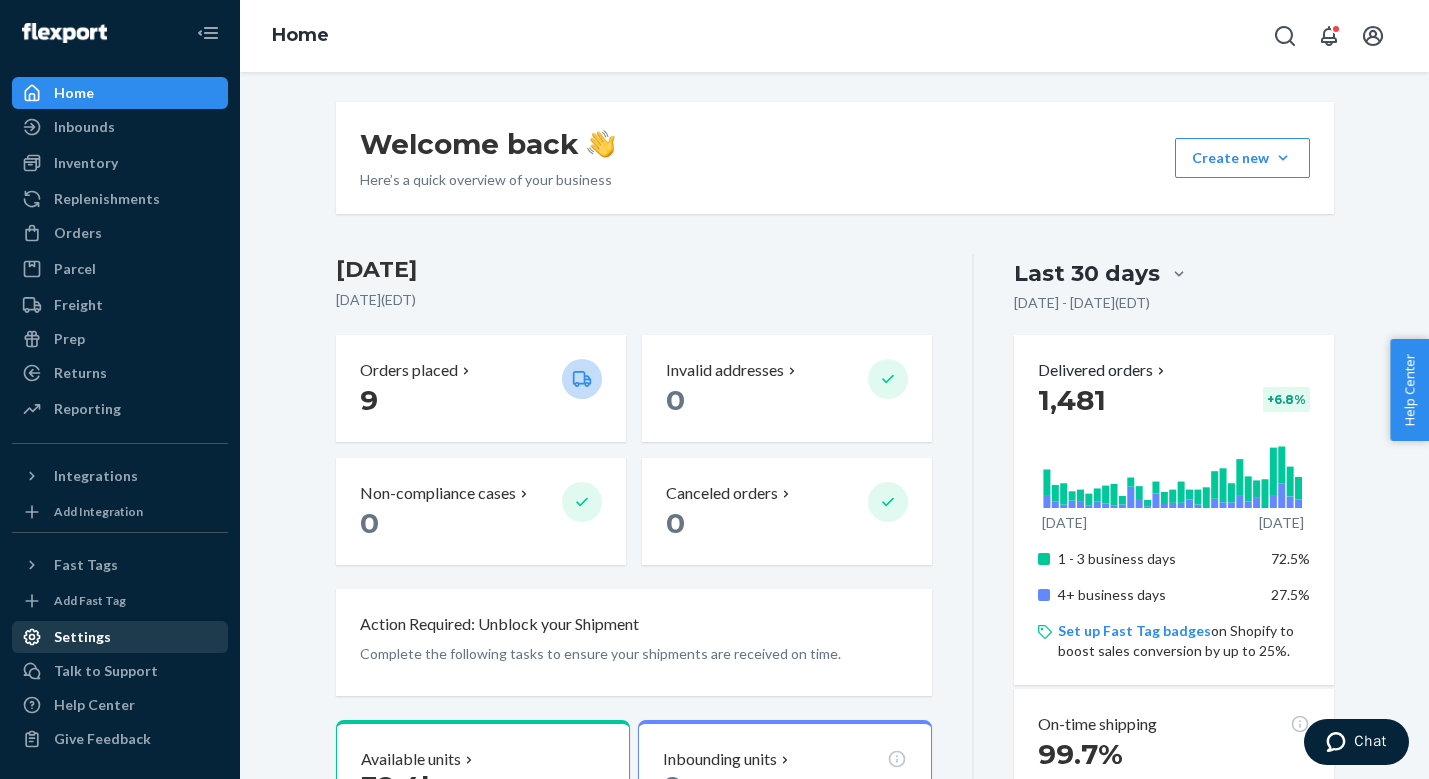 click on "Settings" at bounding box center [120, 637] 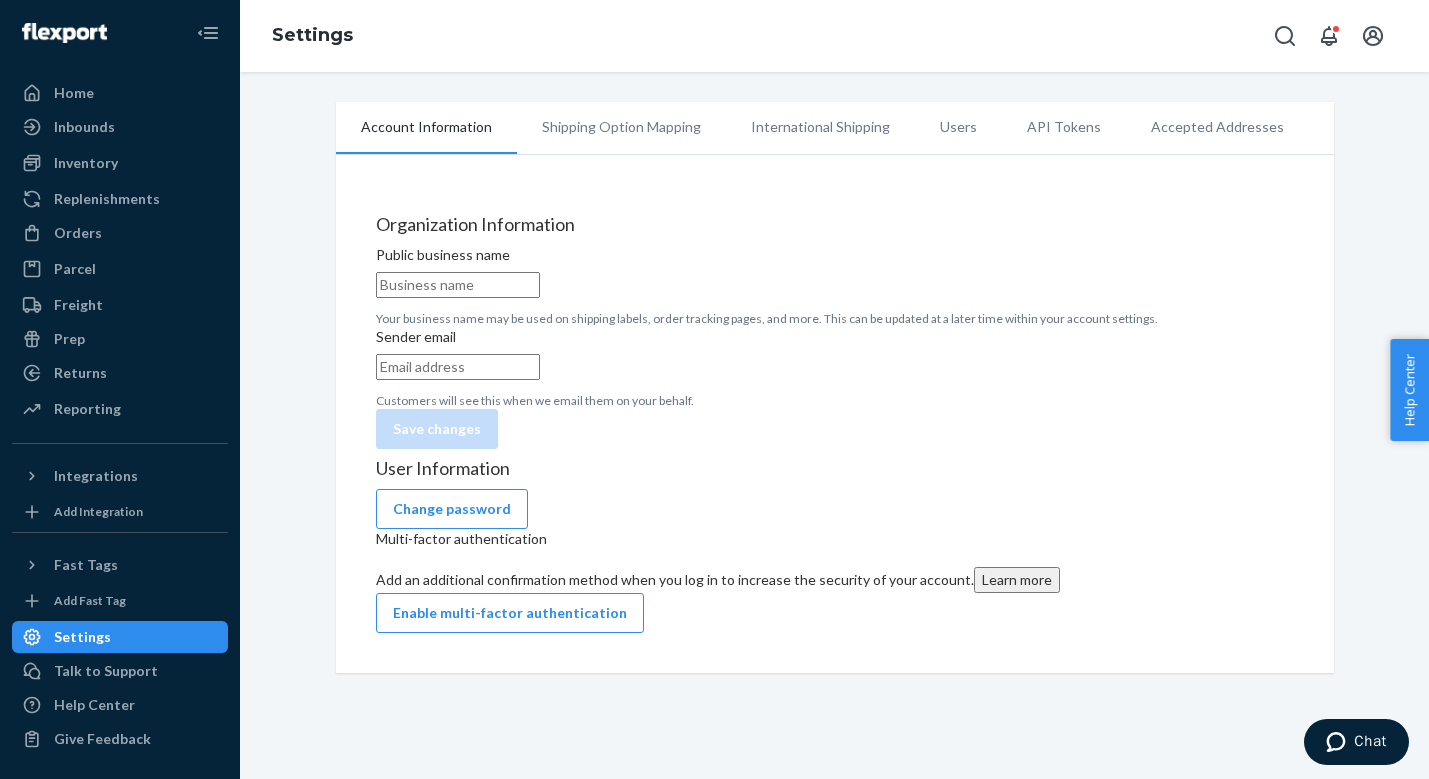 type on "OuiSi" 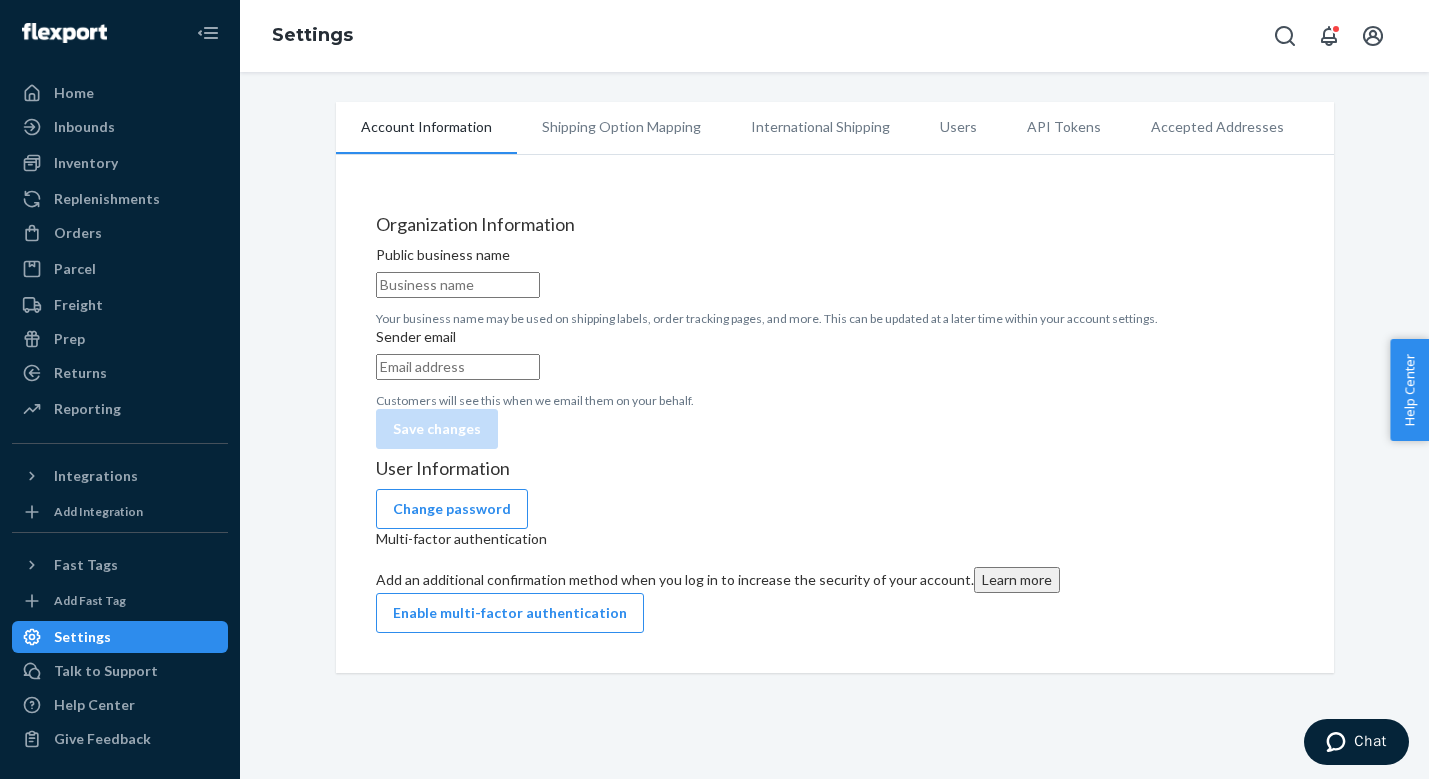 type on "[EMAIL_ADDRESS][DOMAIN_NAME]" 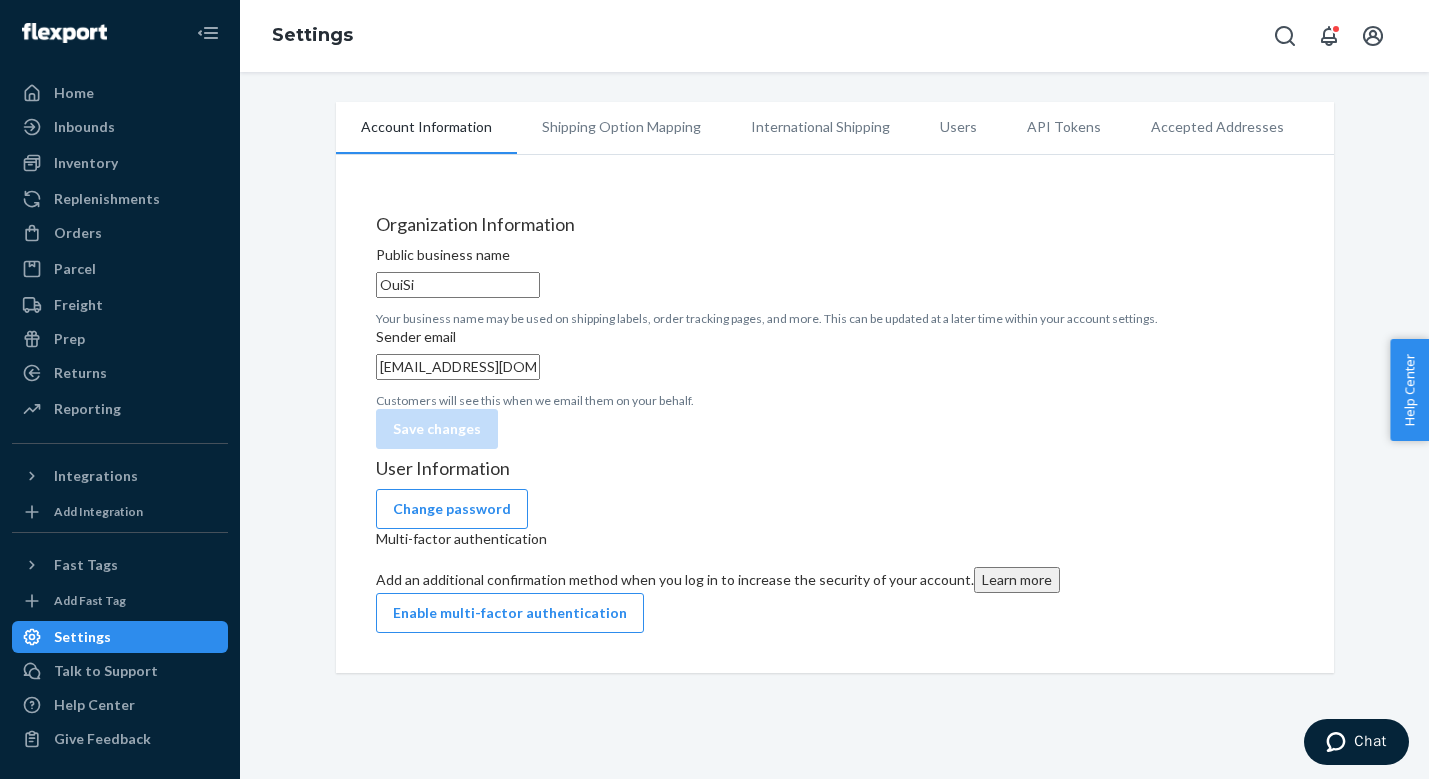 click on "International Shipping" at bounding box center (820, 127) 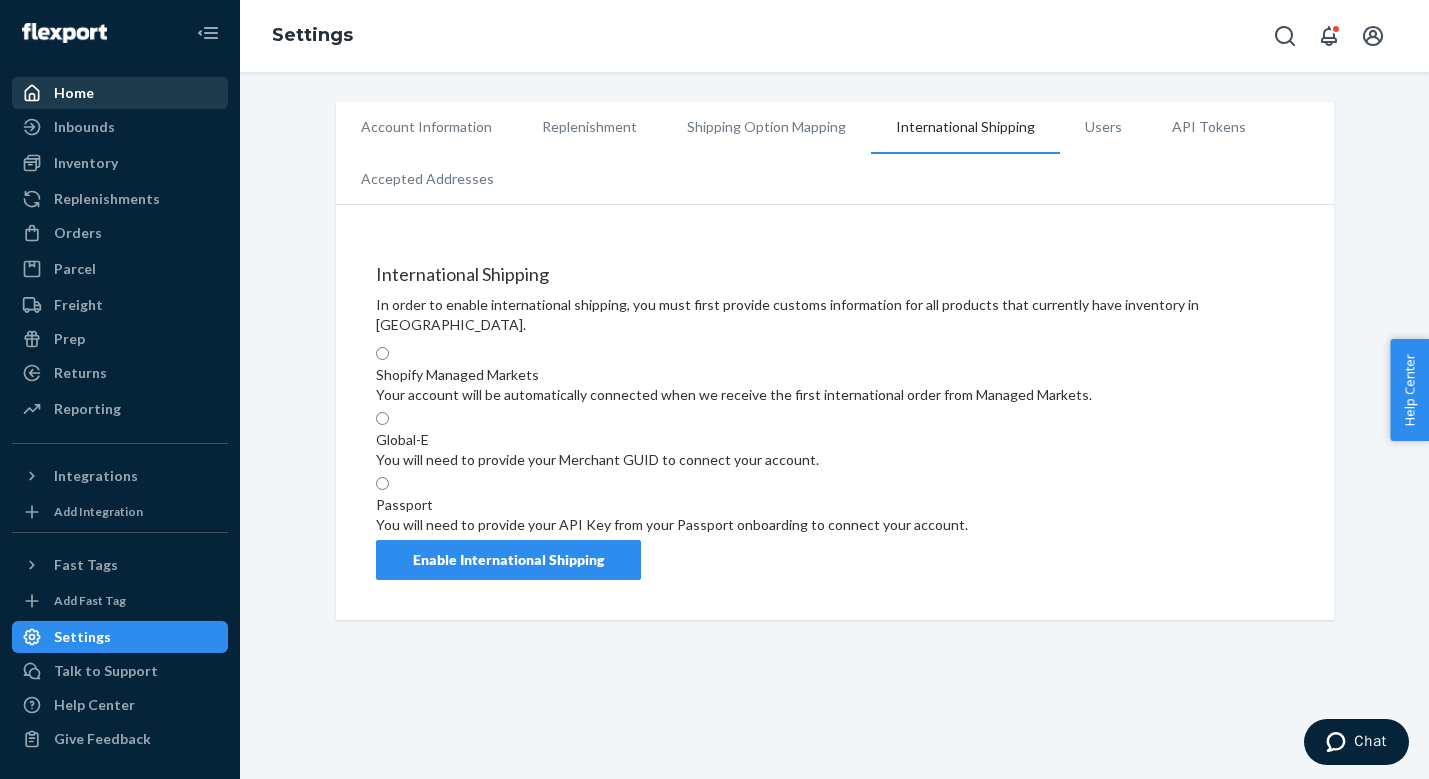 click on "Home" at bounding box center [74, 93] 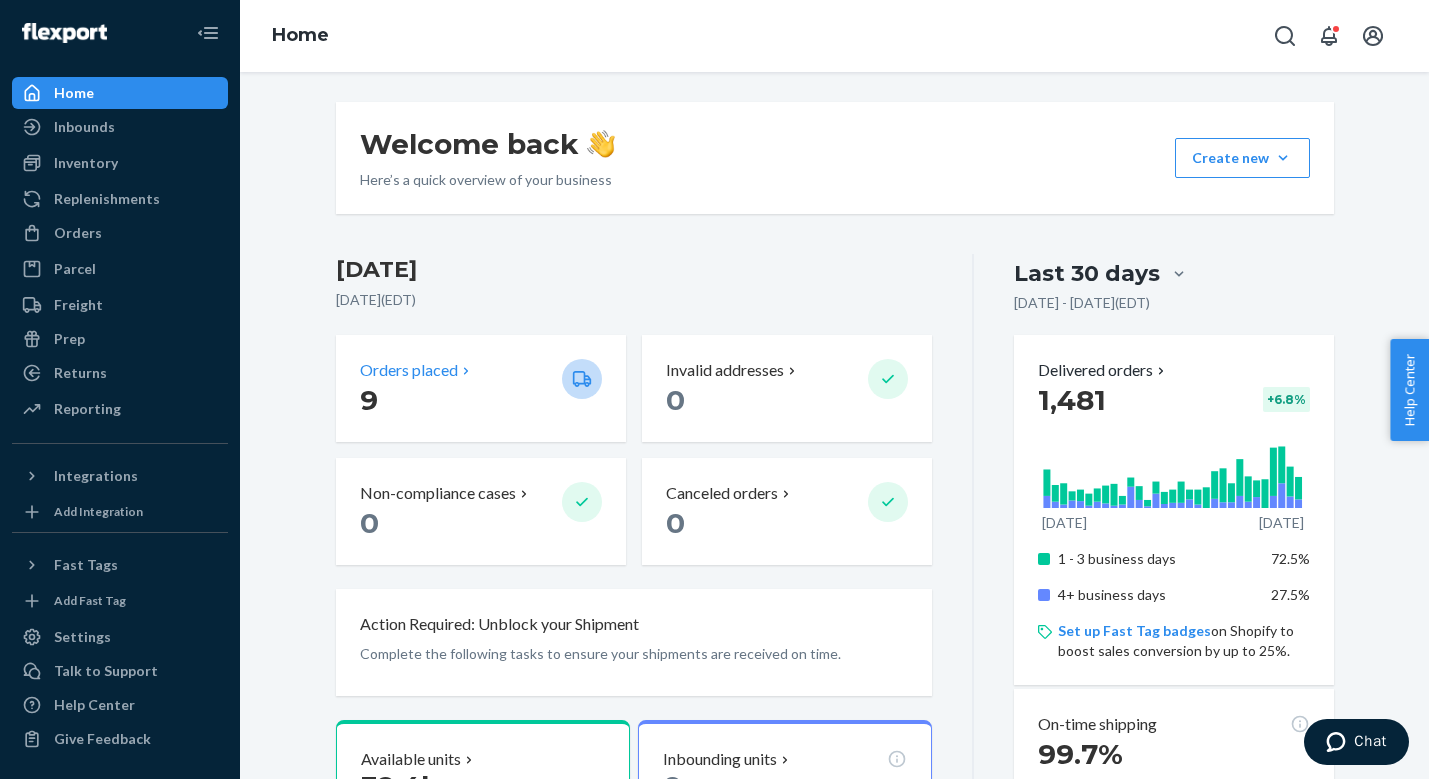 click on "Orders placed" at bounding box center (409, 370) 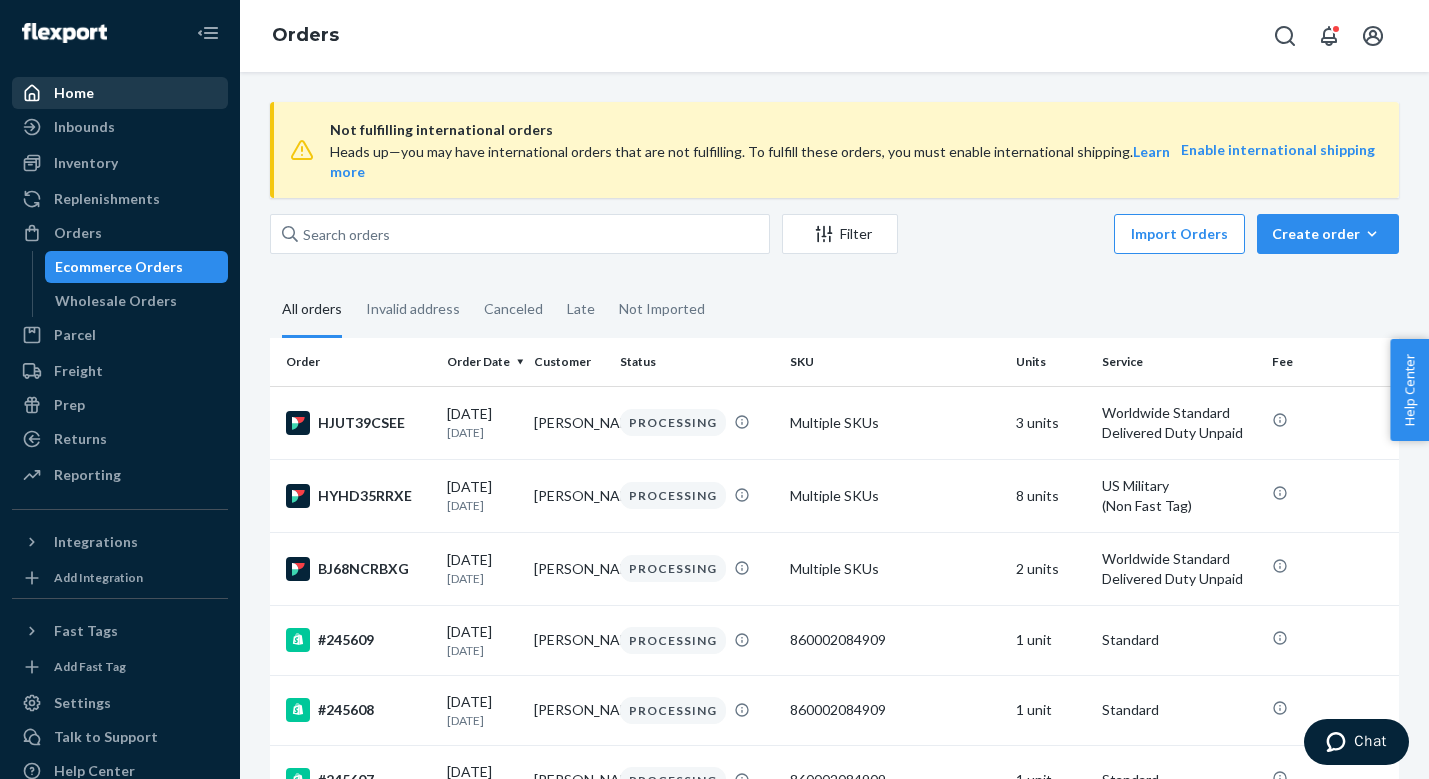 click on "Home" at bounding box center [120, 93] 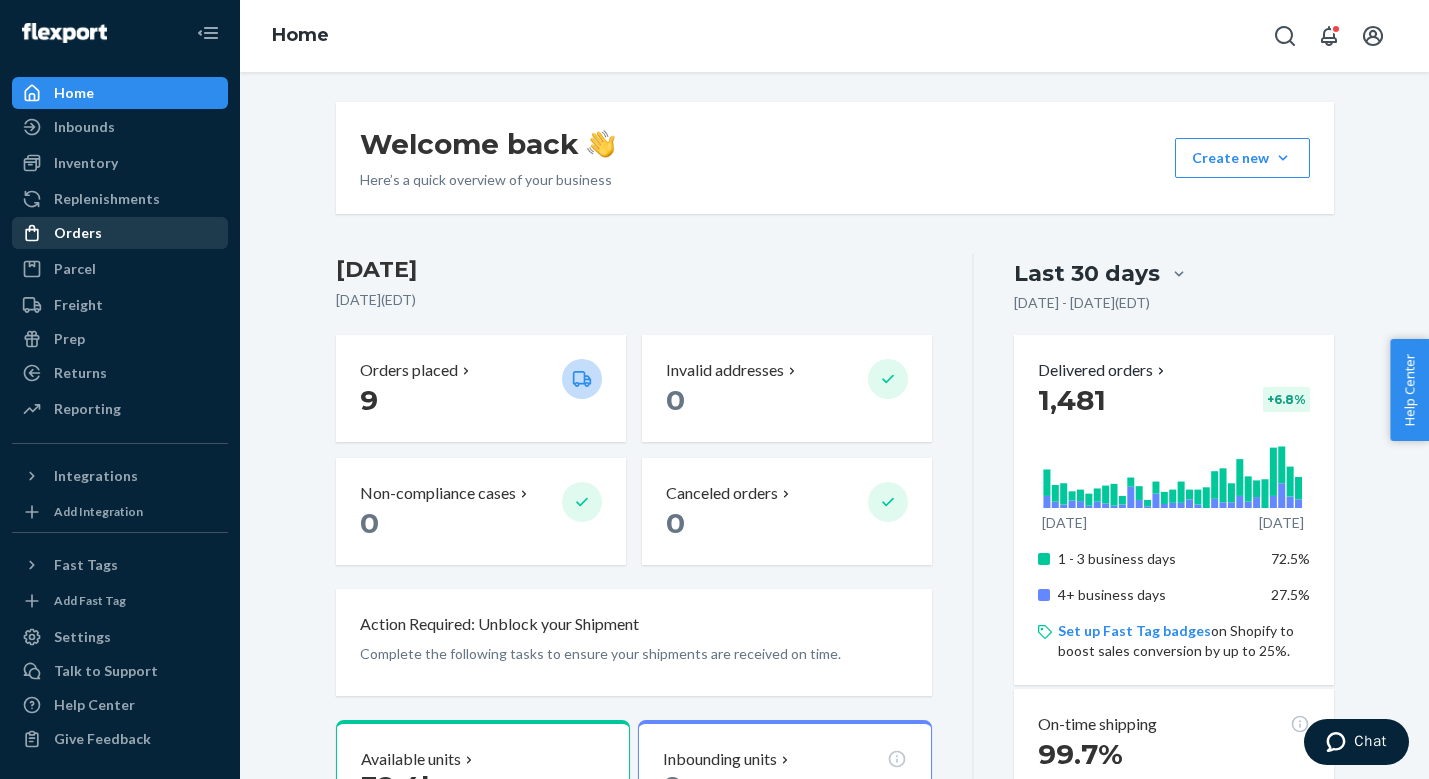 click on "Orders" at bounding box center [120, 233] 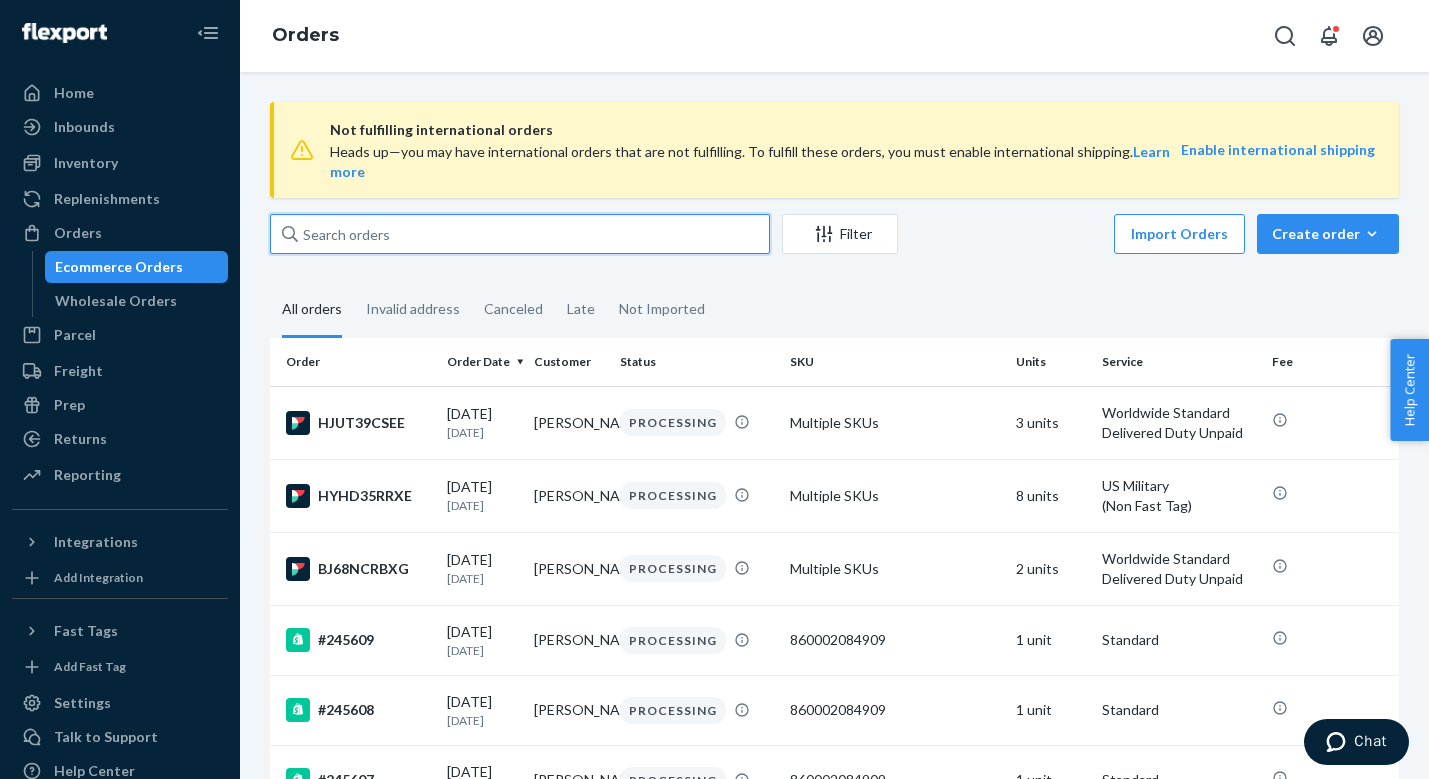 click at bounding box center [520, 234] 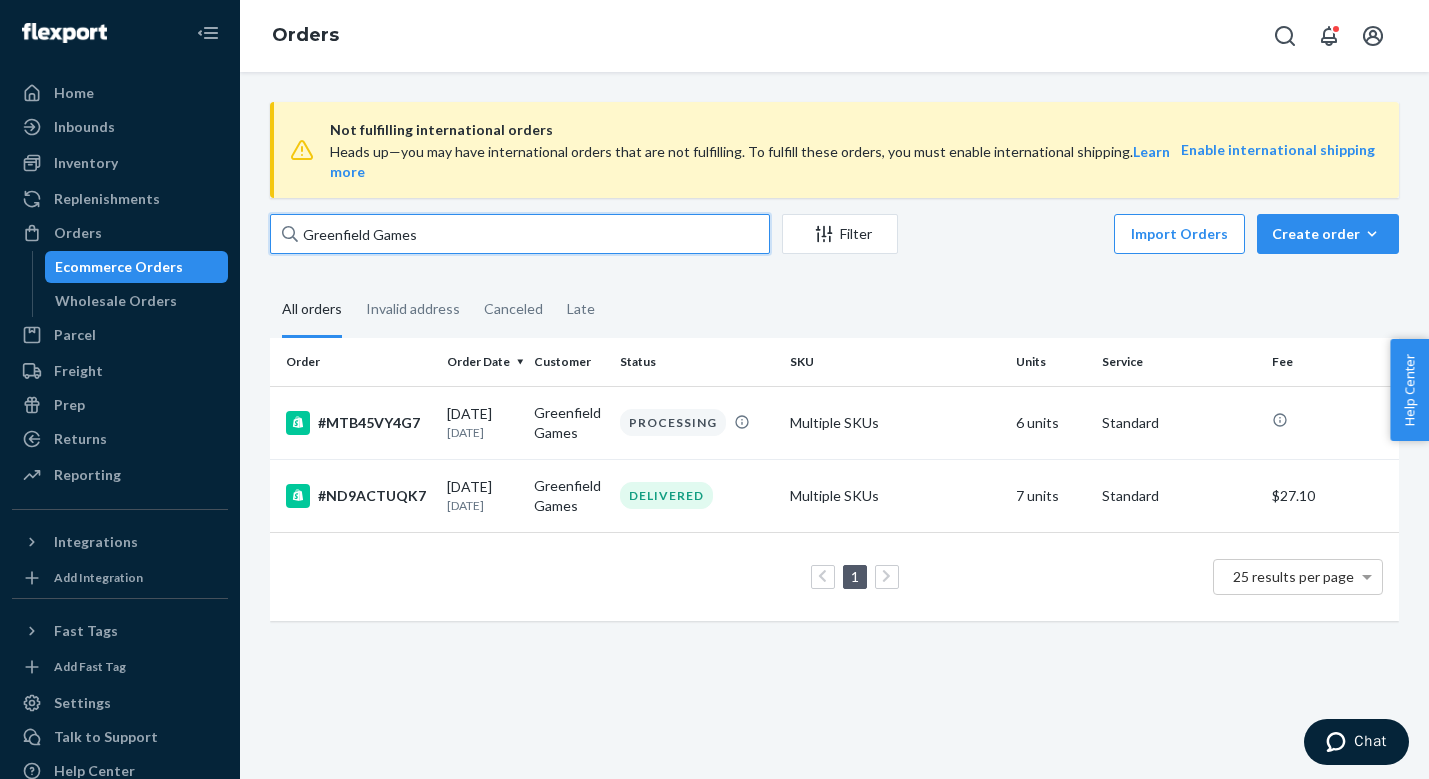 type on "Greenfield Games" 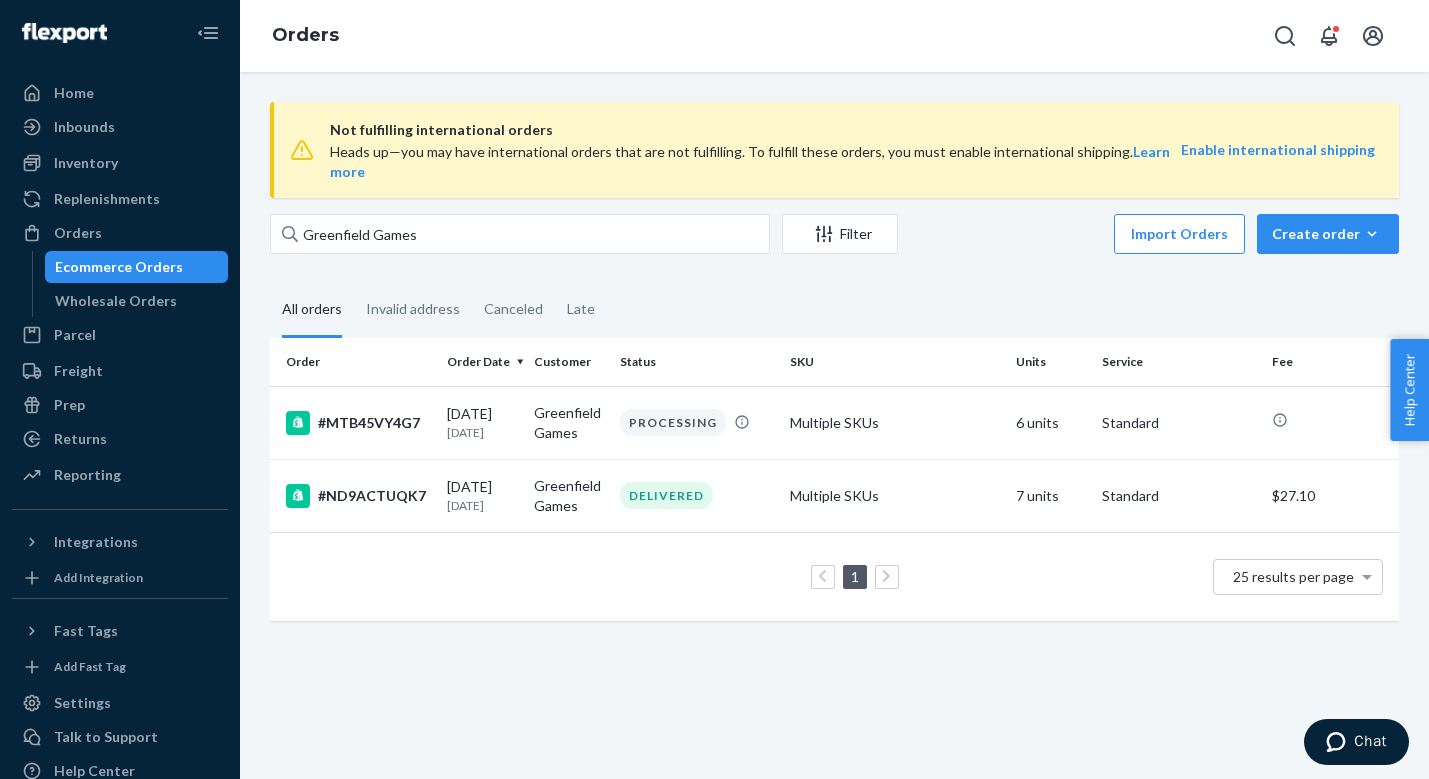 click on "Home Inbounds Shipping Plans Problems Inventory Products Replenishments Orders Ecommerce Orders Wholesale Orders Parcel Parcel orders Integrations Freight Prep Returns All Returns Get Onboarded Reporting Reports Analytics Integrations Add Integration Fast Tags Add Fast Tag Settings Talk to Support Help Center Give Feedback" at bounding box center [120, 389] 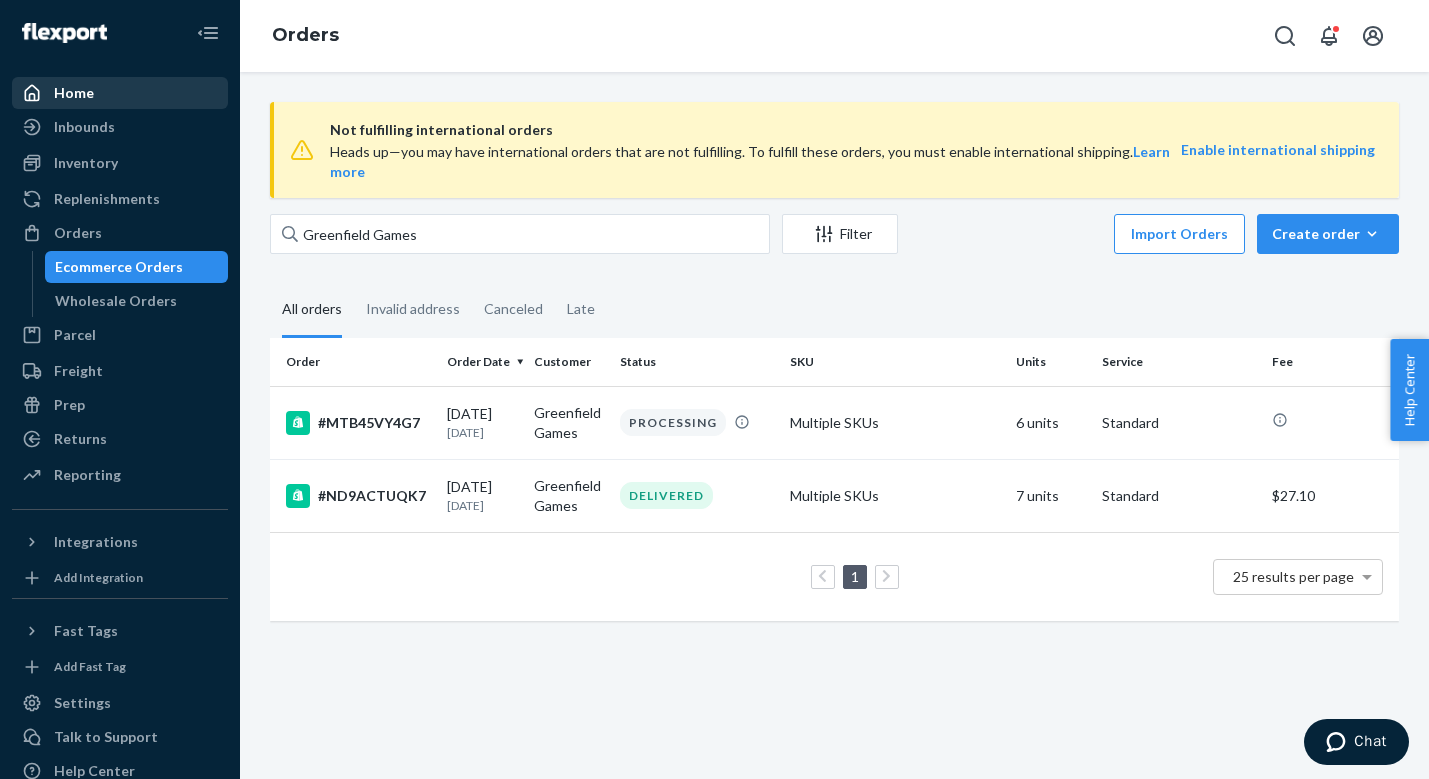click on "Home" at bounding box center [120, 93] 